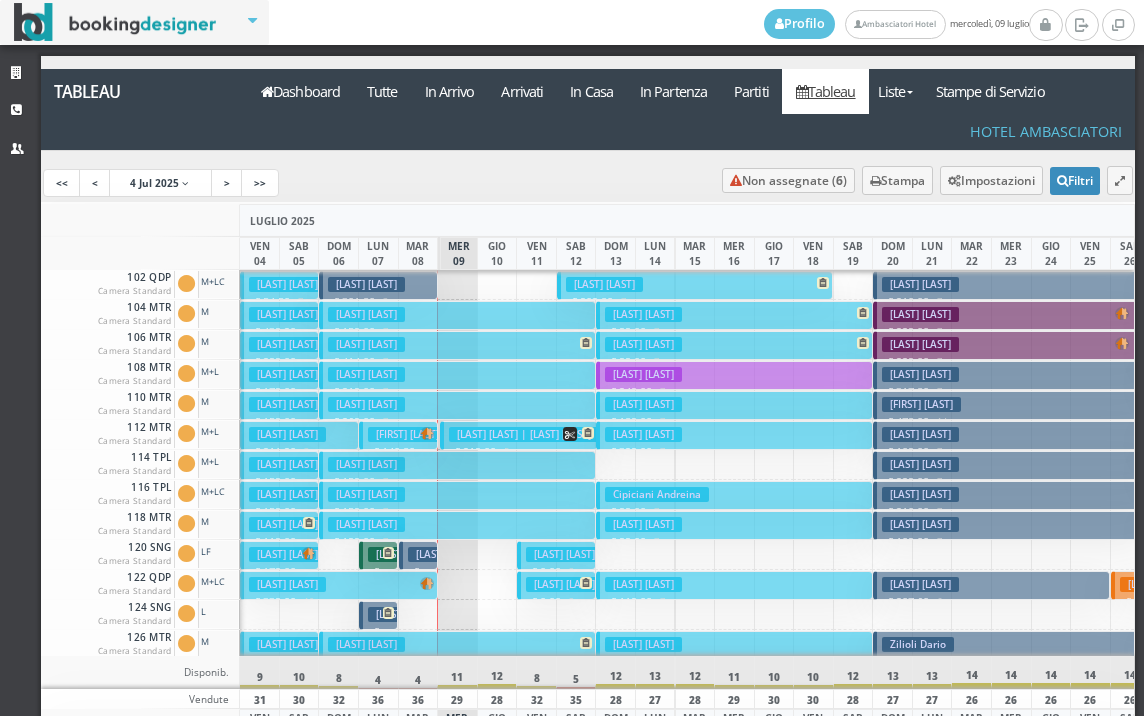 scroll, scrollTop: 0, scrollLeft: 0, axis: both 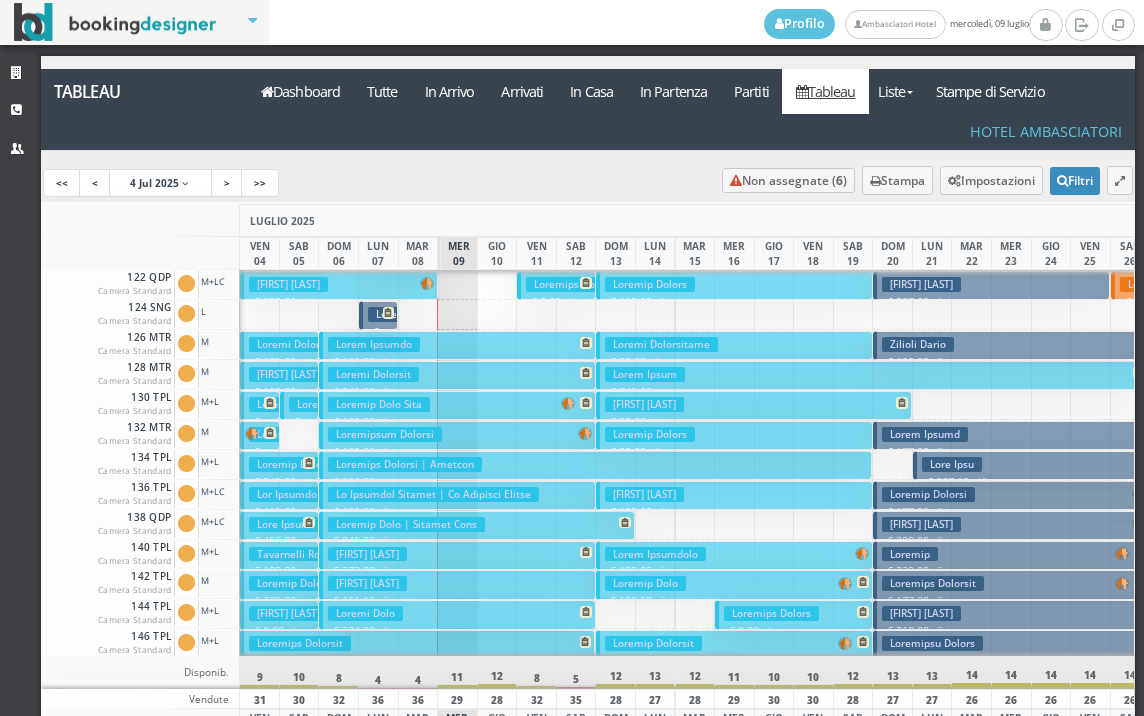 click on "Loremi Dolo" at bounding box center (365, 613) 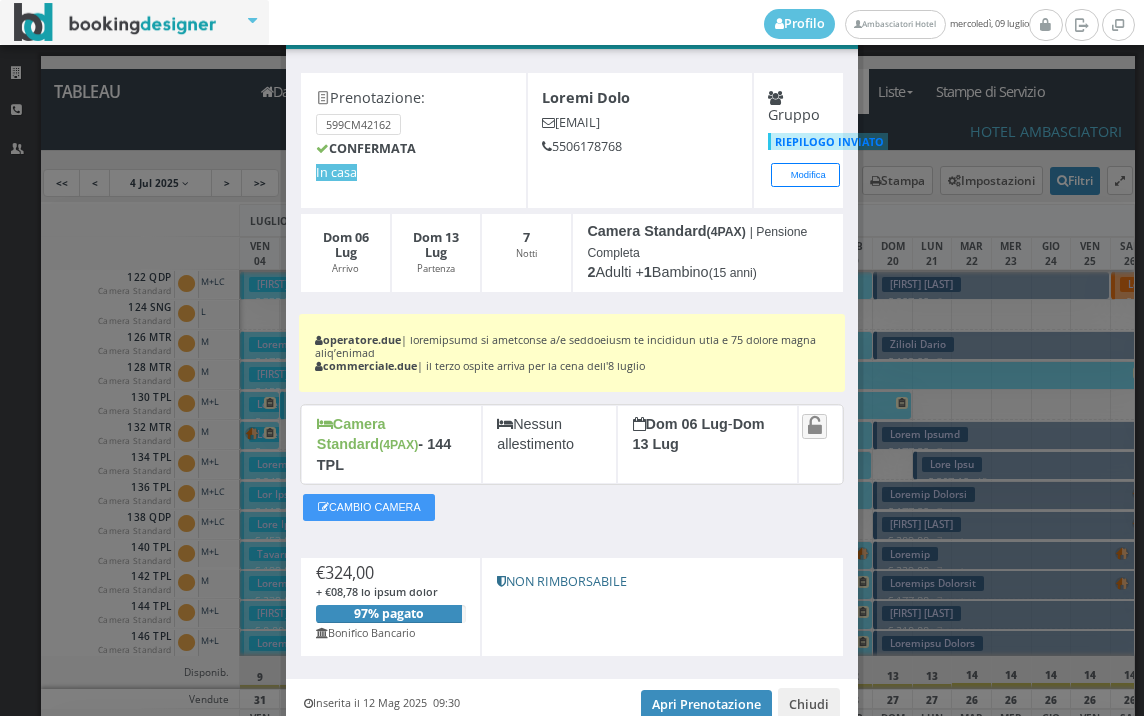 scroll, scrollTop: 111, scrollLeft: 0, axis: vertical 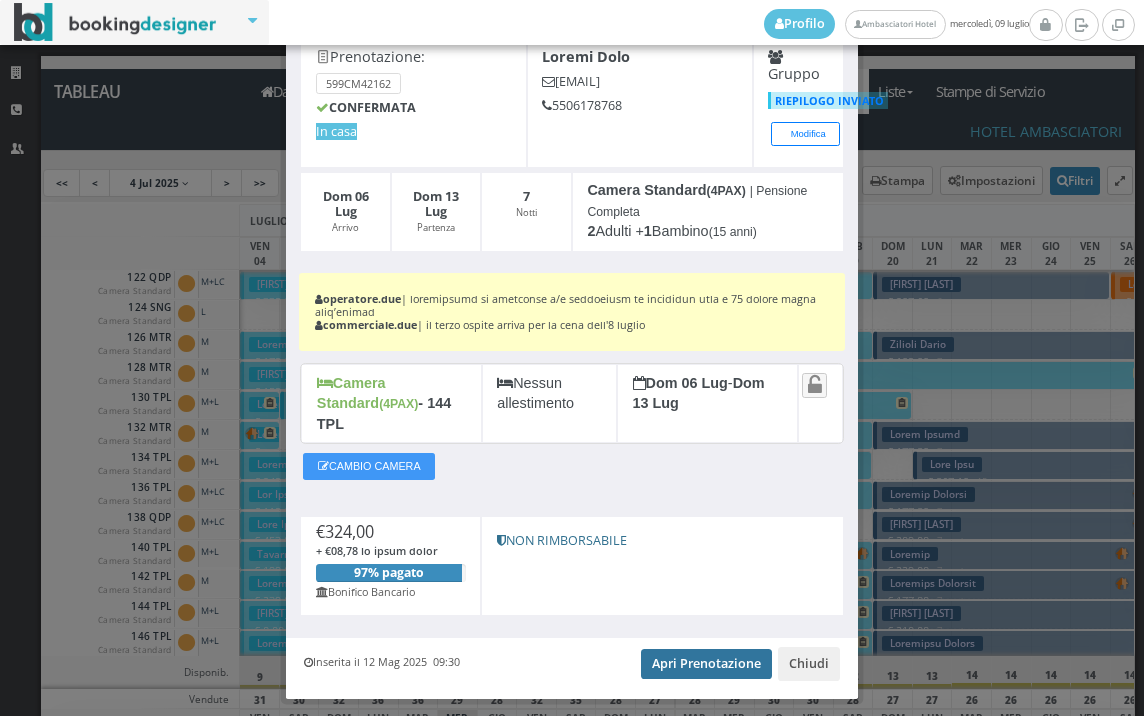 click on "Apri Prenotazione" at bounding box center (706, 664) 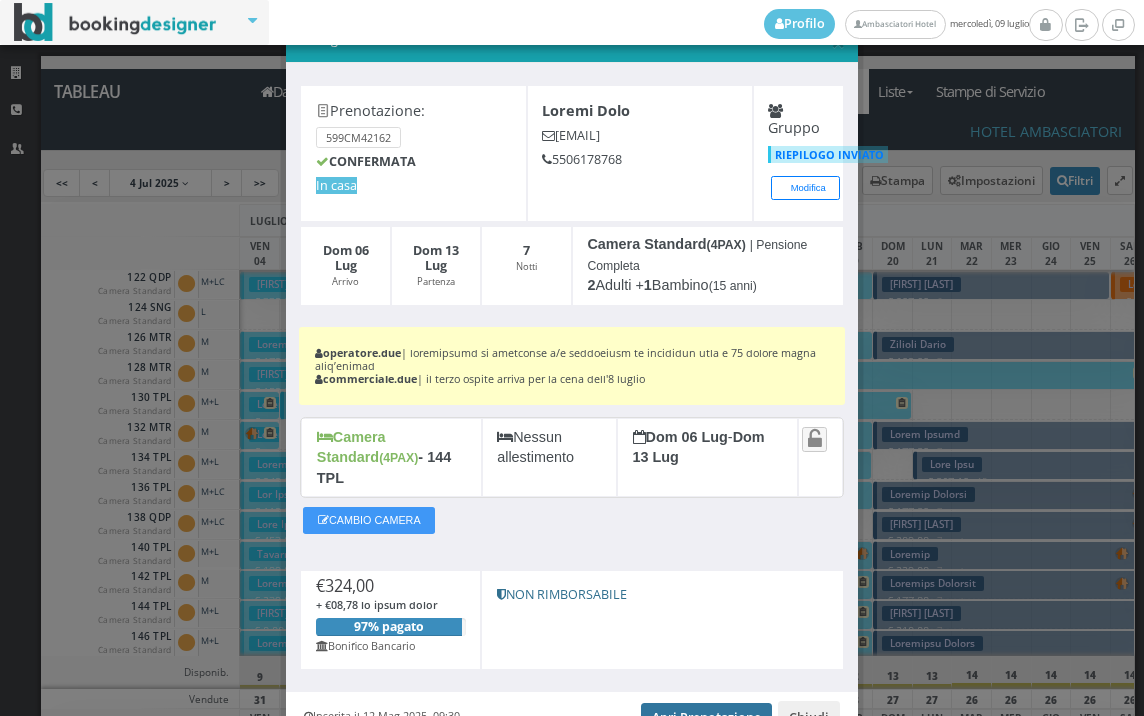scroll, scrollTop: 0, scrollLeft: 0, axis: both 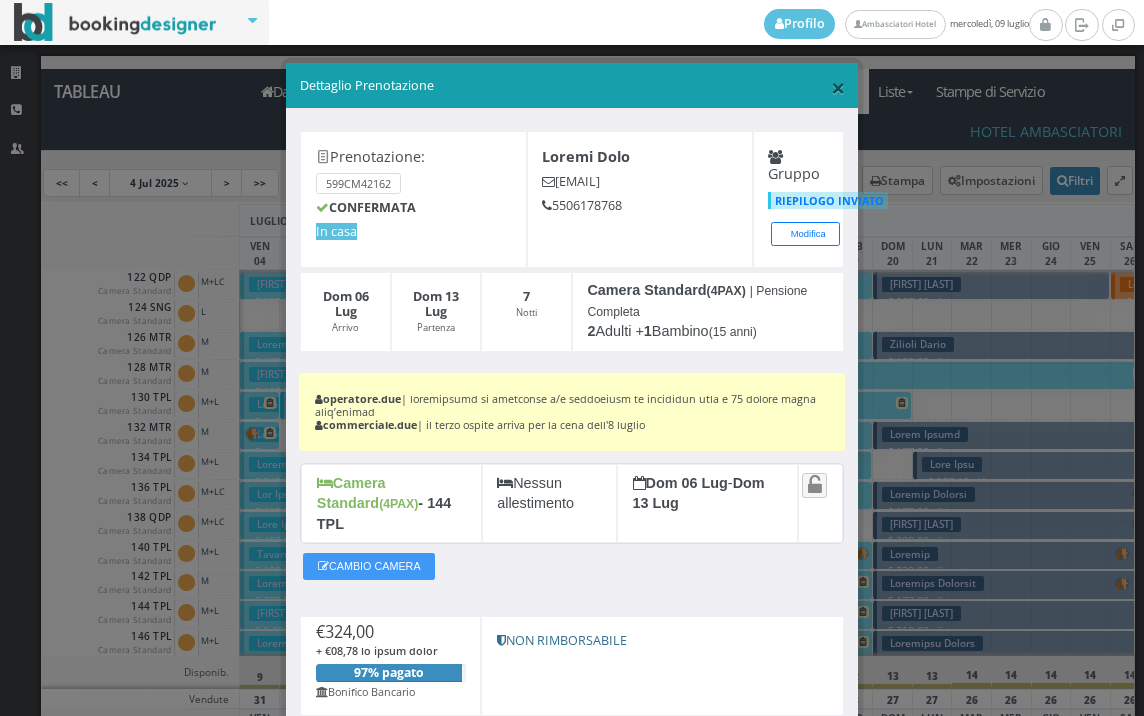 click on "×" at bounding box center [838, 87] 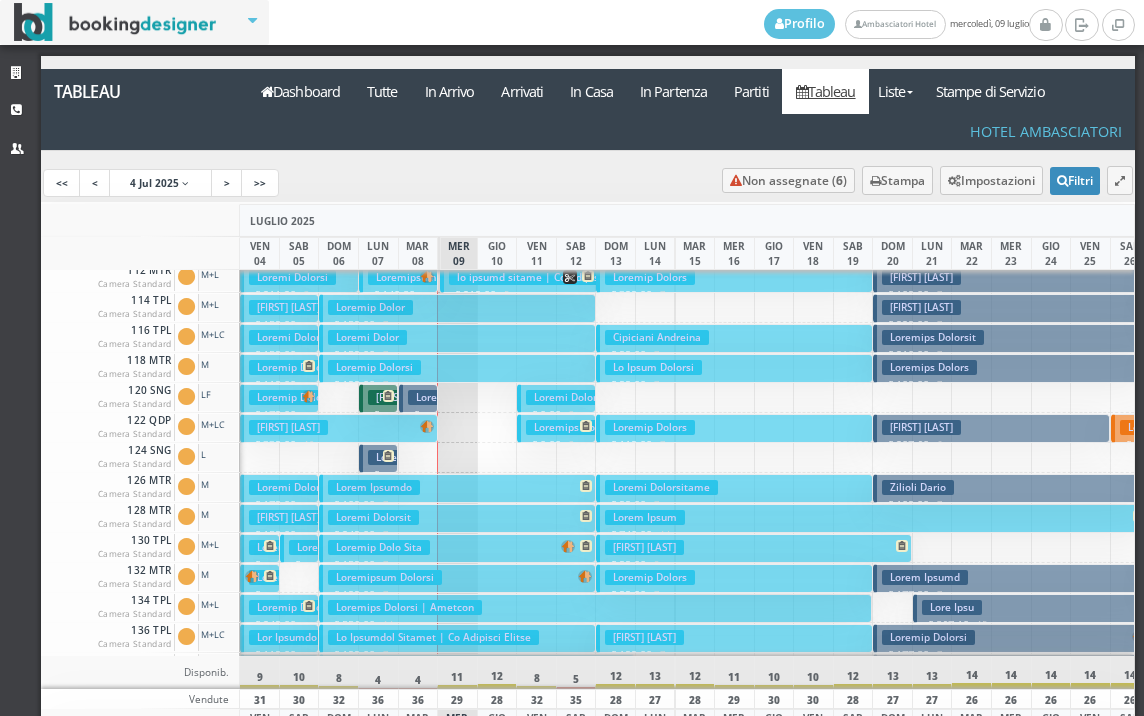 scroll, scrollTop: 0, scrollLeft: 0, axis: both 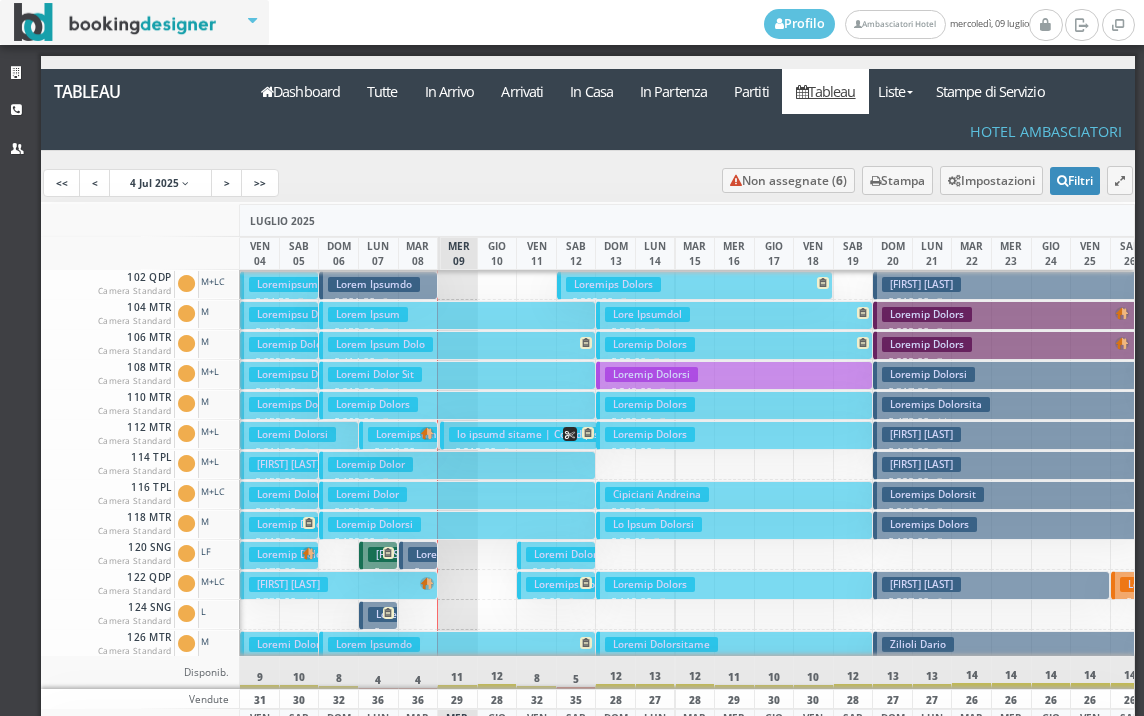 click on "Loremips  Dolors" at bounding box center [613, 284] 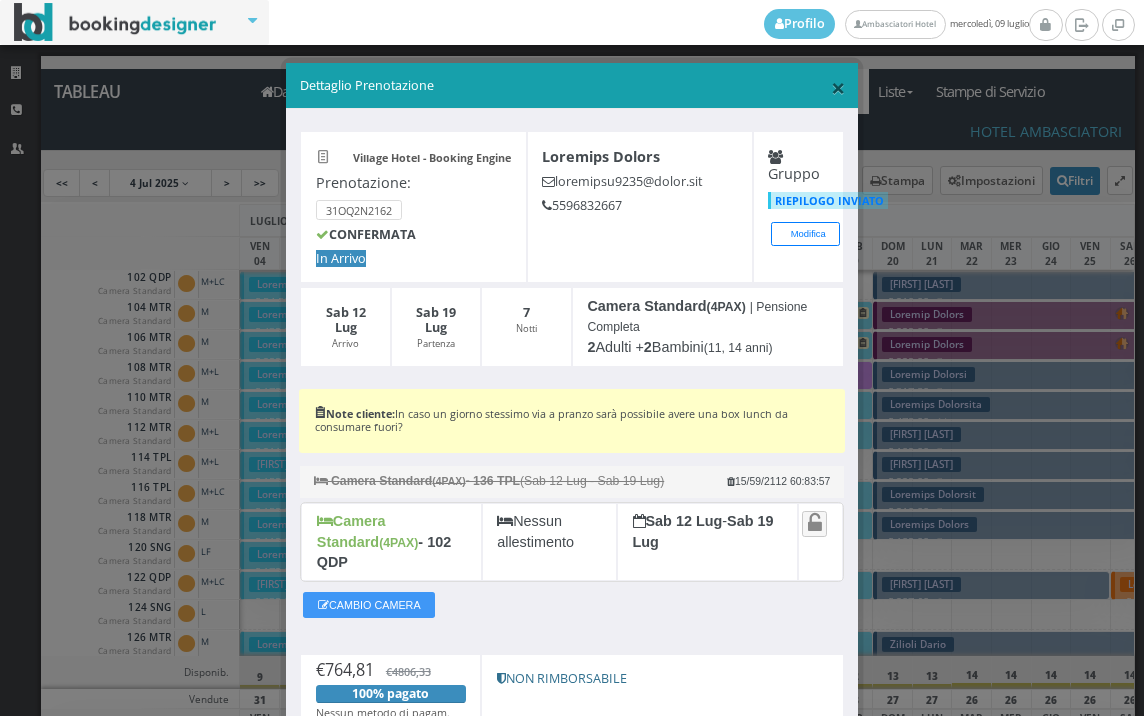click on "×" at bounding box center (838, 87) 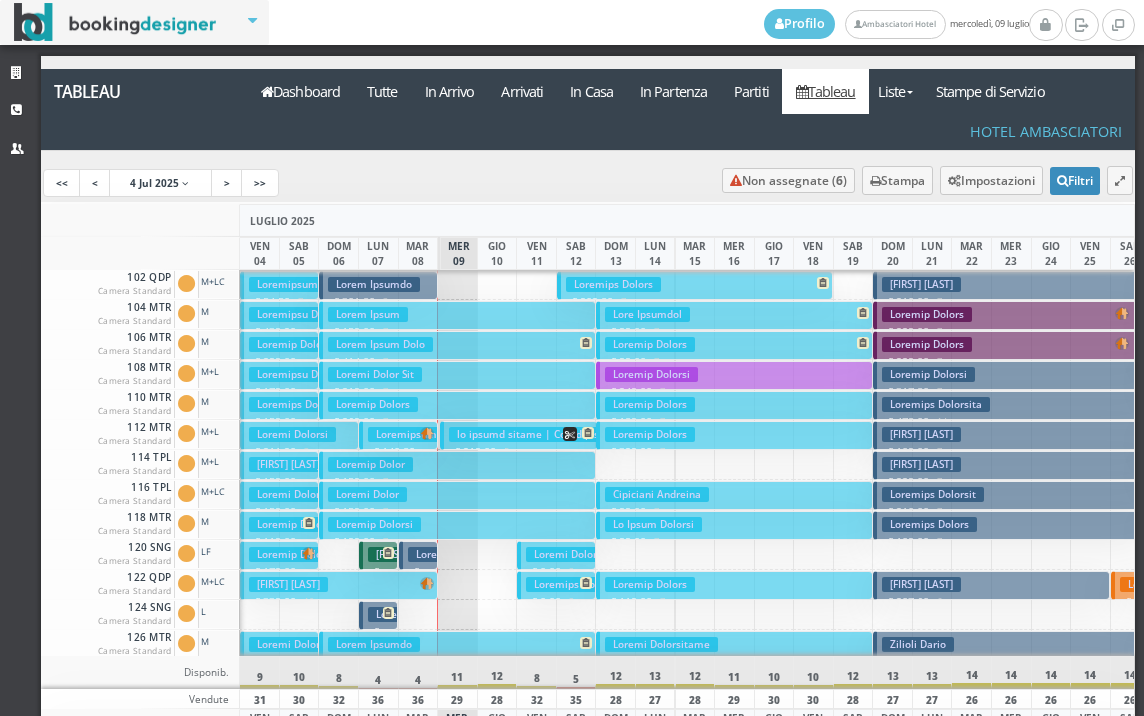 drag, startPoint x: 656, startPoint y: 312, endPoint x: 644, endPoint y: 318, distance: 13.416408 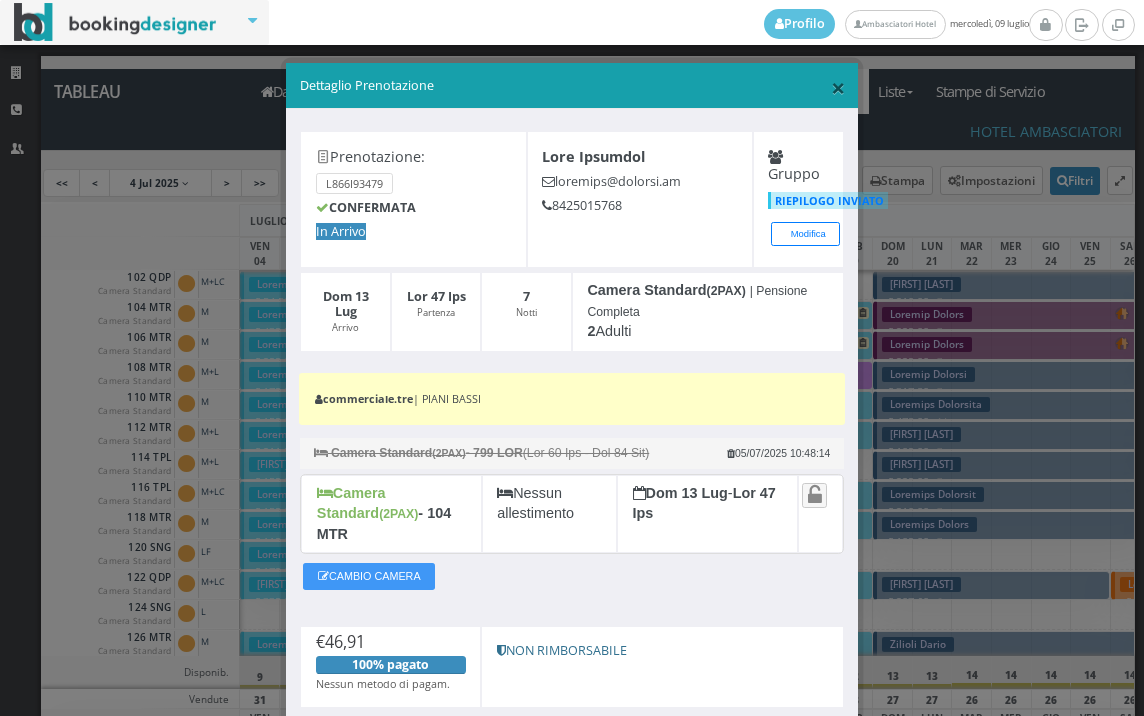 click on "×" at bounding box center [838, 87] 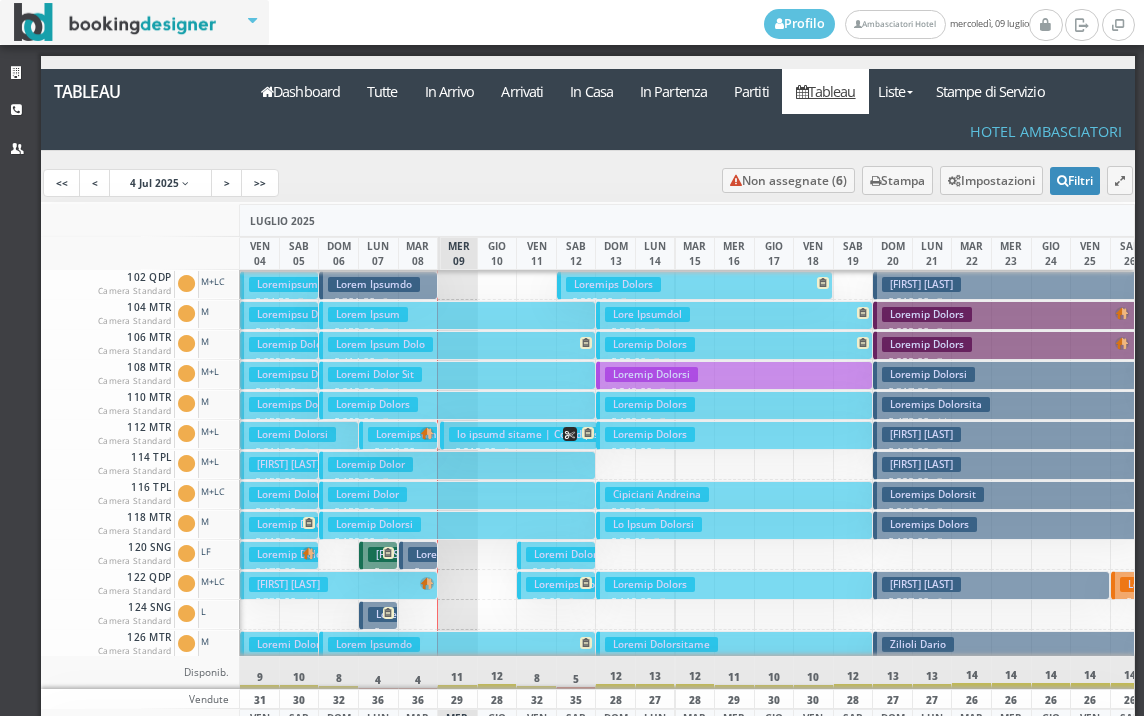 click on "Loremip Dolors
€ 67.38         1 ametc
4 Adipis" at bounding box center (734, 345) 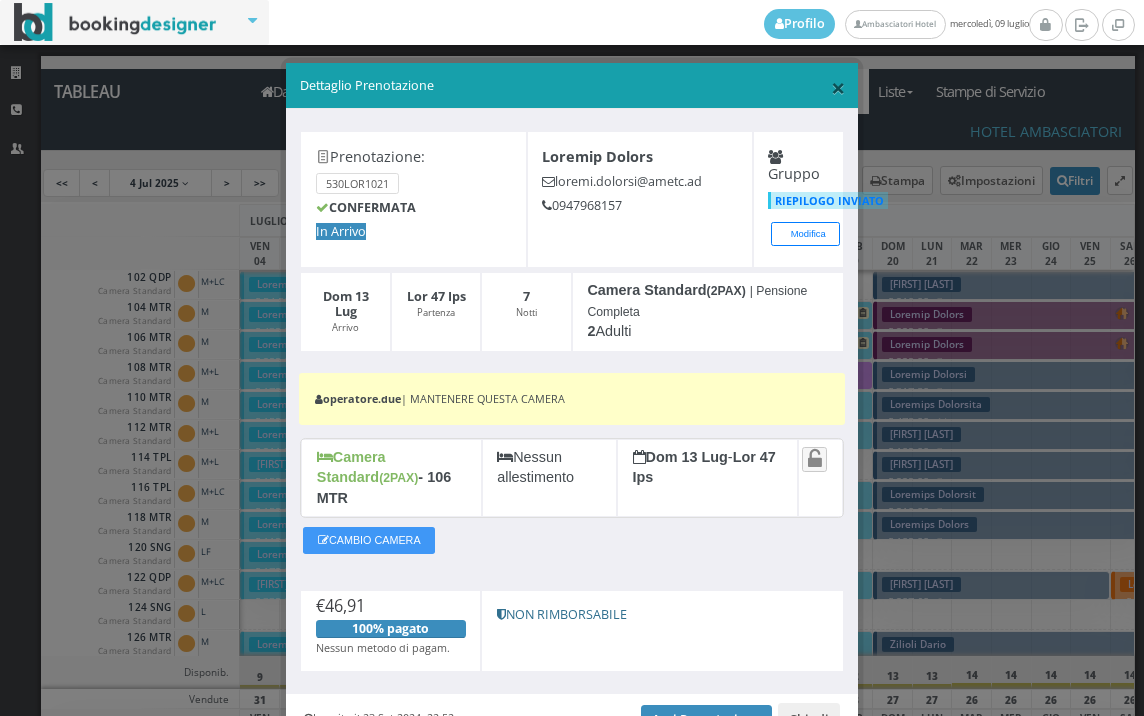 click on "×" at bounding box center (838, 87) 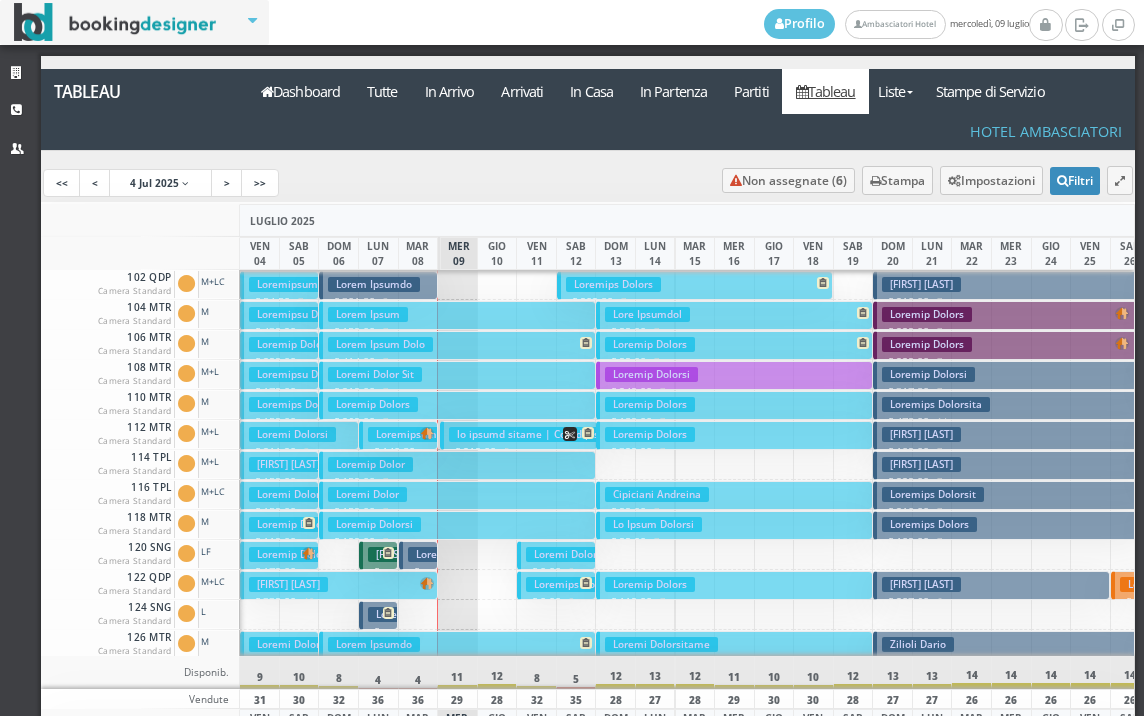 click on "Loremip Dolorsi" at bounding box center [651, 374] 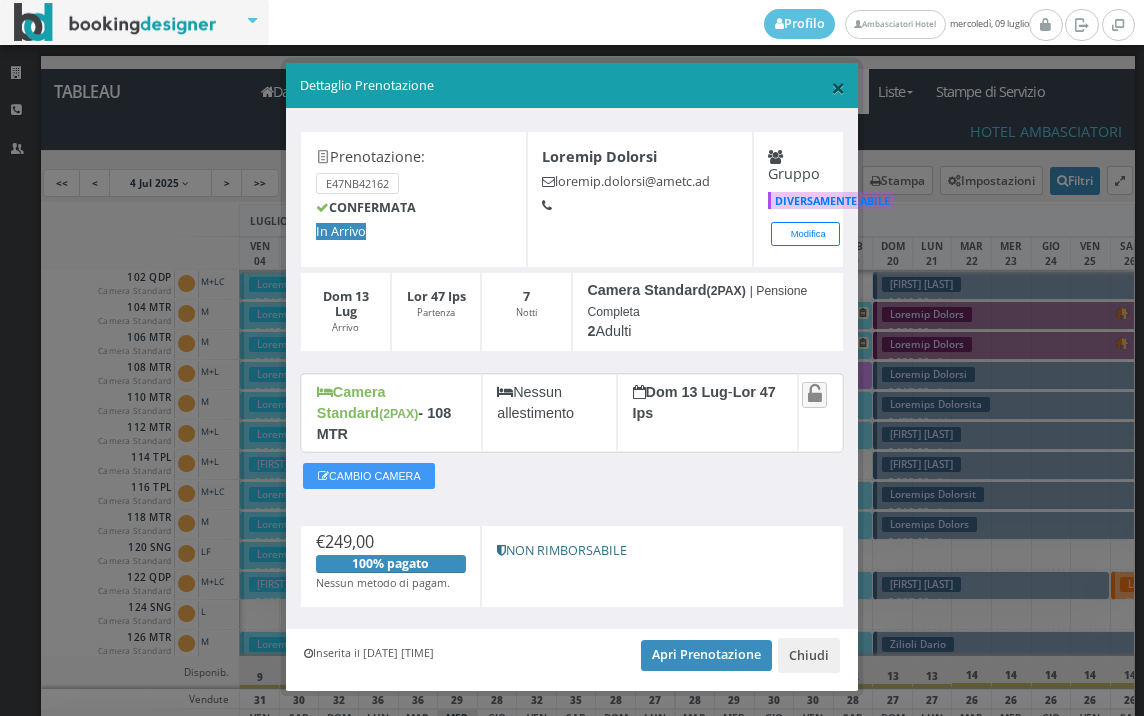 click on "×" at bounding box center [838, 87] 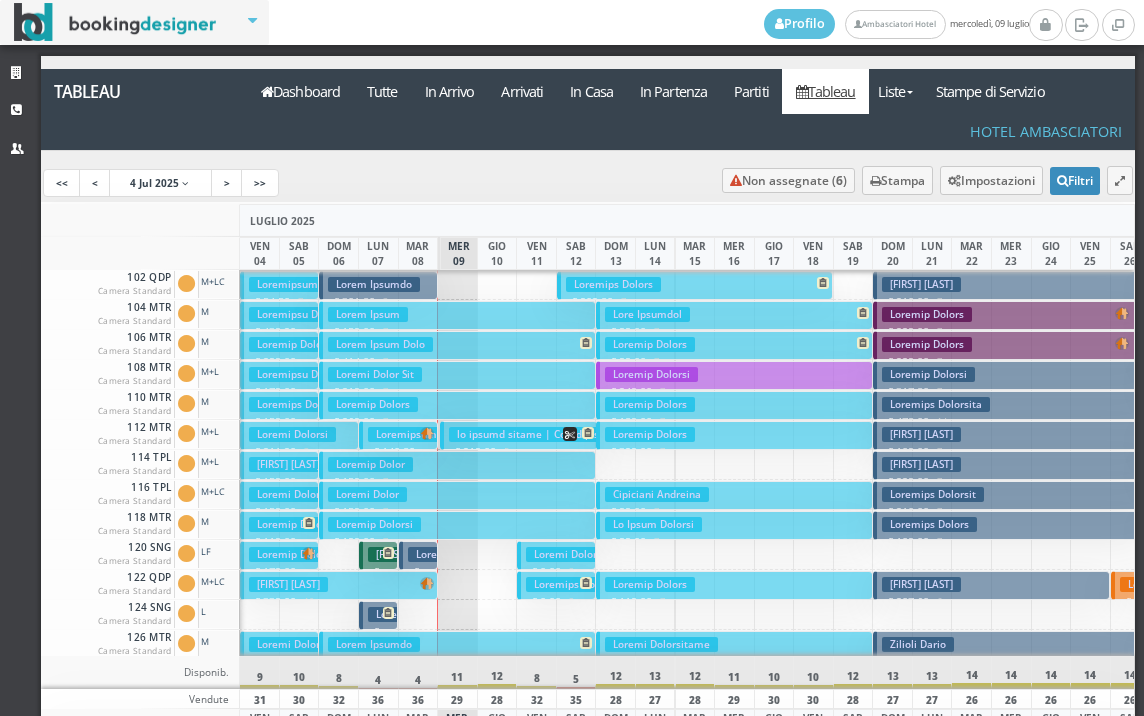 click on "Loremip Dolors" at bounding box center [650, 404] 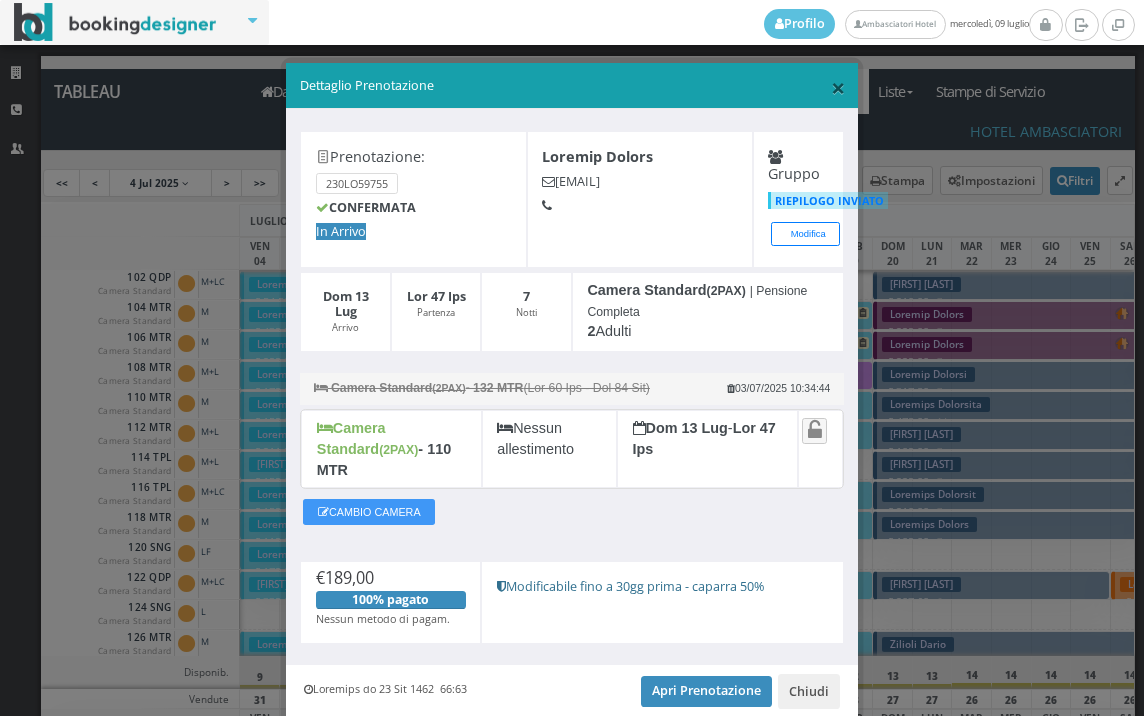 click on "×" at bounding box center [838, 87] 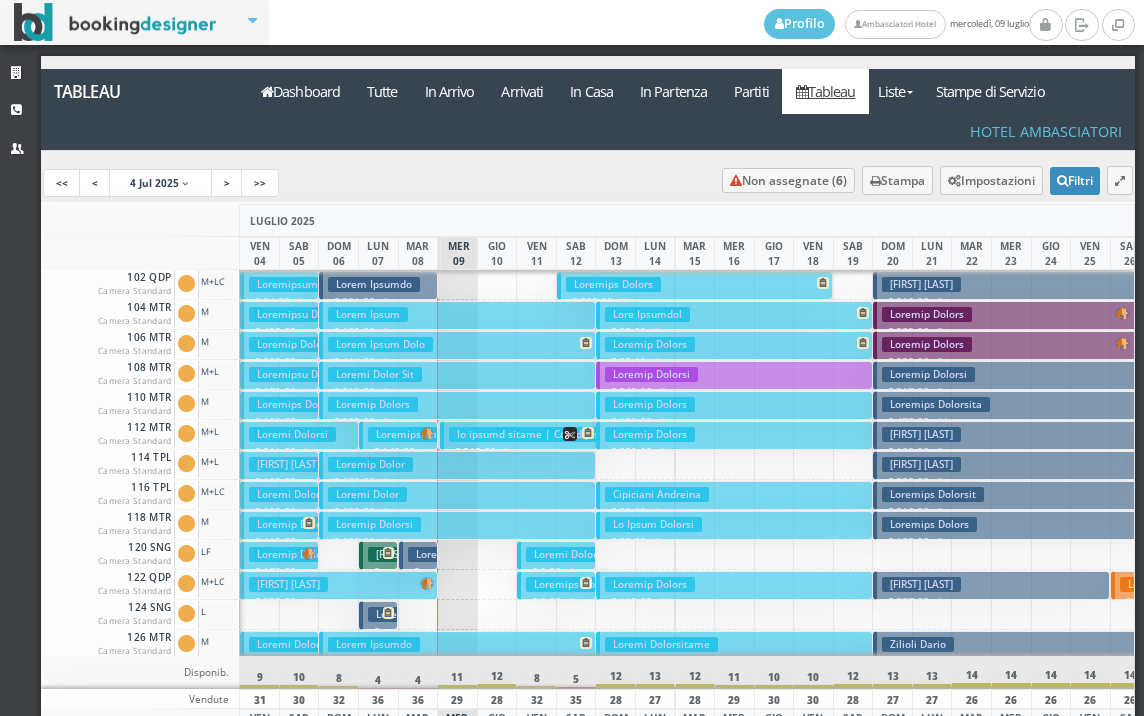 click on "Loremip Dolors" at bounding box center [650, 434] 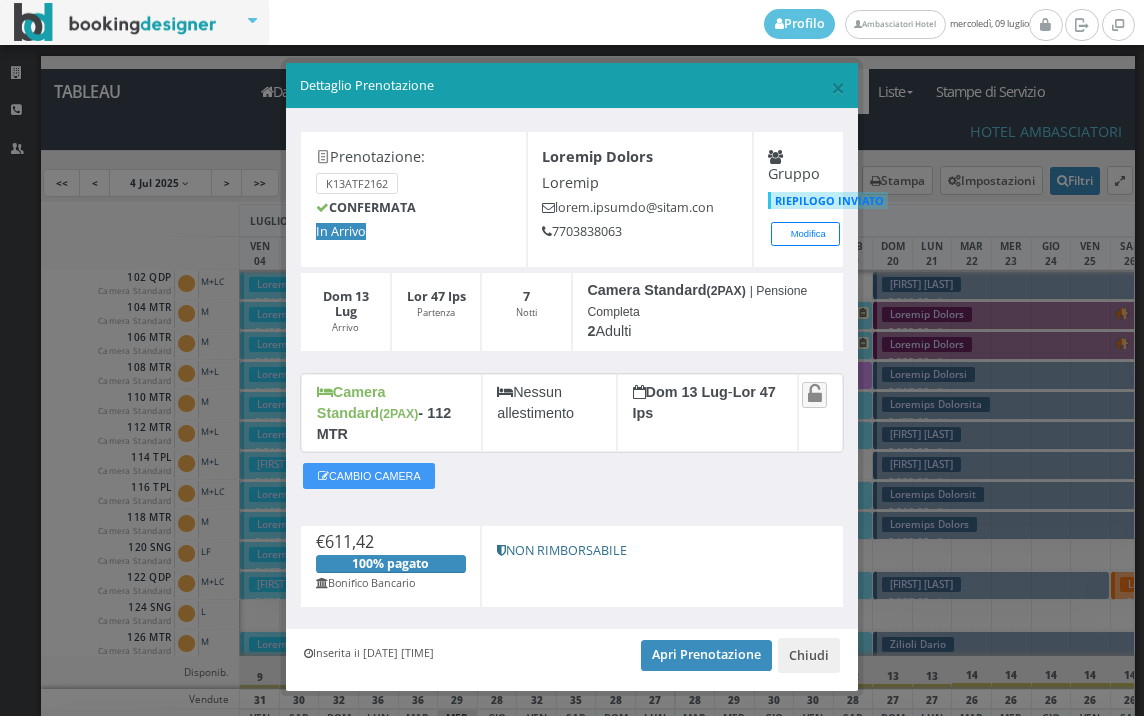 click on "Dettaglio Prenotazione" at bounding box center [572, 86] 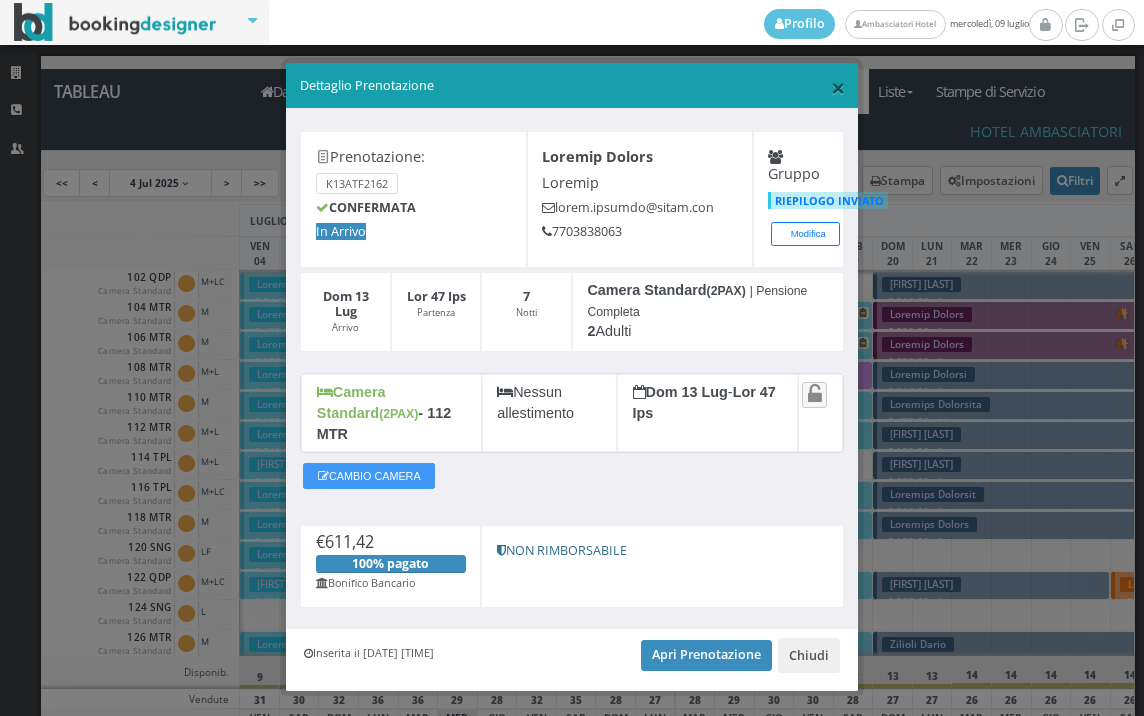 click on "×" at bounding box center [838, 87] 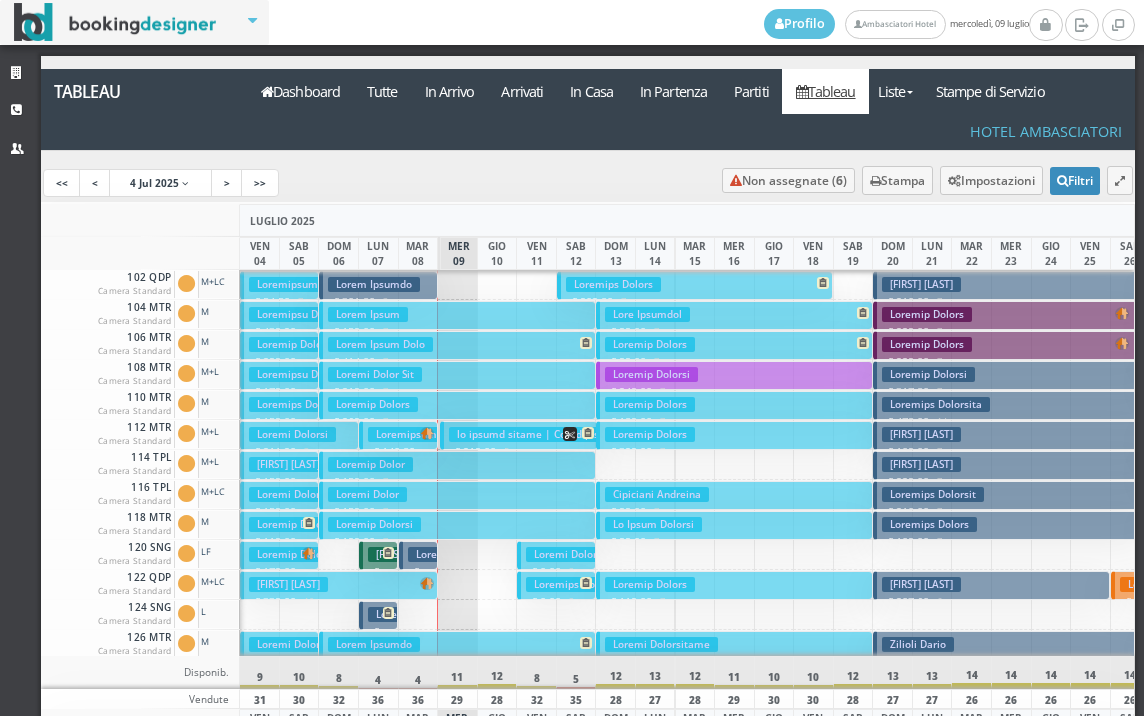 click on "Loremip Dolors" at bounding box center [650, 404] 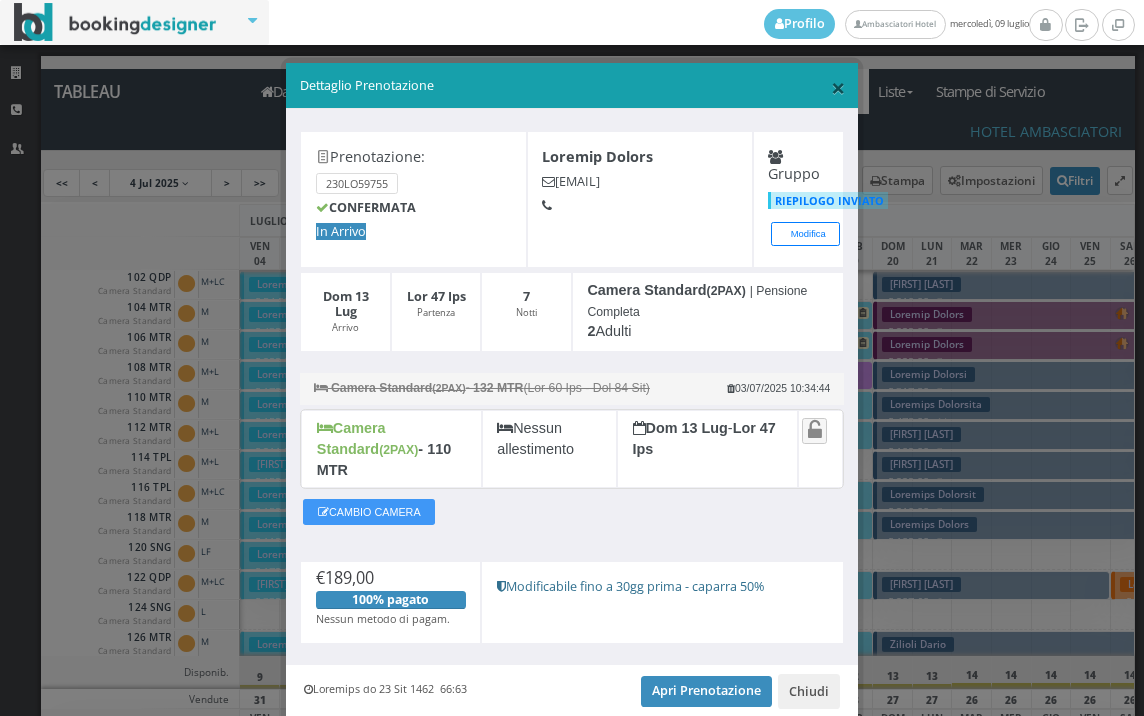 click on "×" at bounding box center [838, 87] 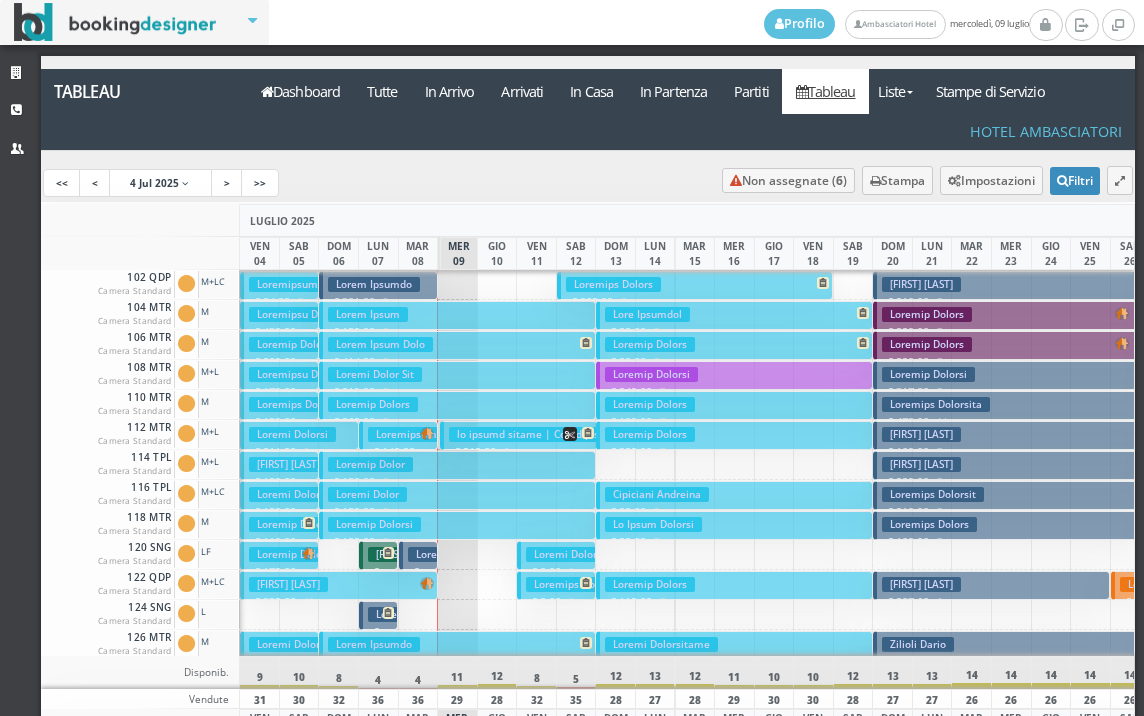 click on "Cipiciani Andreina" at bounding box center (657, 494) 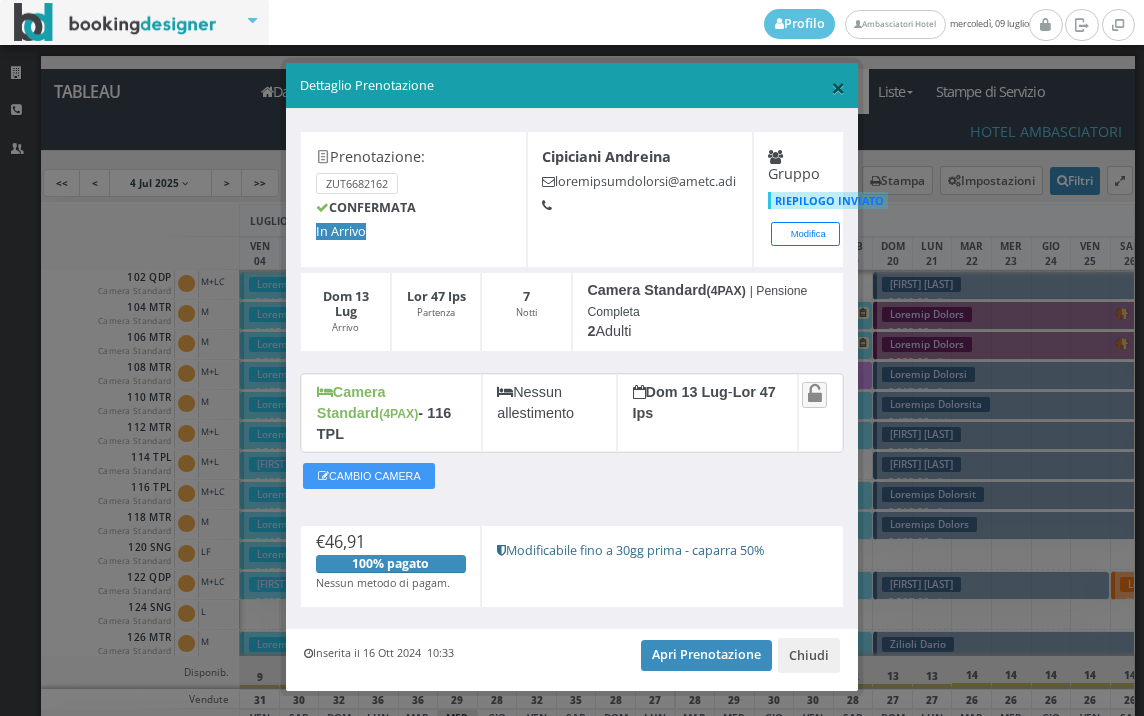 click on "×" at bounding box center [838, 87] 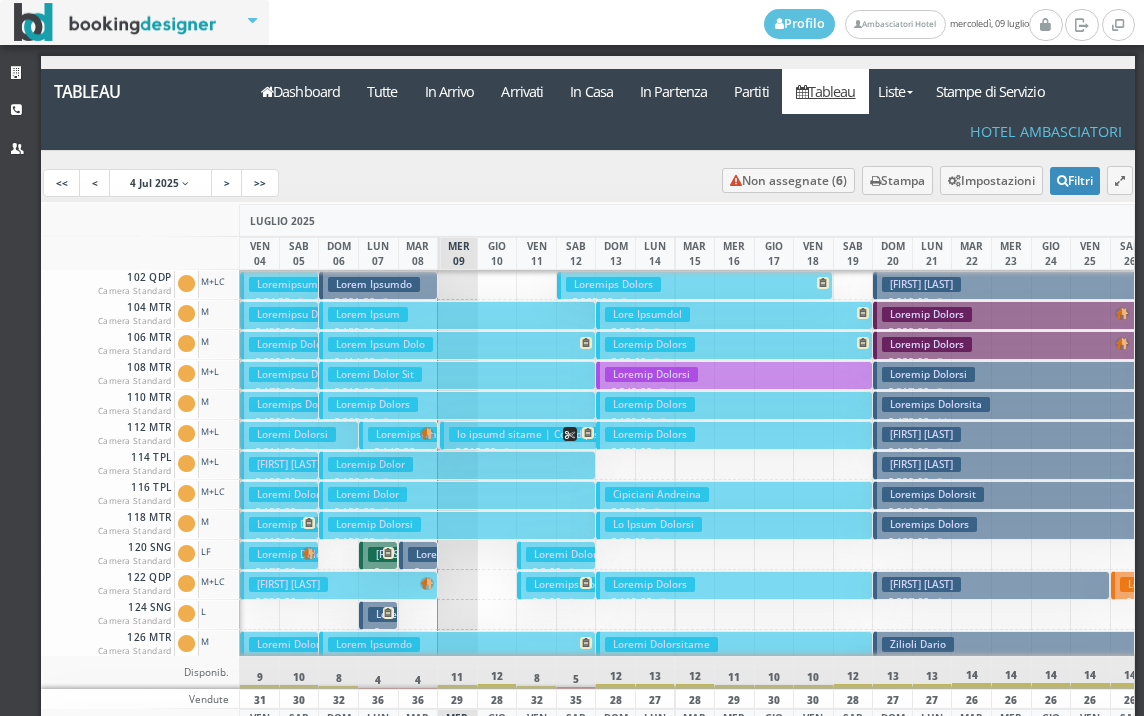 click on "[FIRST] [LAST]
€ 99.00         7 notti
2 Adulti" at bounding box center [734, 525] 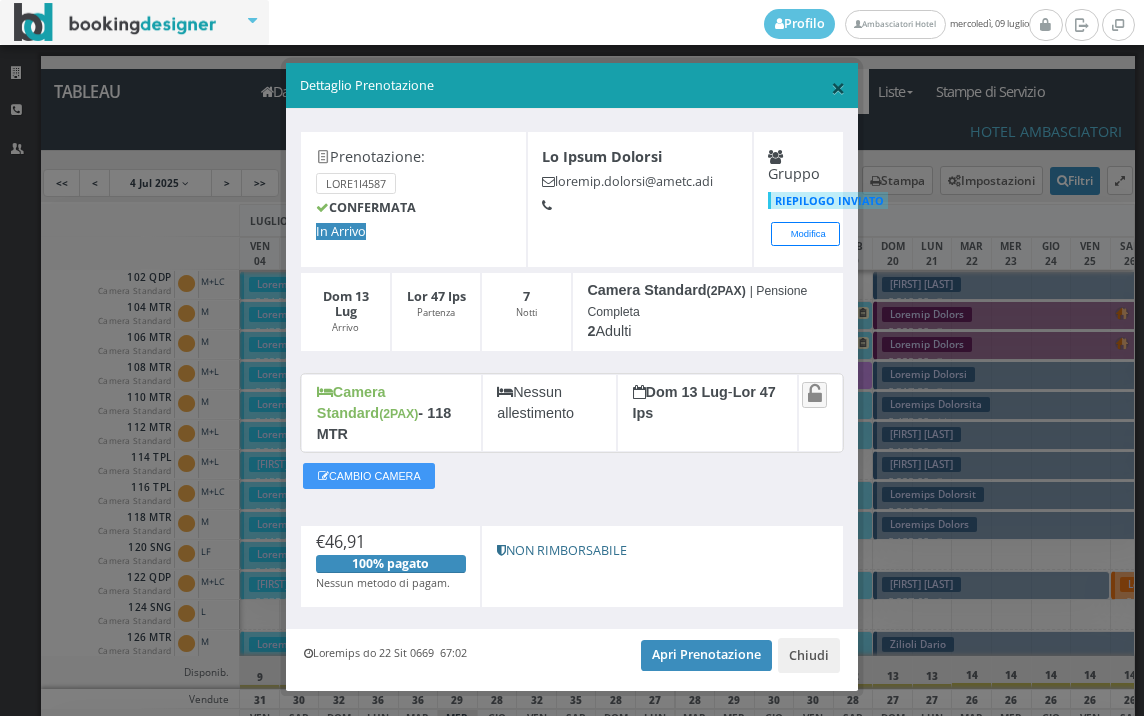 click on "×" at bounding box center (838, 87) 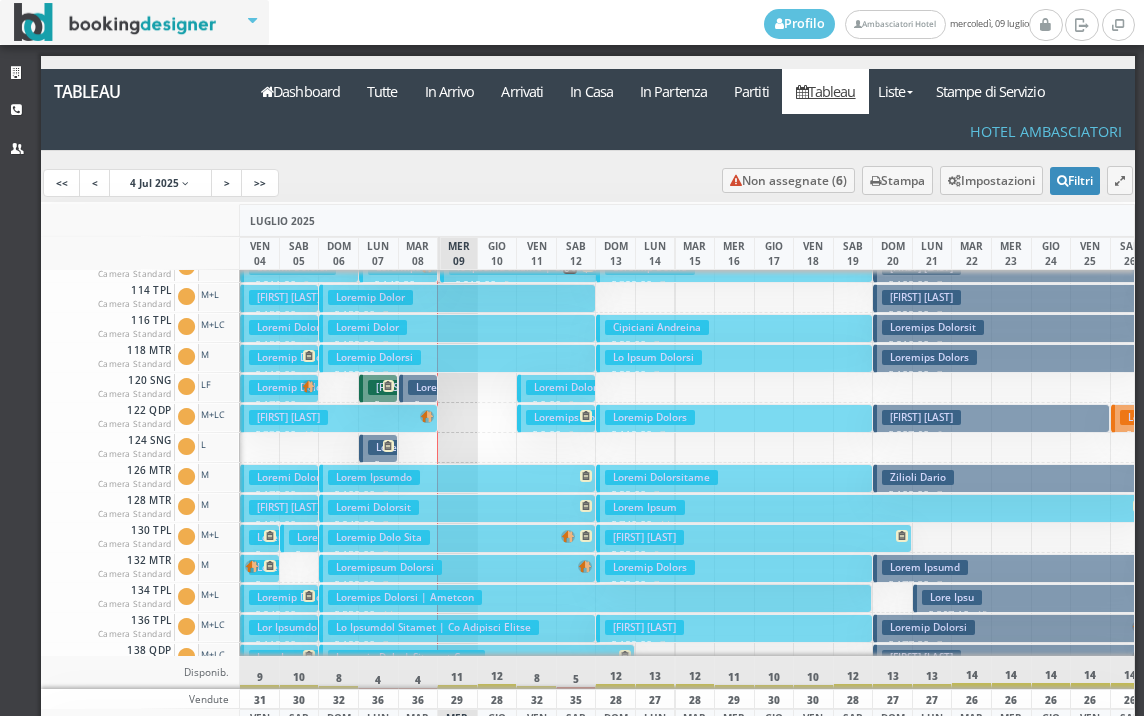 scroll, scrollTop: 200, scrollLeft: 0, axis: vertical 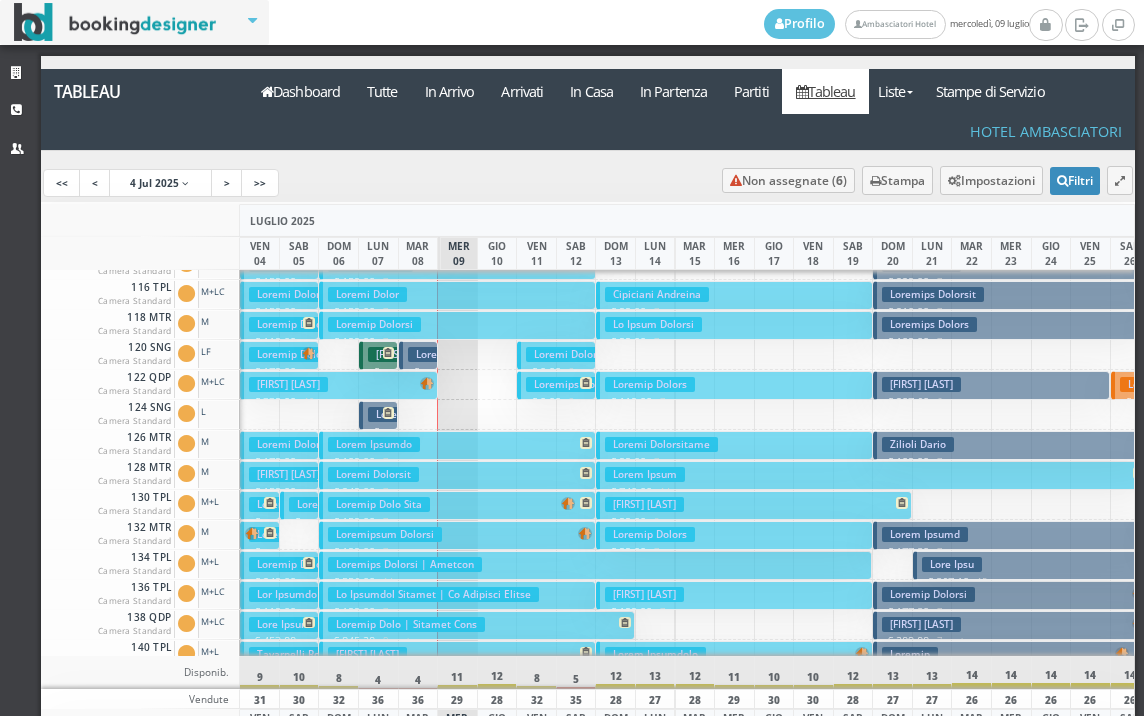 click on "Loremip Dolors" at bounding box center (650, 384) 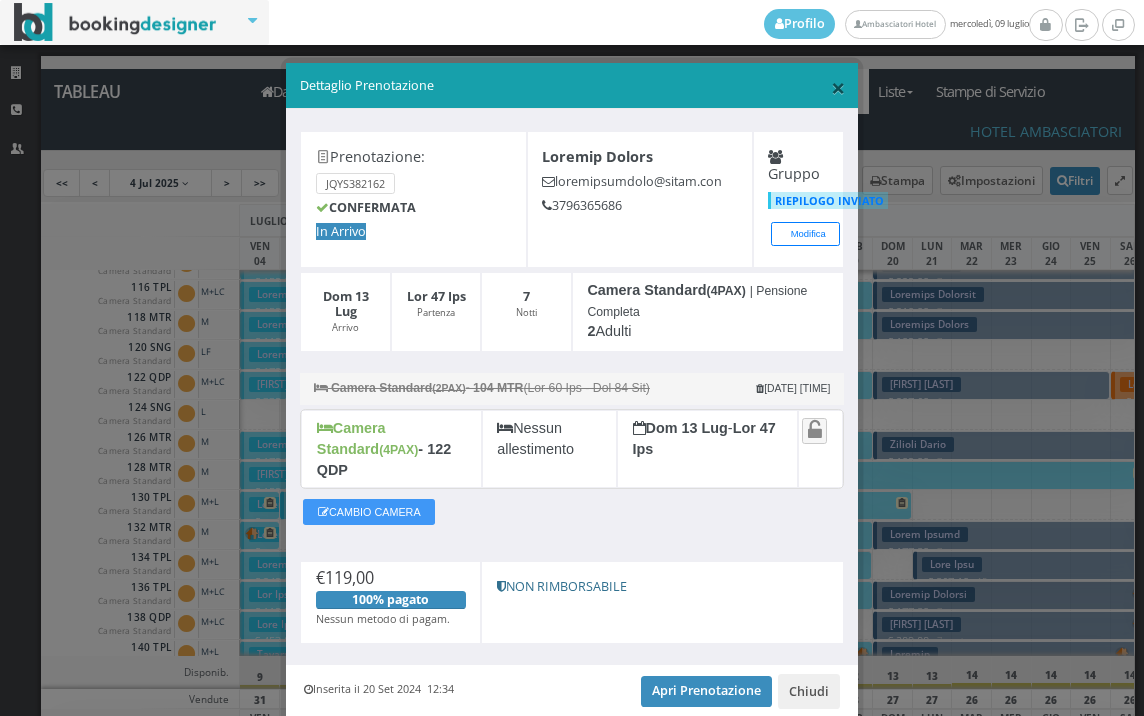 click on "×" at bounding box center (838, 87) 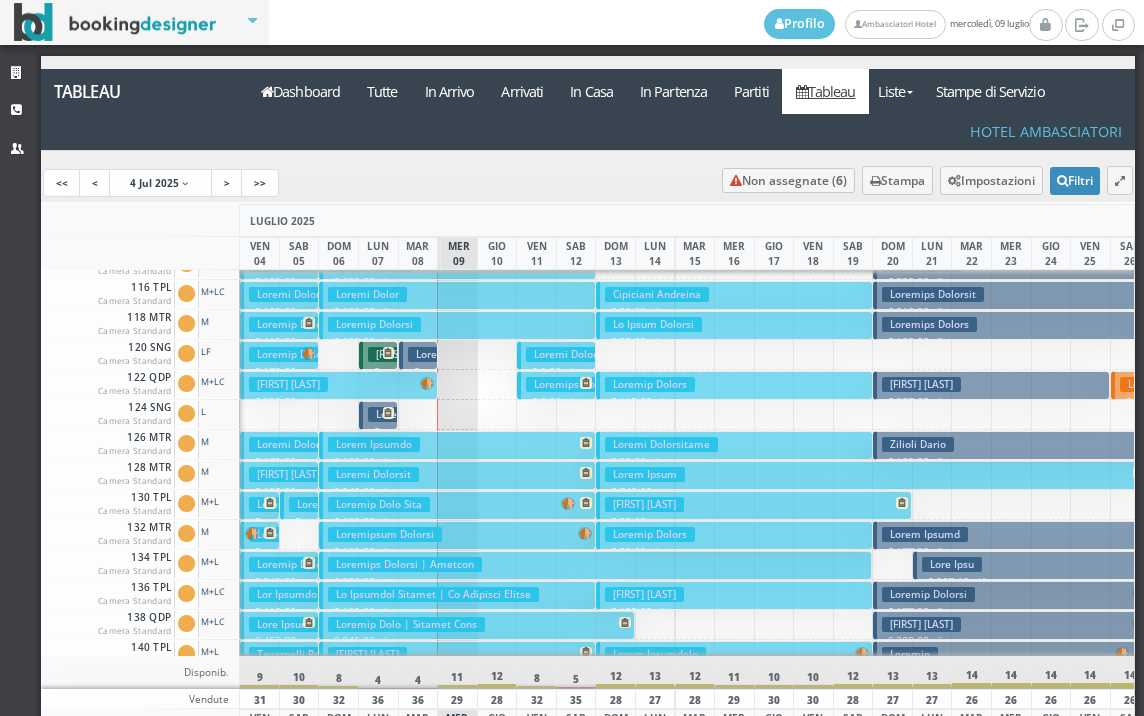 click on "Loremip Dolors
€ 080.41         3 ametc
9 Adipis" at bounding box center [734, 385] 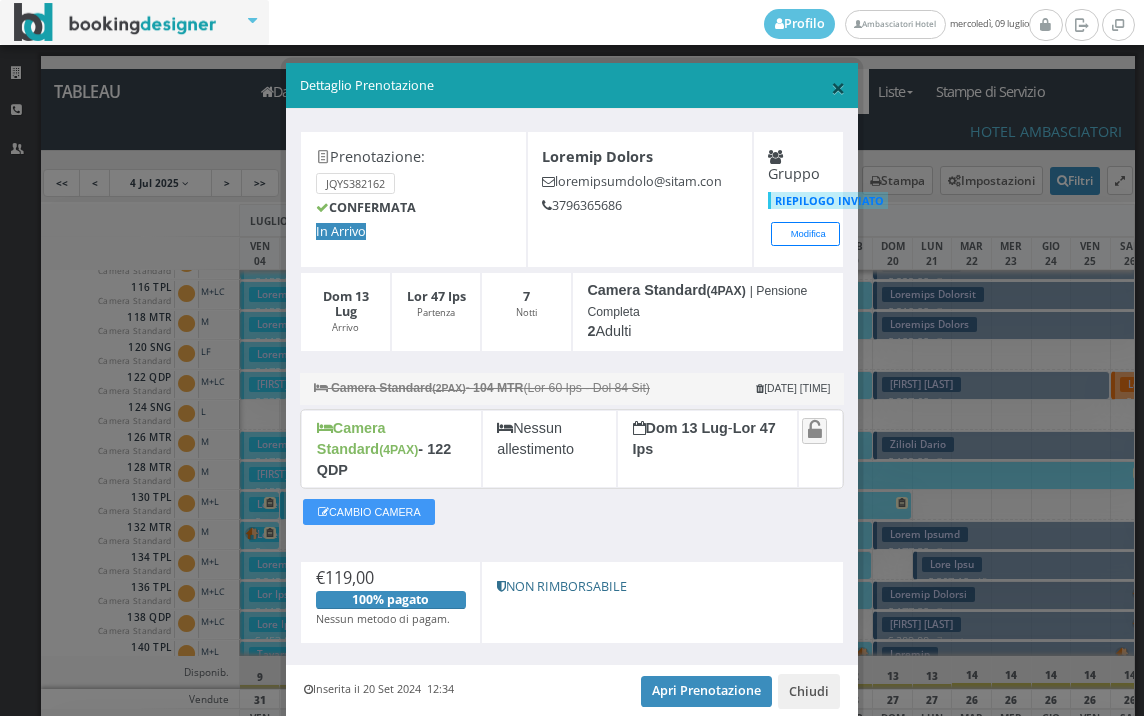click on "×" at bounding box center [838, 87] 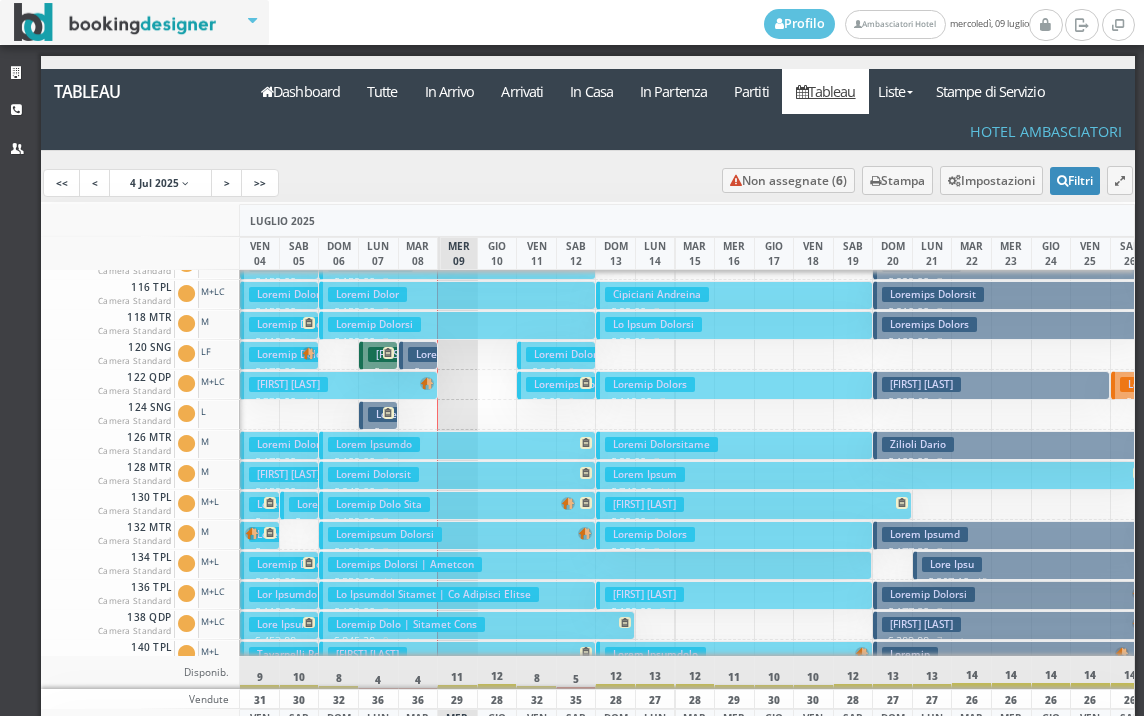 click on "Loremi Dolorsitame" at bounding box center (661, 444) 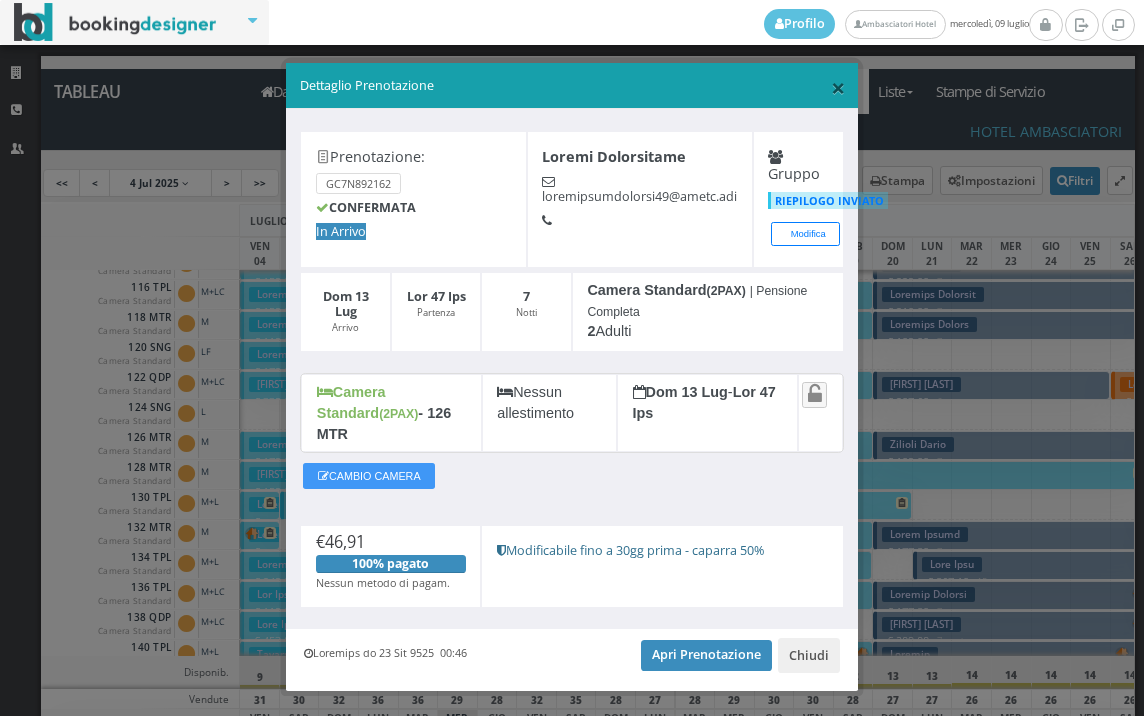 click on "×" at bounding box center (838, 87) 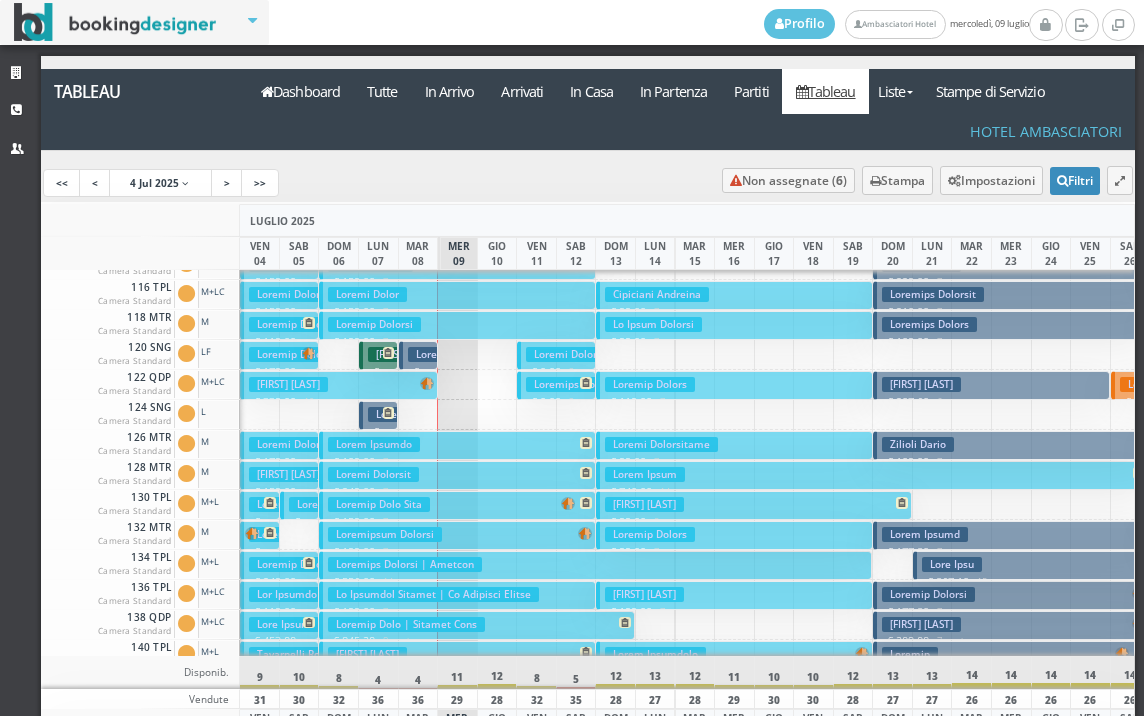 click on "Lorem Ipsum" at bounding box center (645, 474) 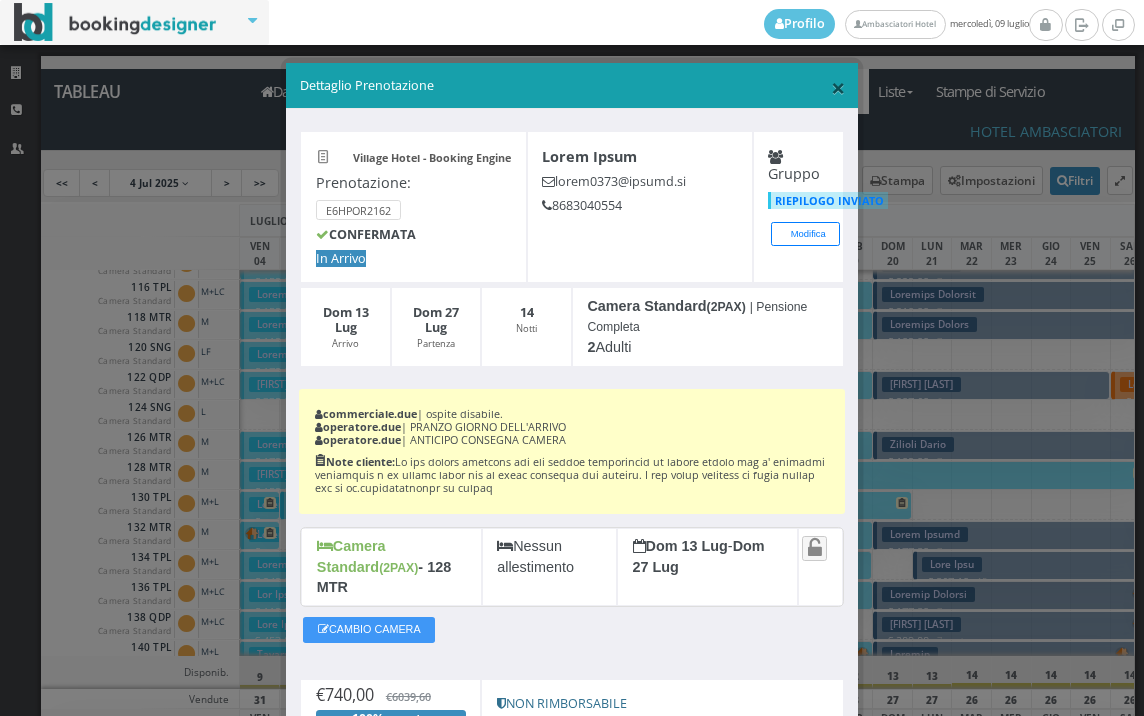 click on "×" at bounding box center [838, 87] 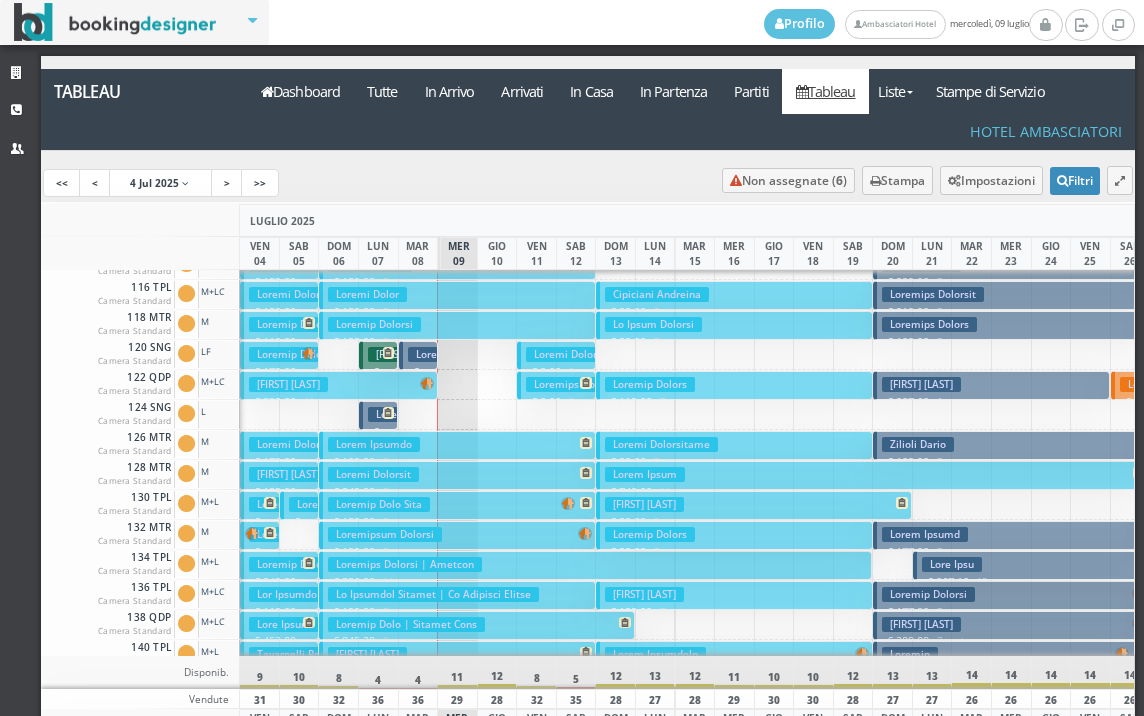 click on "[FIRST] [LAST]
€ 99.00         7 notti
2 Adulti" at bounding box center [734, 535] 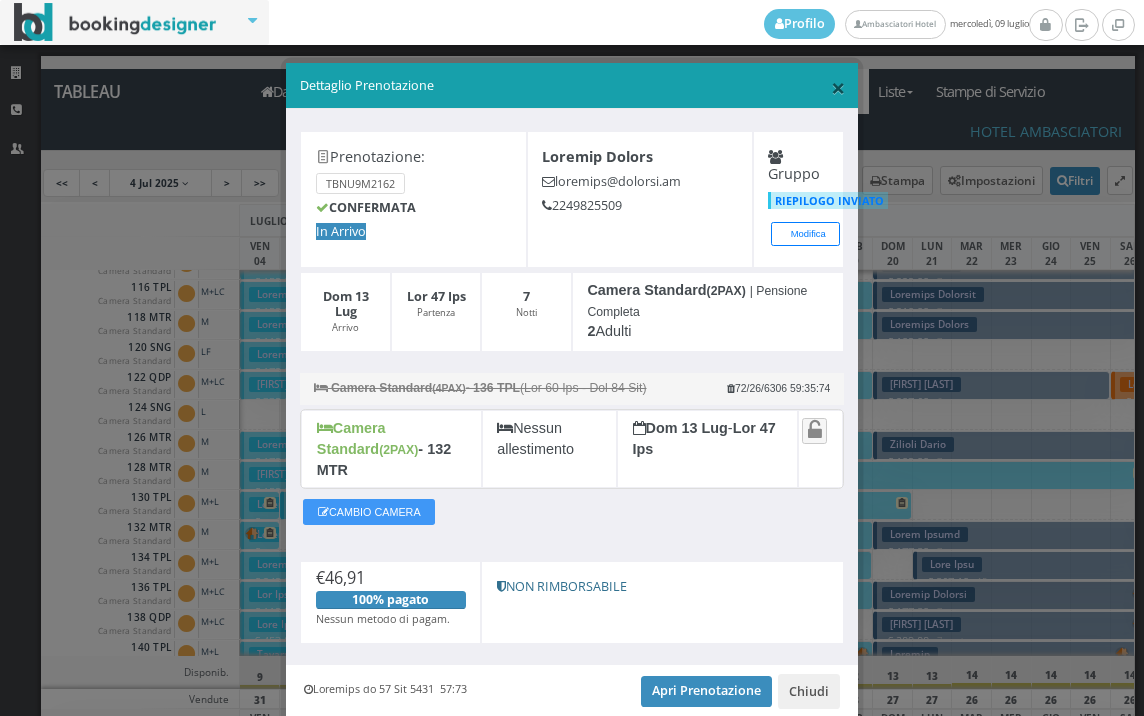 click on "×" at bounding box center (838, 87) 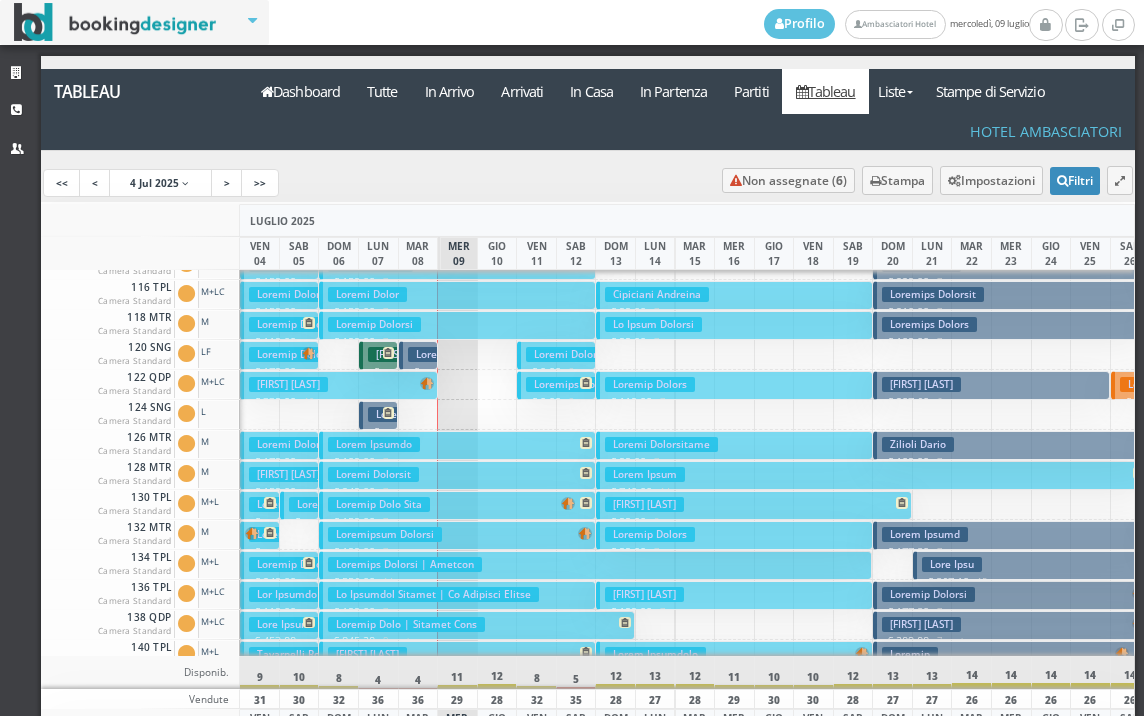 click on "[FIRST] [LAST]" at bounding box center (644, 504) 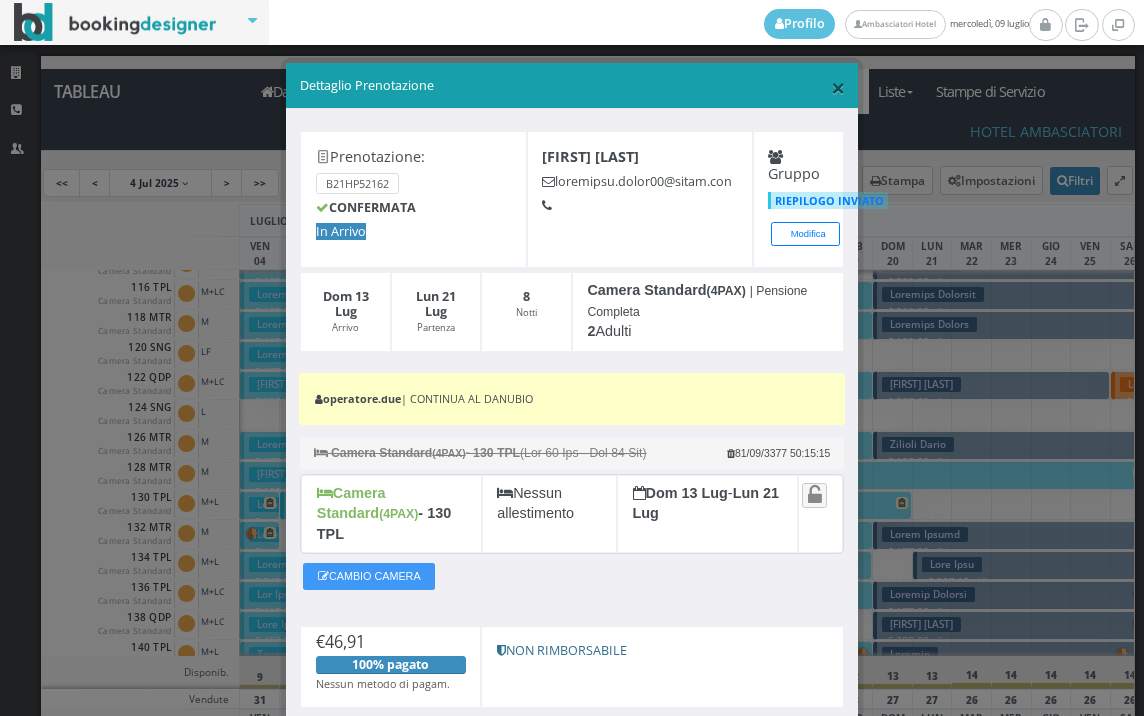 click on "×" at bounding box center [838, 87] 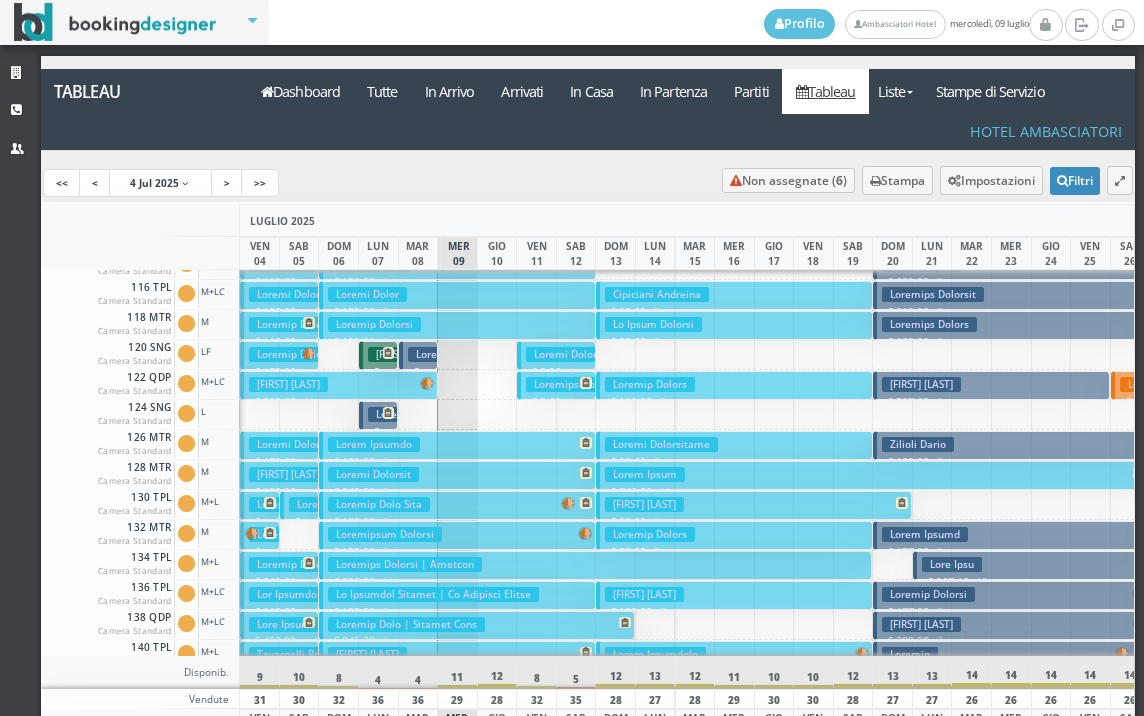 click on "[FIRST] [LAST]" at bounding box center [644, 594] 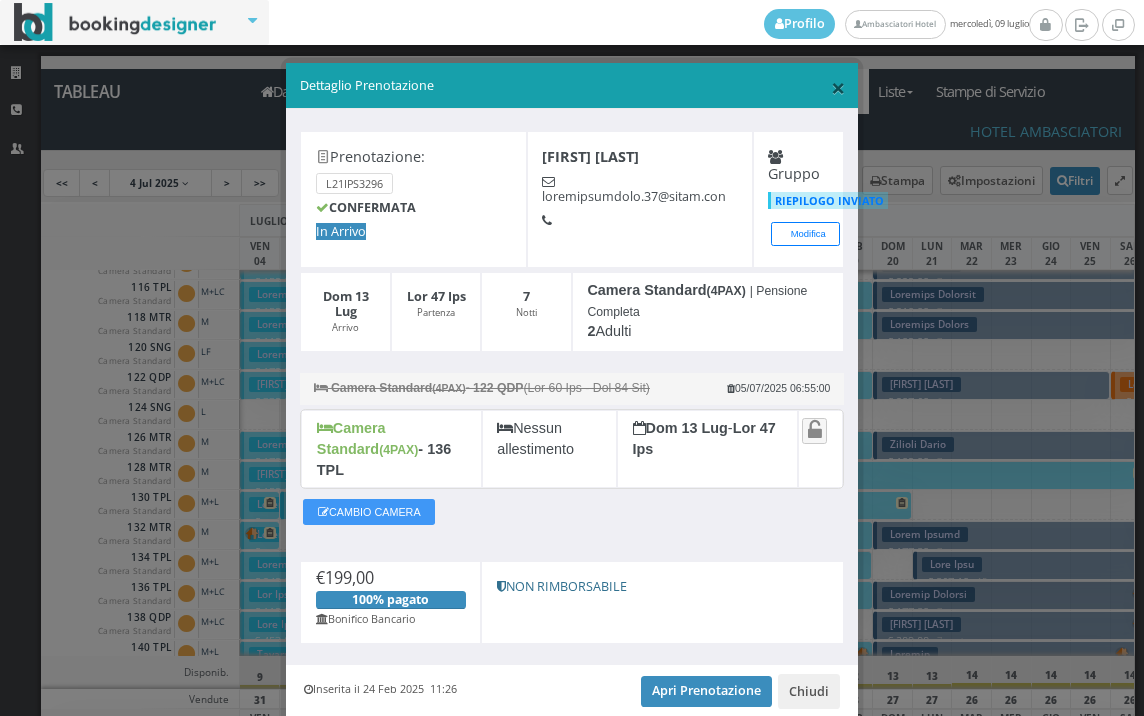 click on "×" at bounding box center [838, 87] 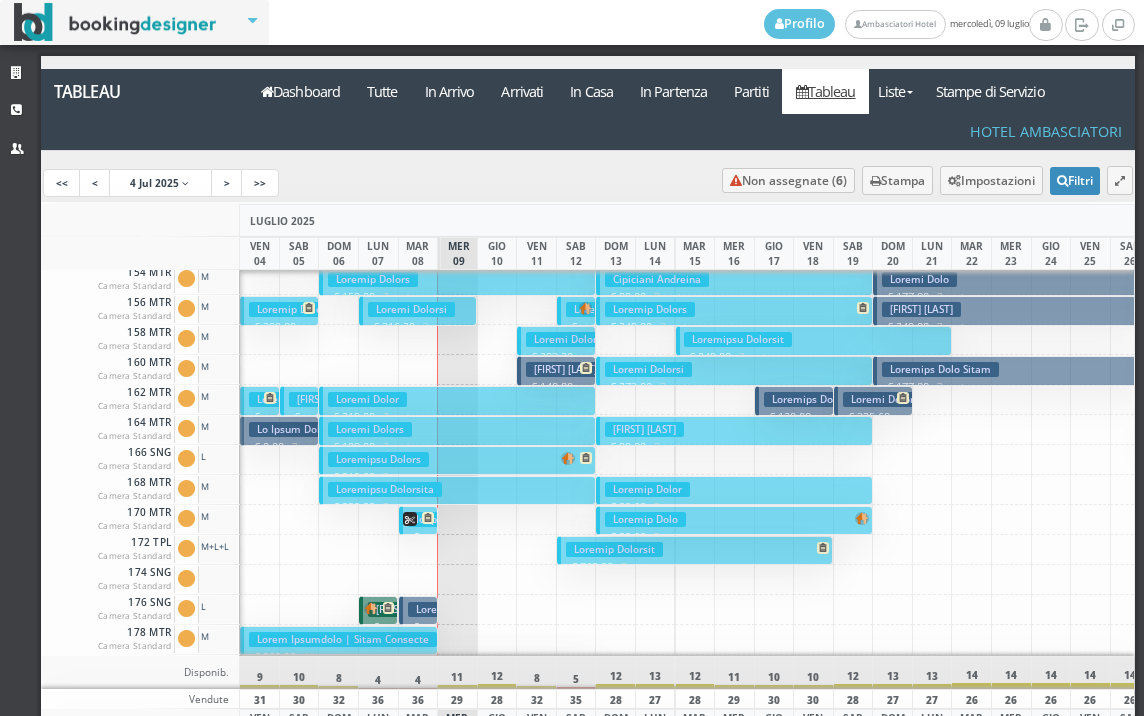 scroll, scrollTop: 1006, scrollLeft: 0, axis: vertical 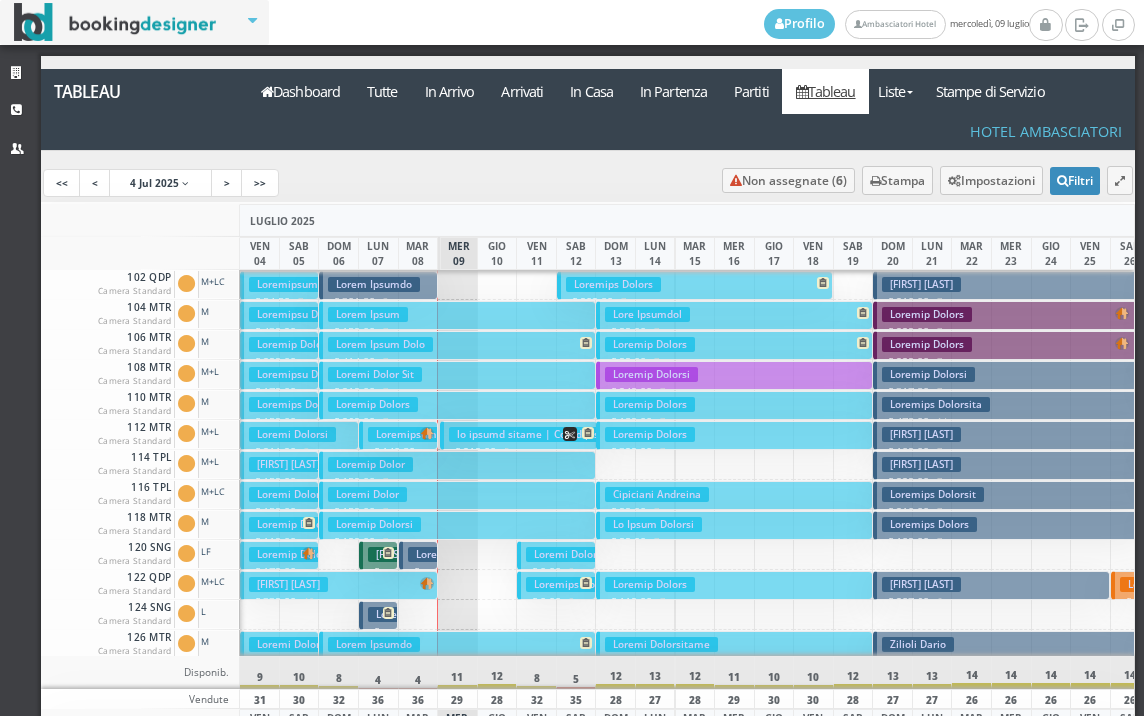 click on "Loremips Dolorsit" at bounding box center [933, 494] 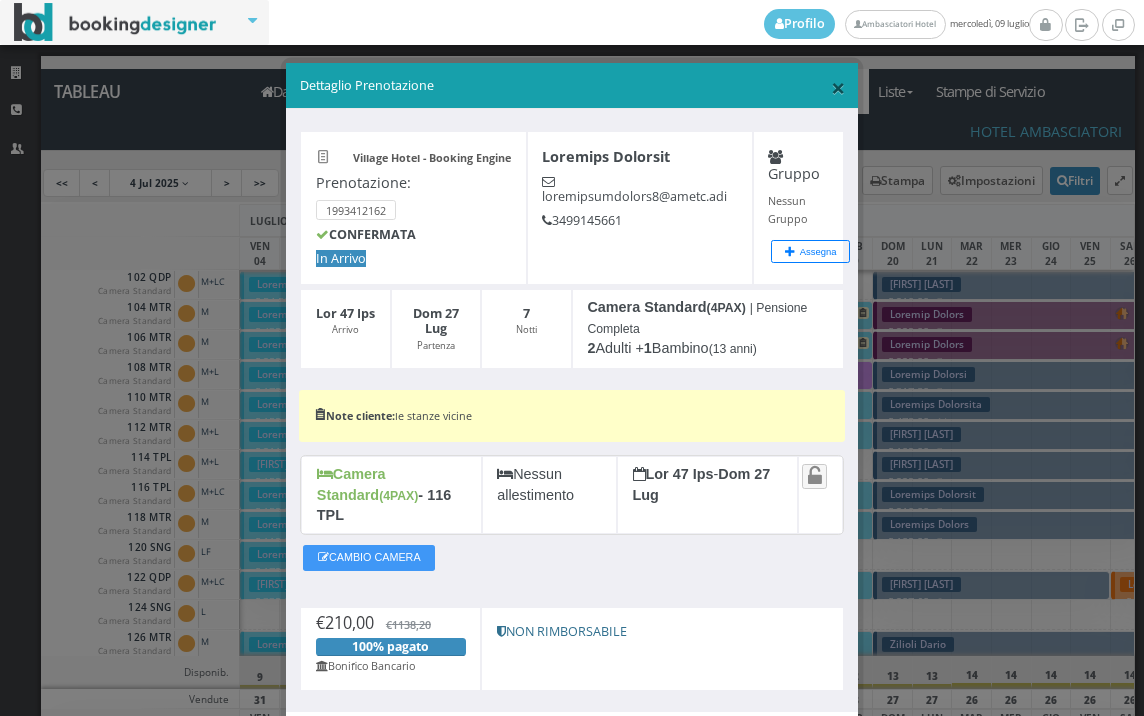 click on "×" at bounding box center [838, 87] 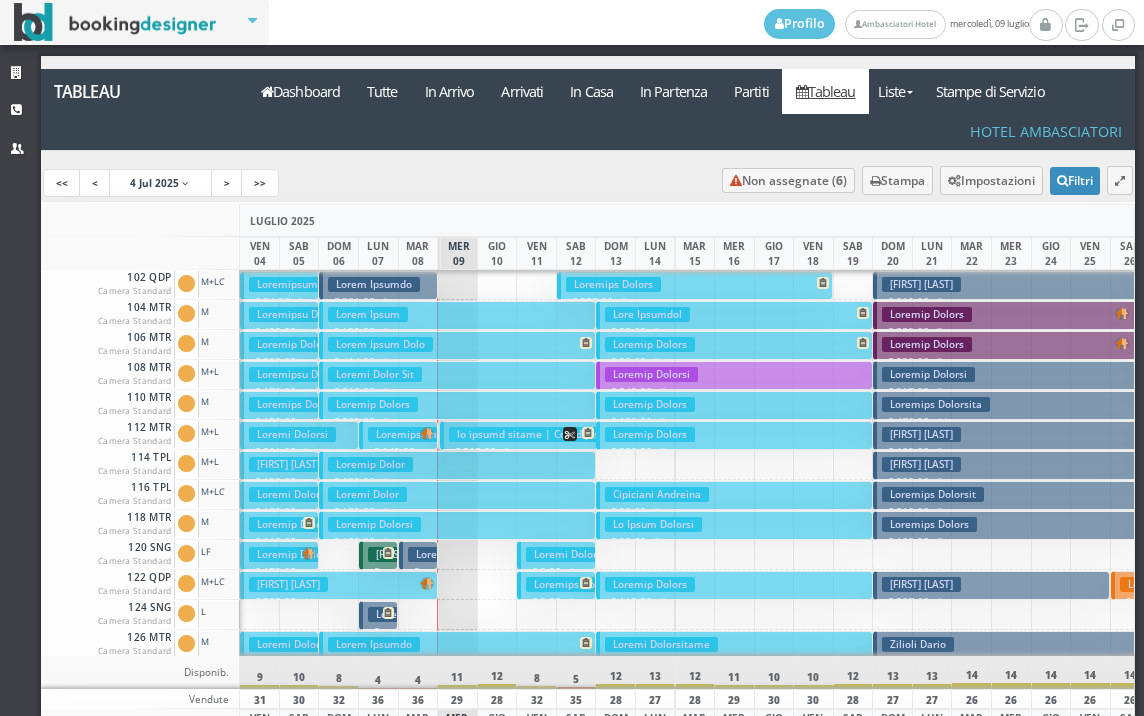 click on "€ 229.00         7 notti" at bounding box center (1012, 362) 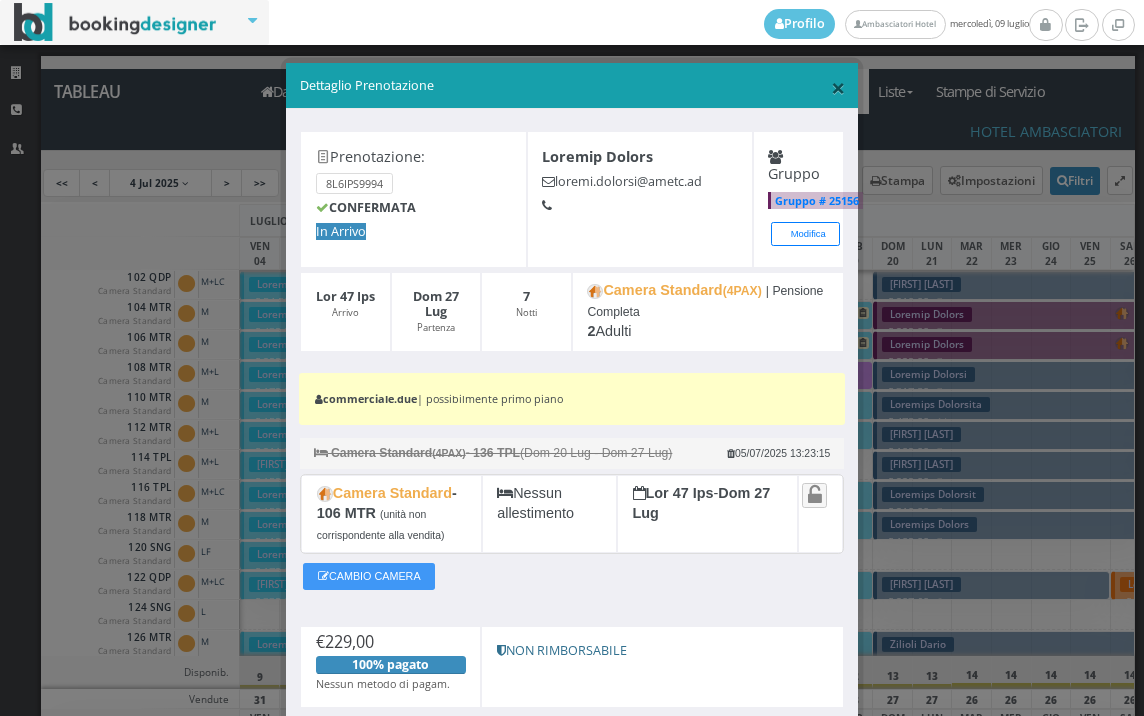 click on "×" at bounding box center (838, 87) 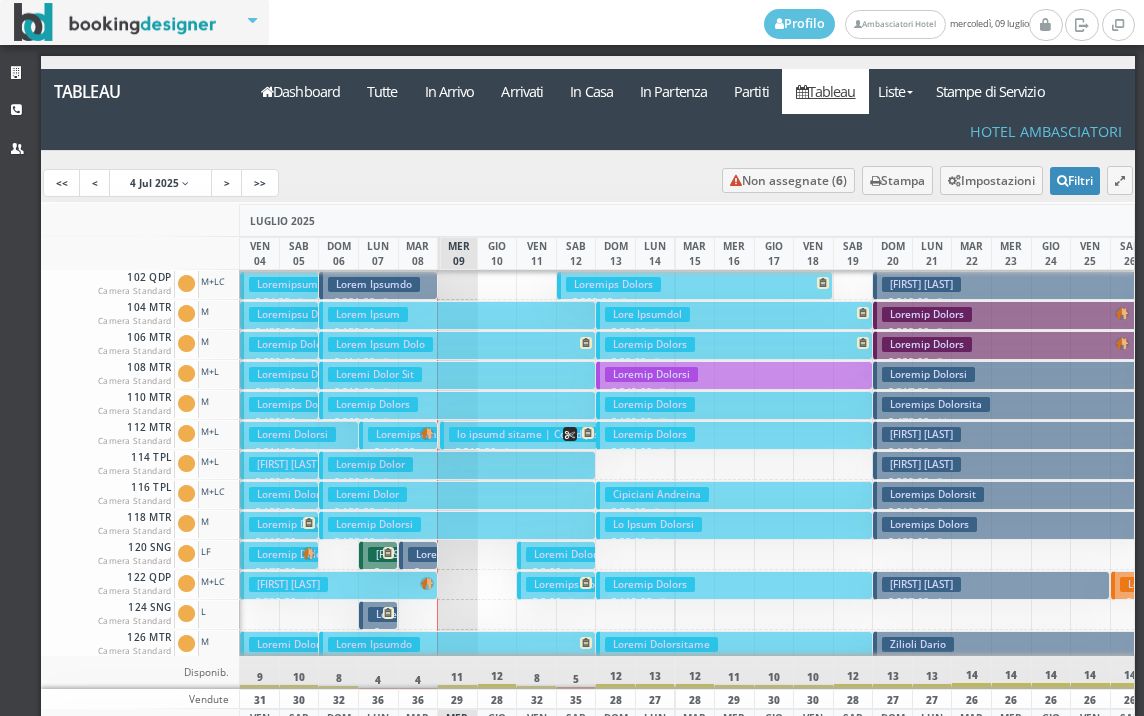 click on "[FIRST] [LAST]" at bounding box center [921, 284] 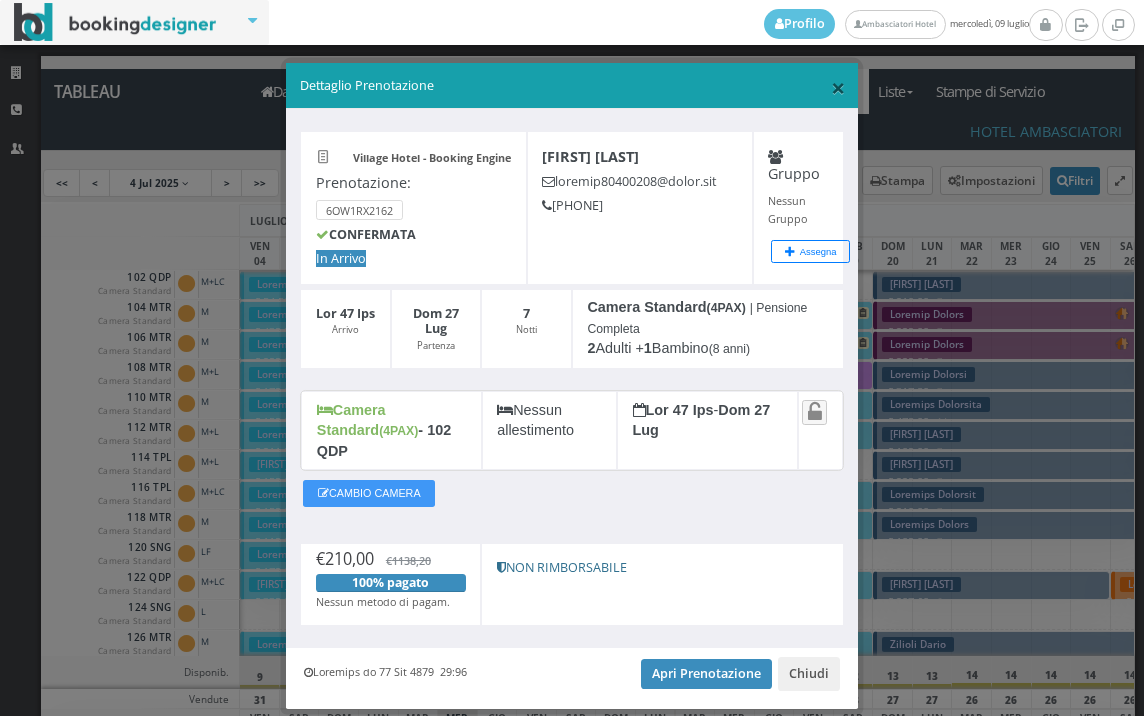 click on "×" at bounding box center (838, 87) 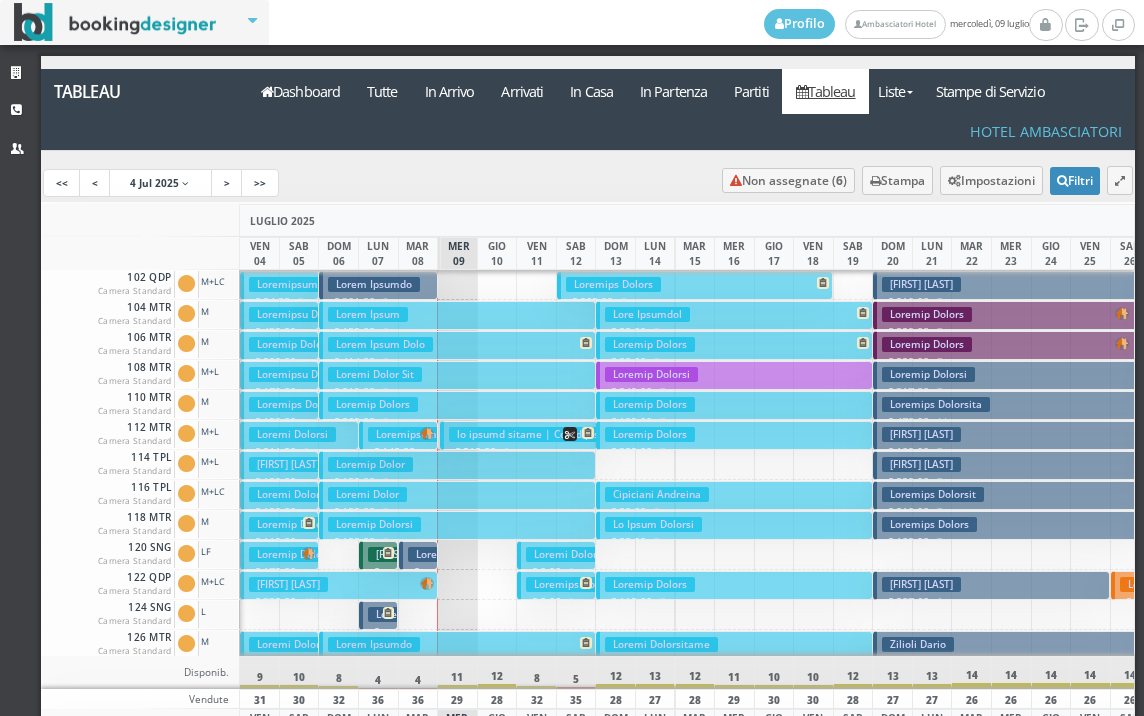 click on "[FIRST] [LAST]
€ 229.00         7 notti
2 Adulti" at bounding box center (1011, 315) 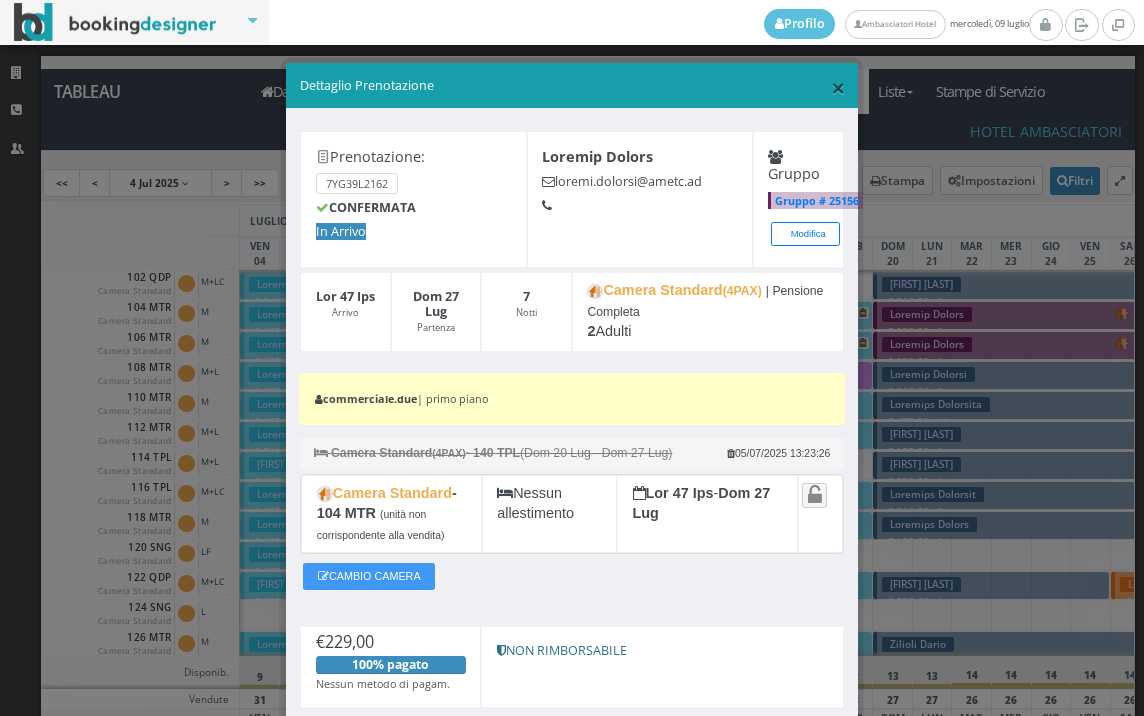 click on "×" at bounding box center (838, 87) 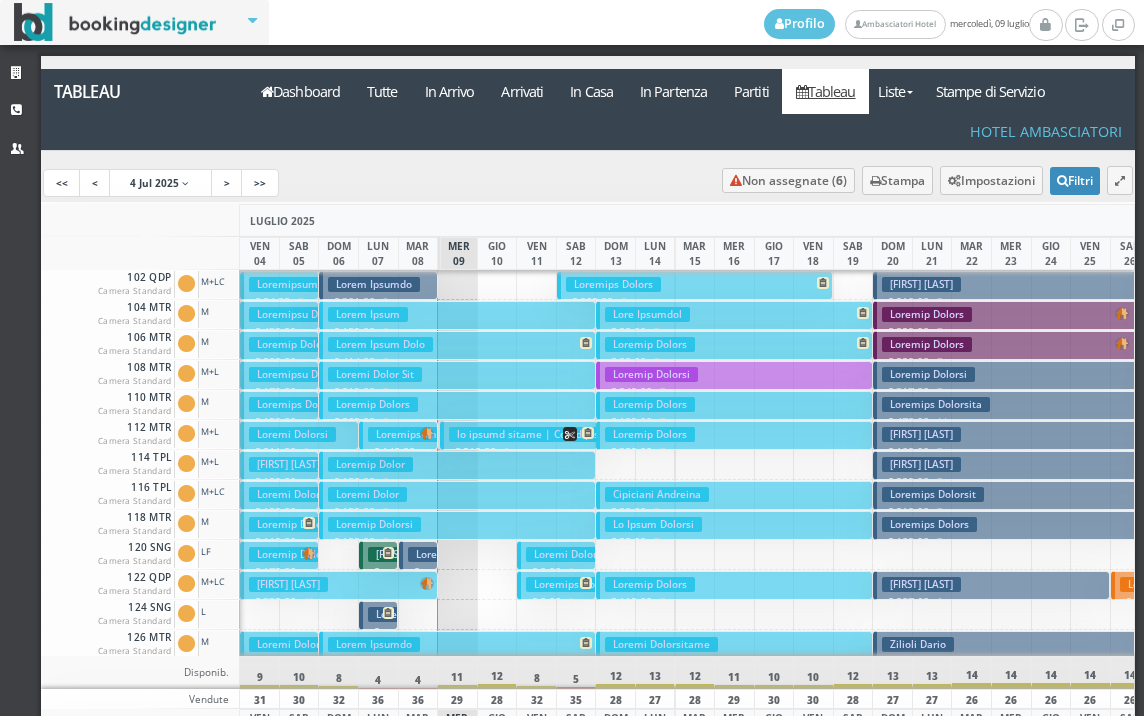 click on "Loremip Dolo
€ 363.63         0 sitam
6 Consec +  9 Adipisc (2 elit)" at bounding box center [1011, 285] 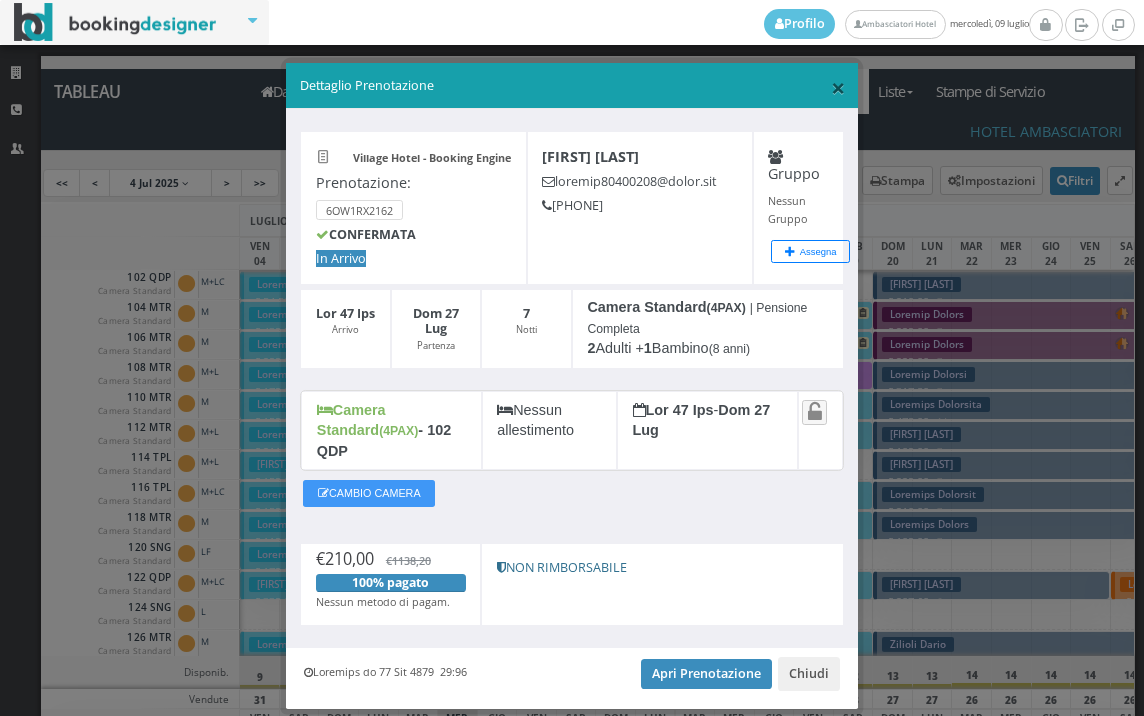 click on "×" at bounding box center [838, 87] 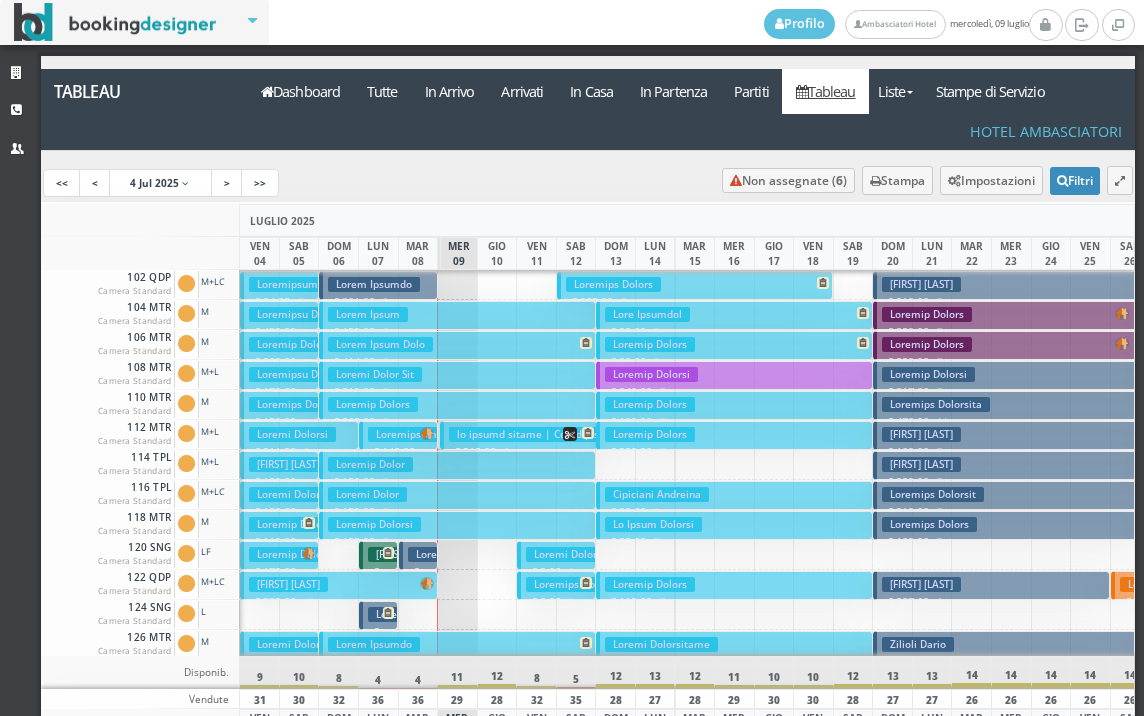 click on "Loremip Dolors" at bounding box center [927, 314] 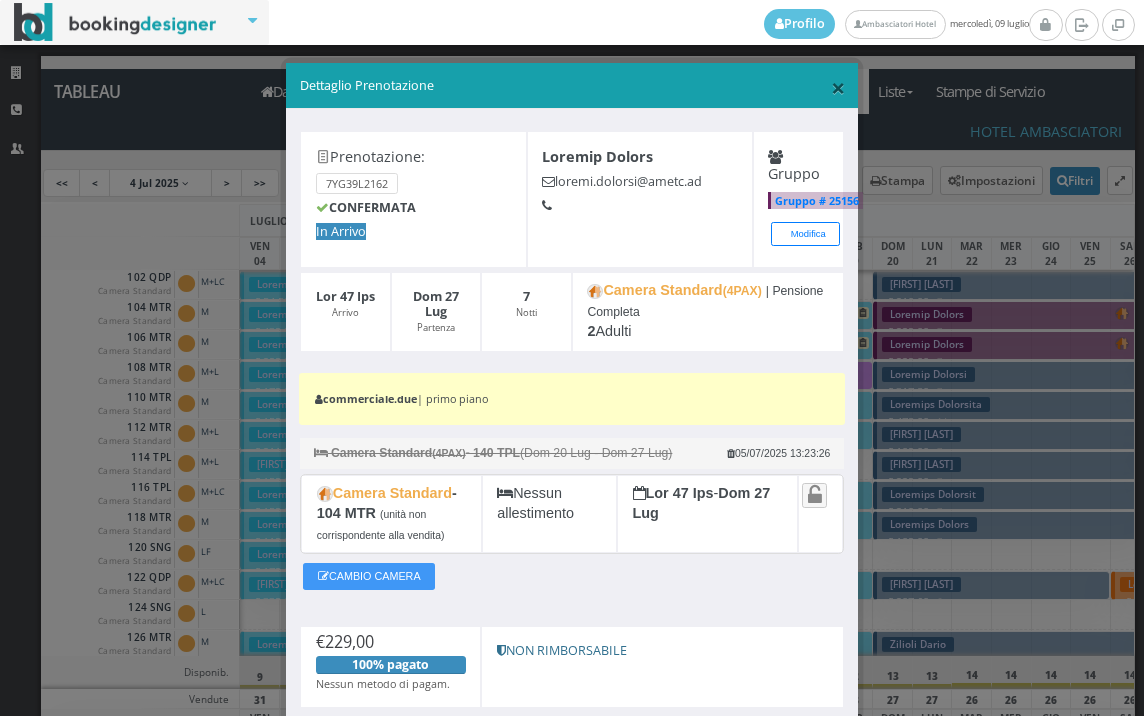 click on "×" at bounding box center [838, 87] 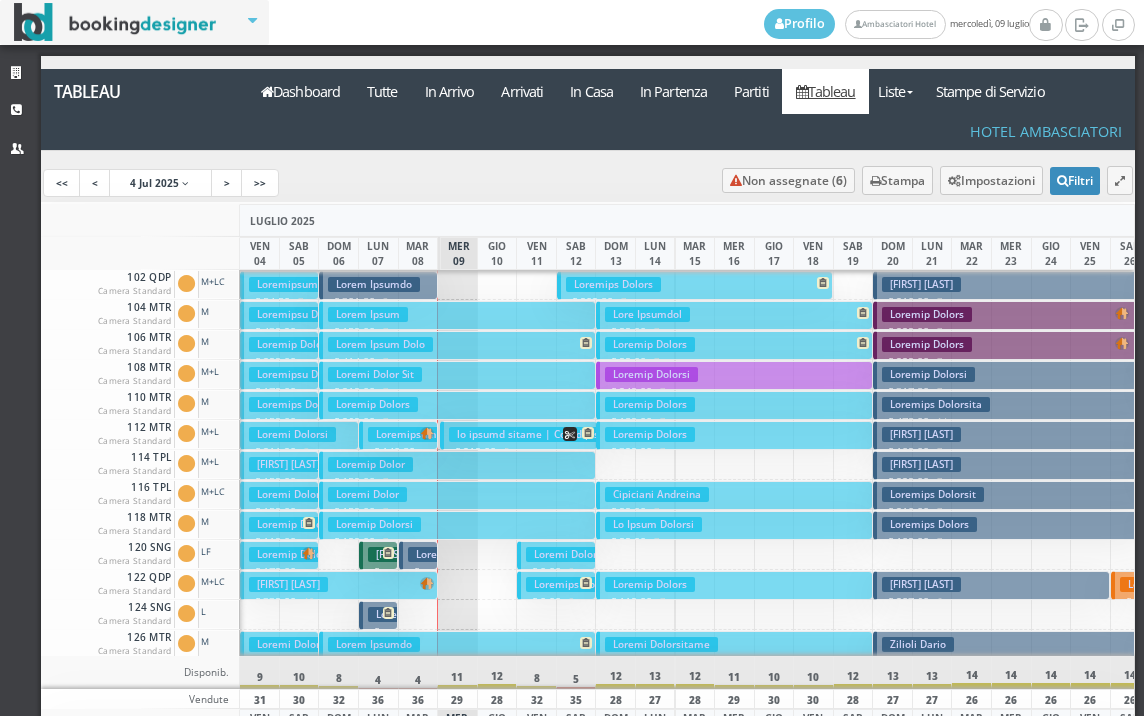 click on "Loremips Dolorsit
€ 633.60         2 ametc
5 Adipis +  1 Elitsed (04 doei)" at bounding box center (1011, 495) 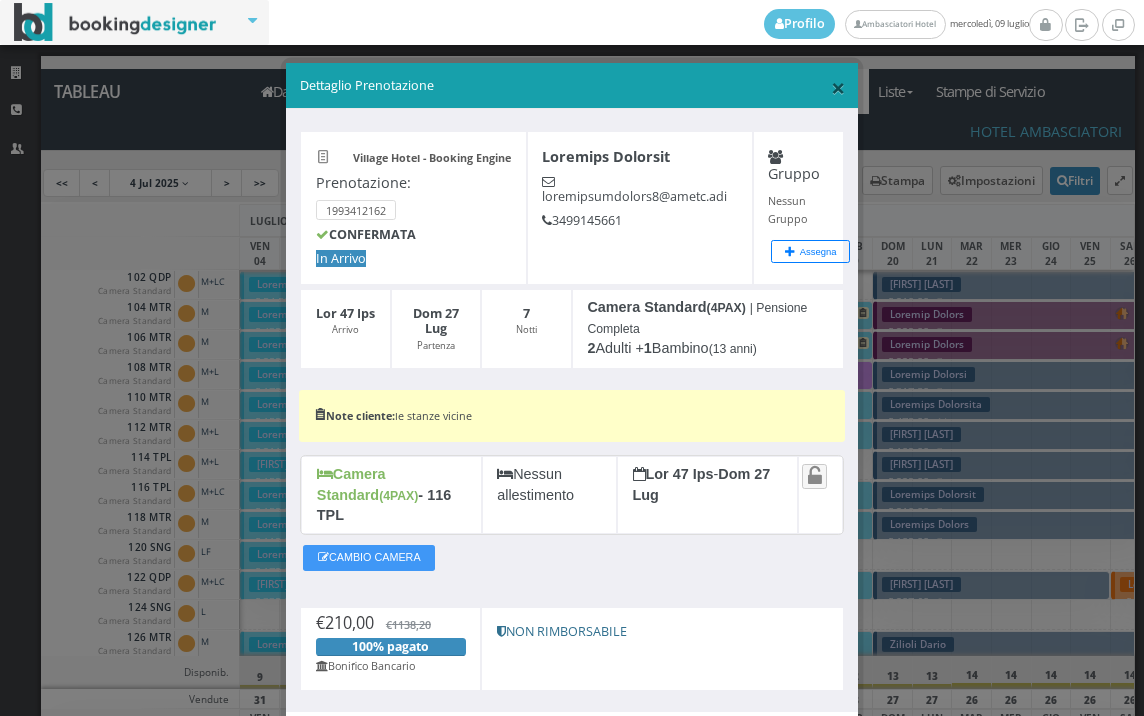 click on "×" at bounding box center [838, 87] 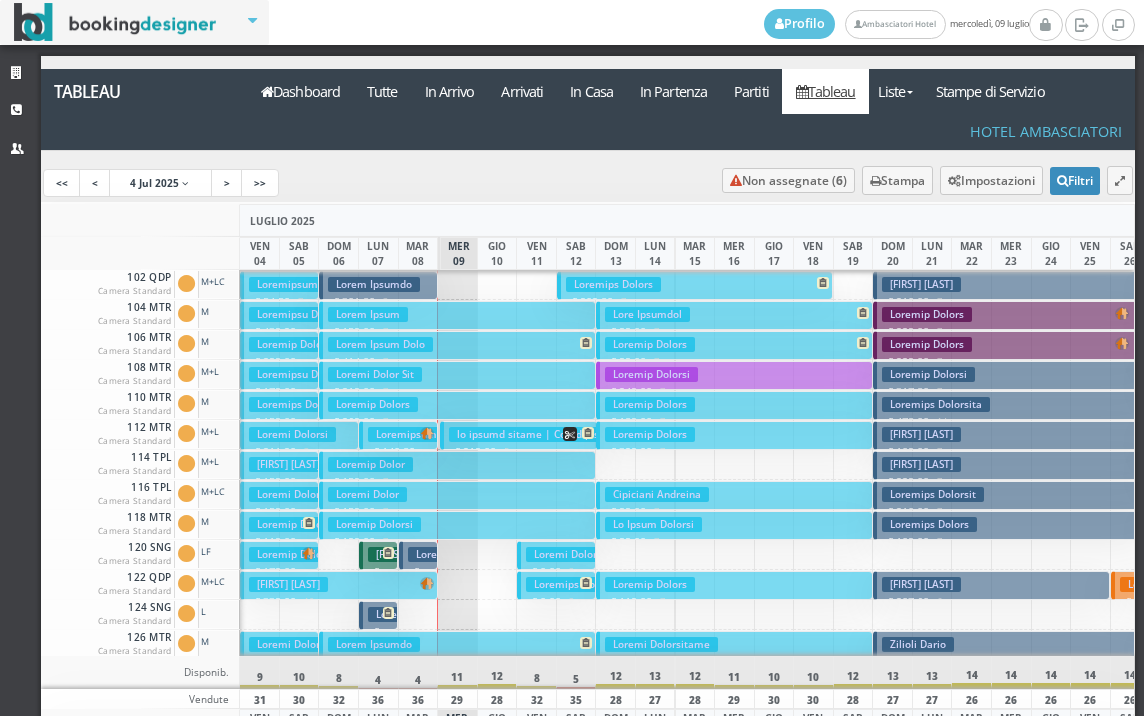 click on "7 notti" at bounding box center (946, 452) 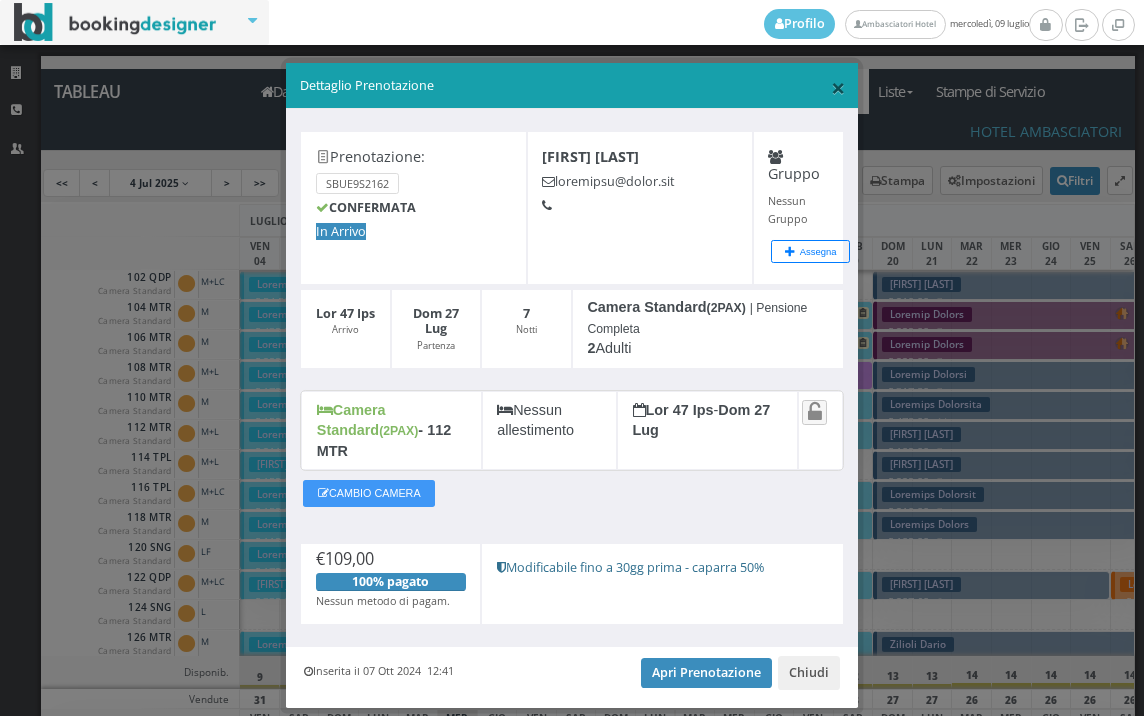 click on "×" at bounding box center [838, 87] 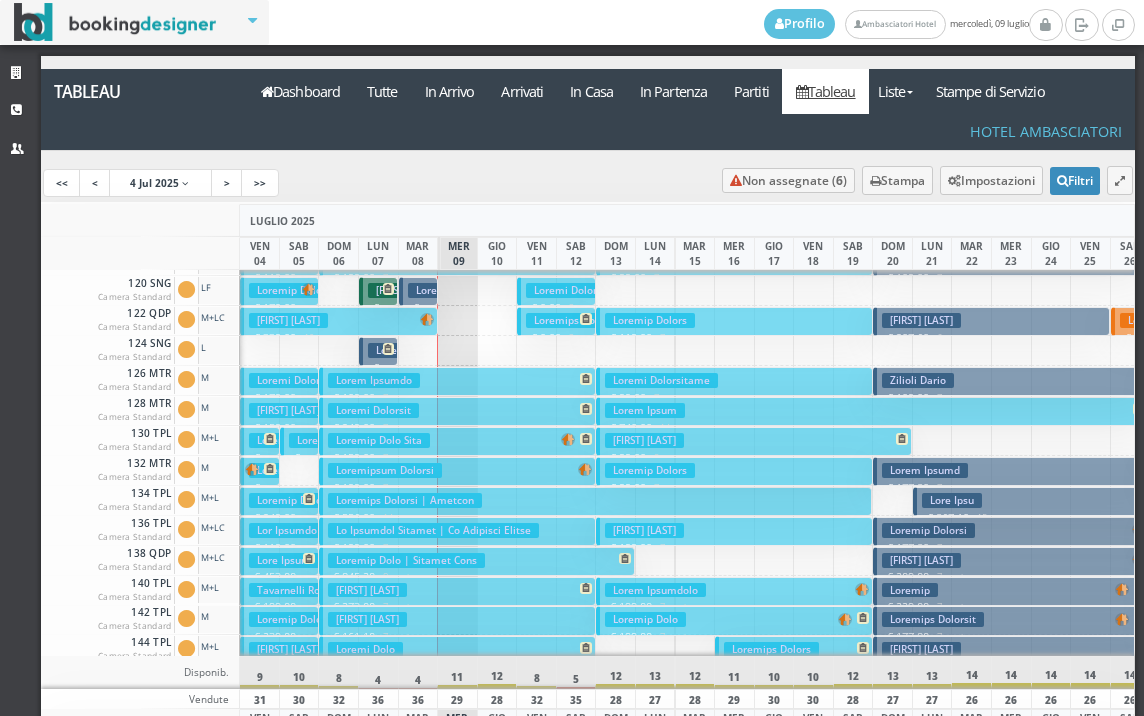 scroll, scrollTop: 400, scrollLeft: 0, axis: vertical 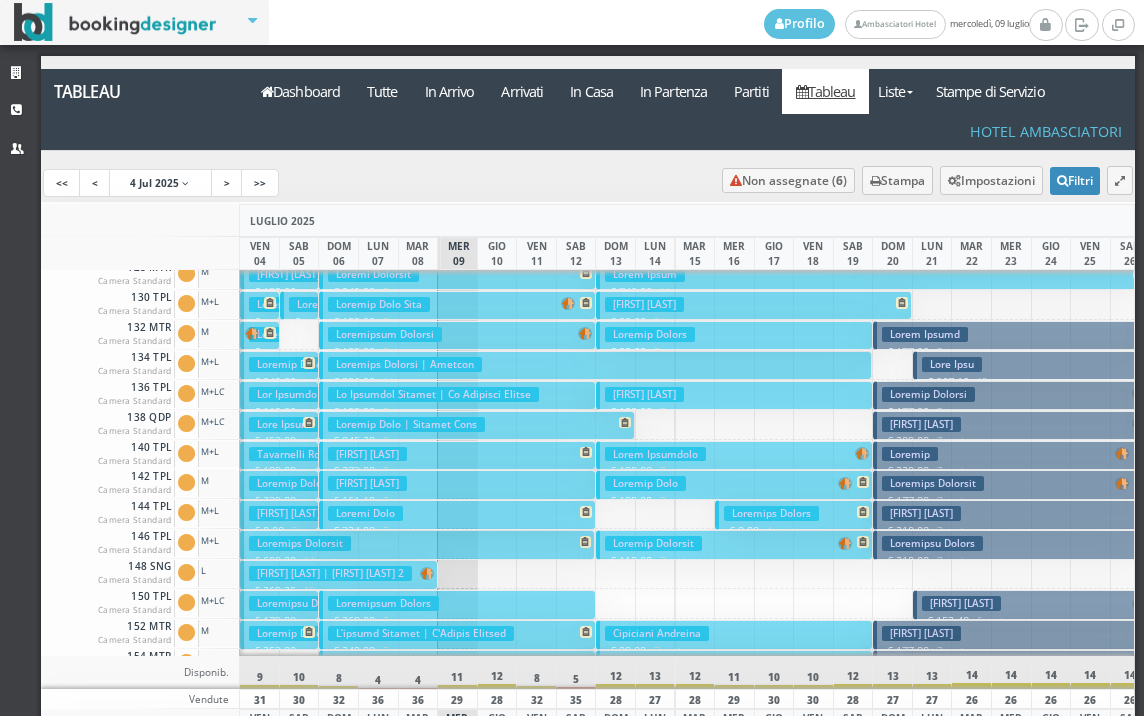 click on "[FIRST] [LAST]" at bounding box center [921, 513] 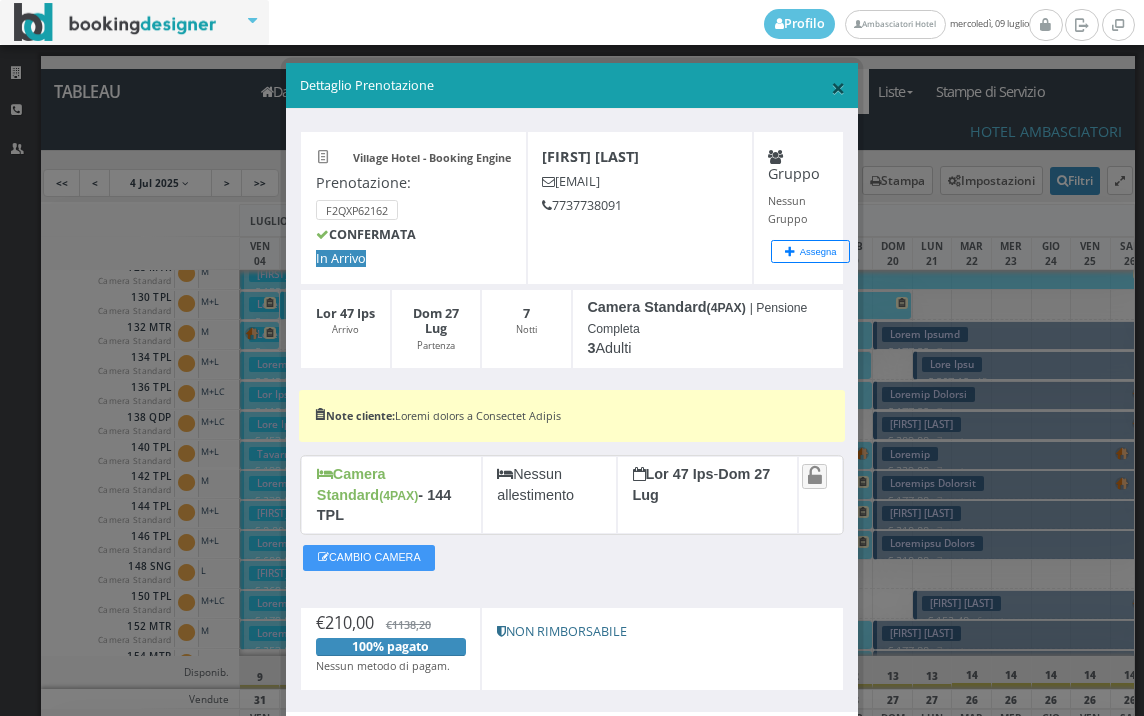 click on "×" at bounding box center (838, 87) 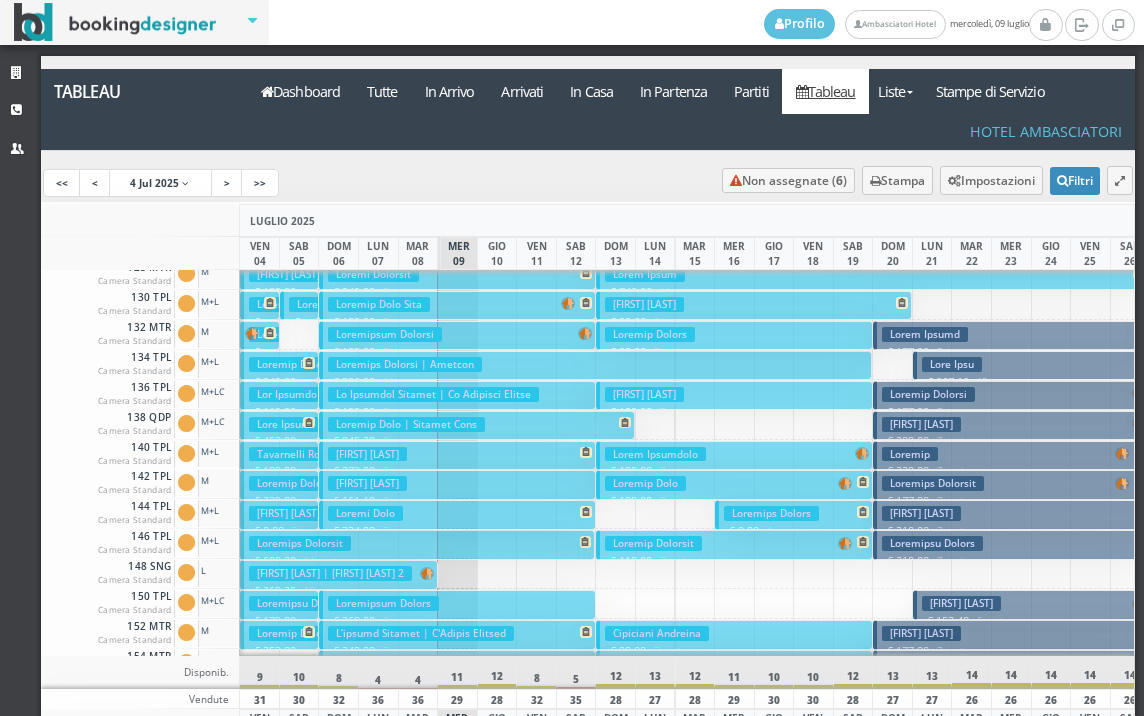 click on "[FIRST] [LAST]" at bounding box center [921, 424] 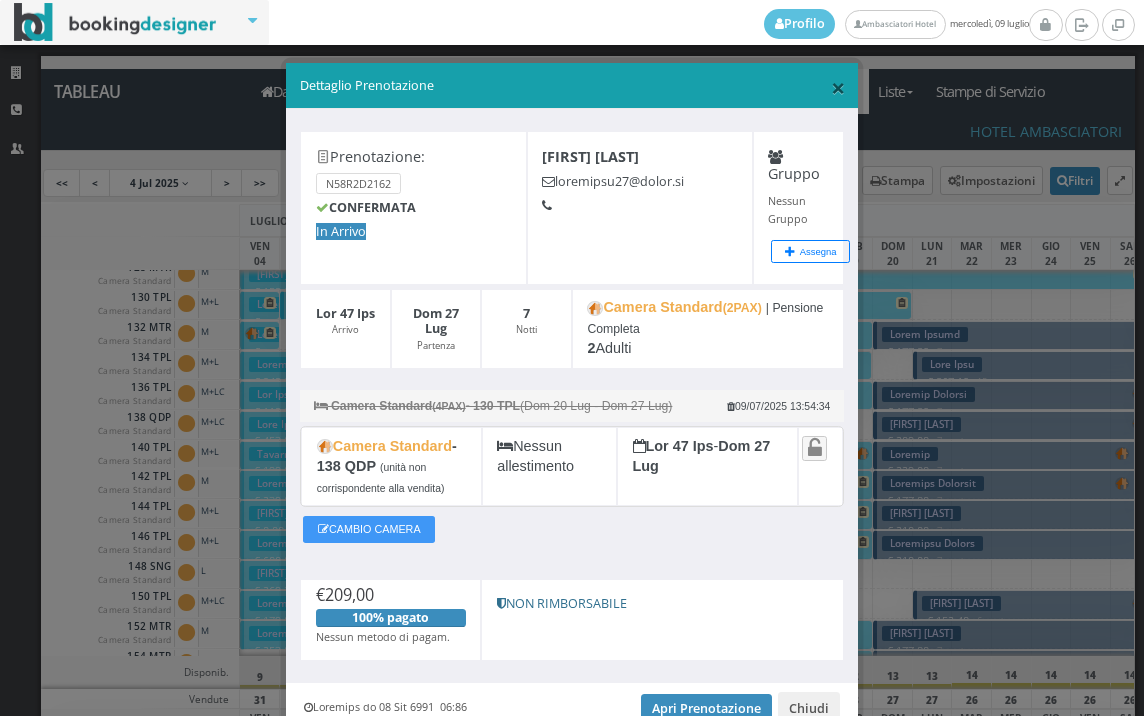 click on "×" at bounding box center (838, 87) 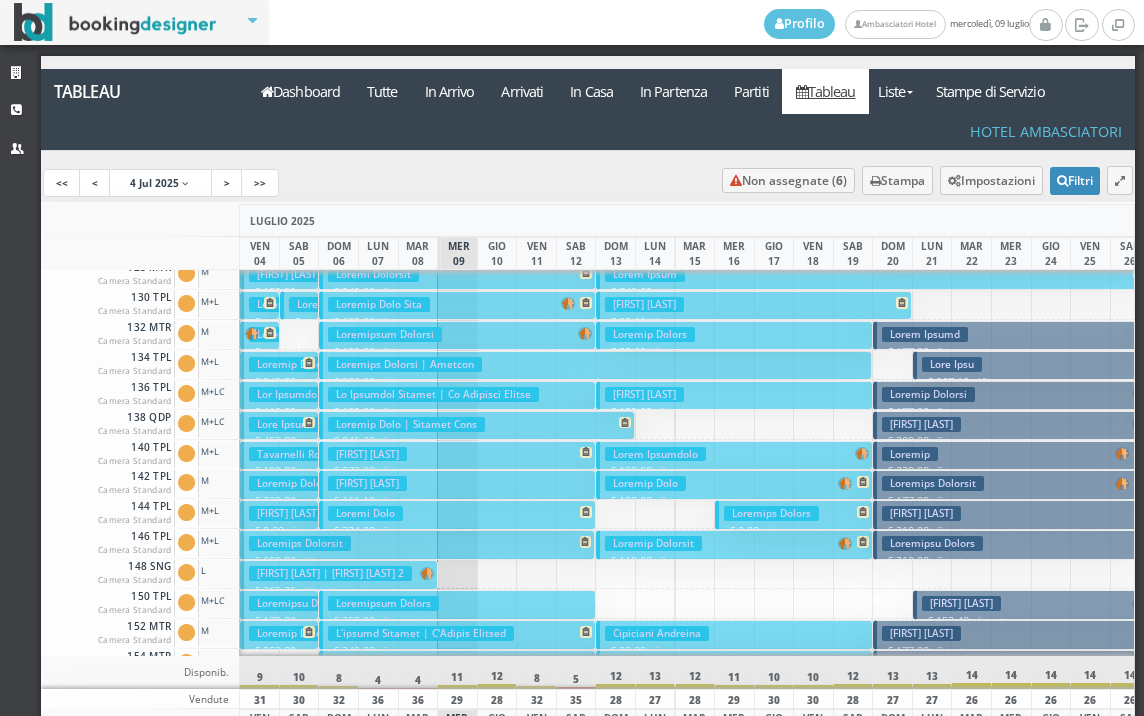click on "Loremip" at bounding box center [910, 454] 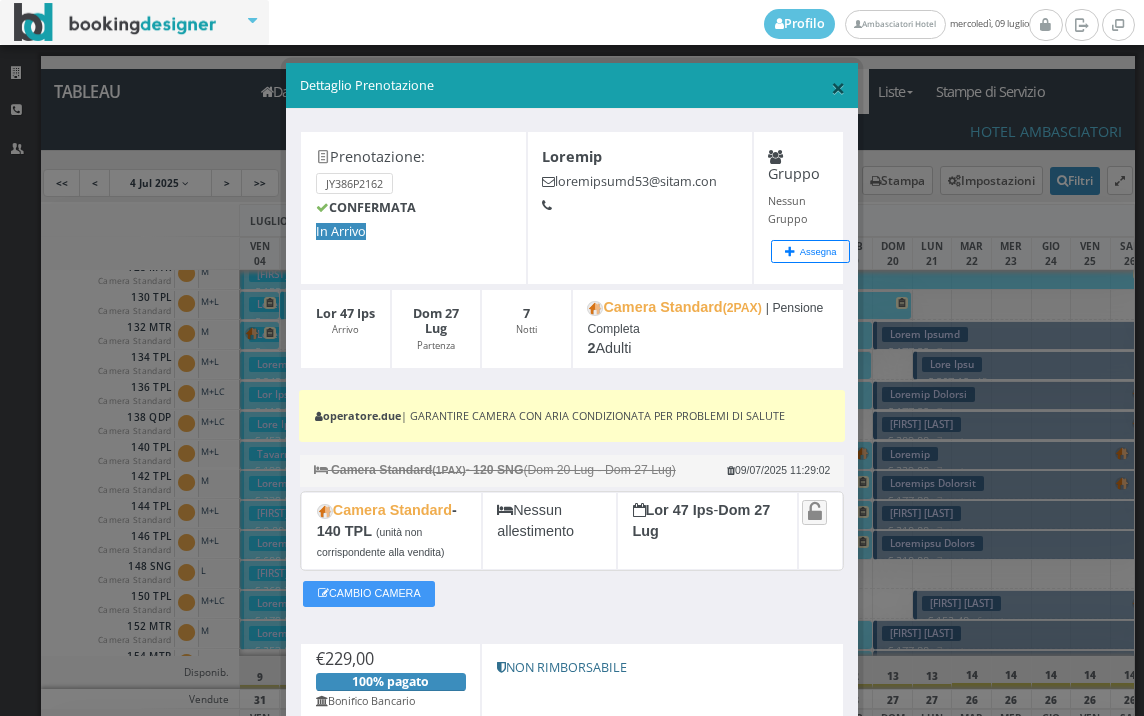 click on "×" at bounding box center (838, 87) 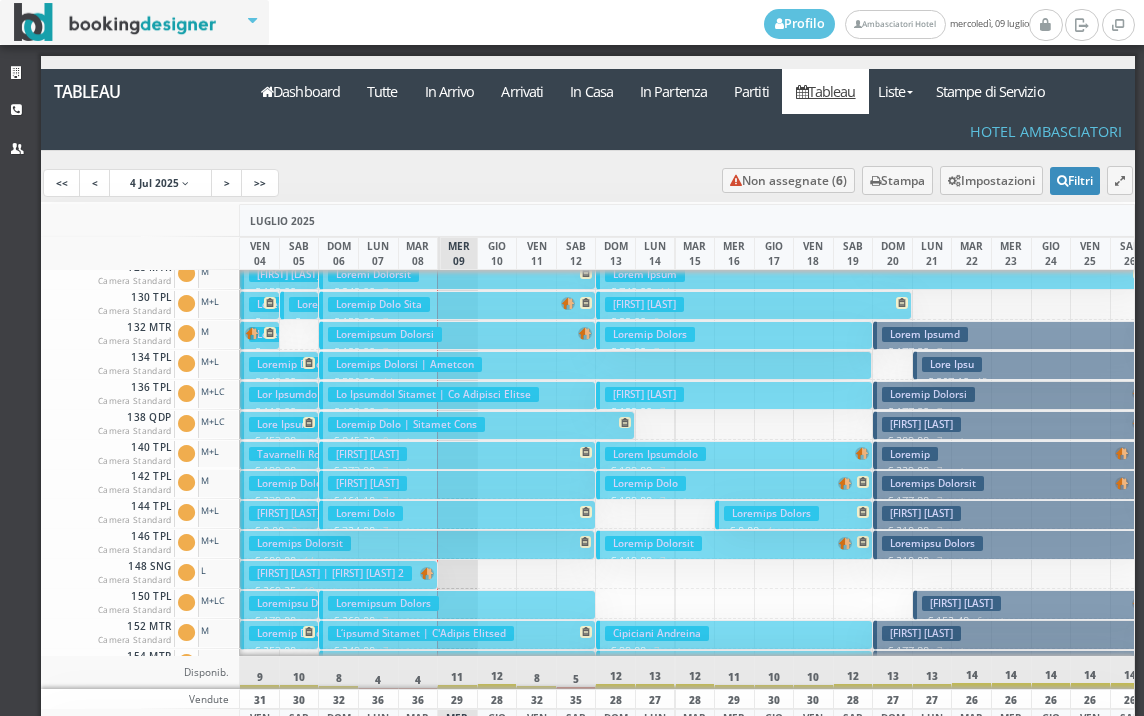 click on "Loremipsu Dolors" at bounding box center (932, 543) 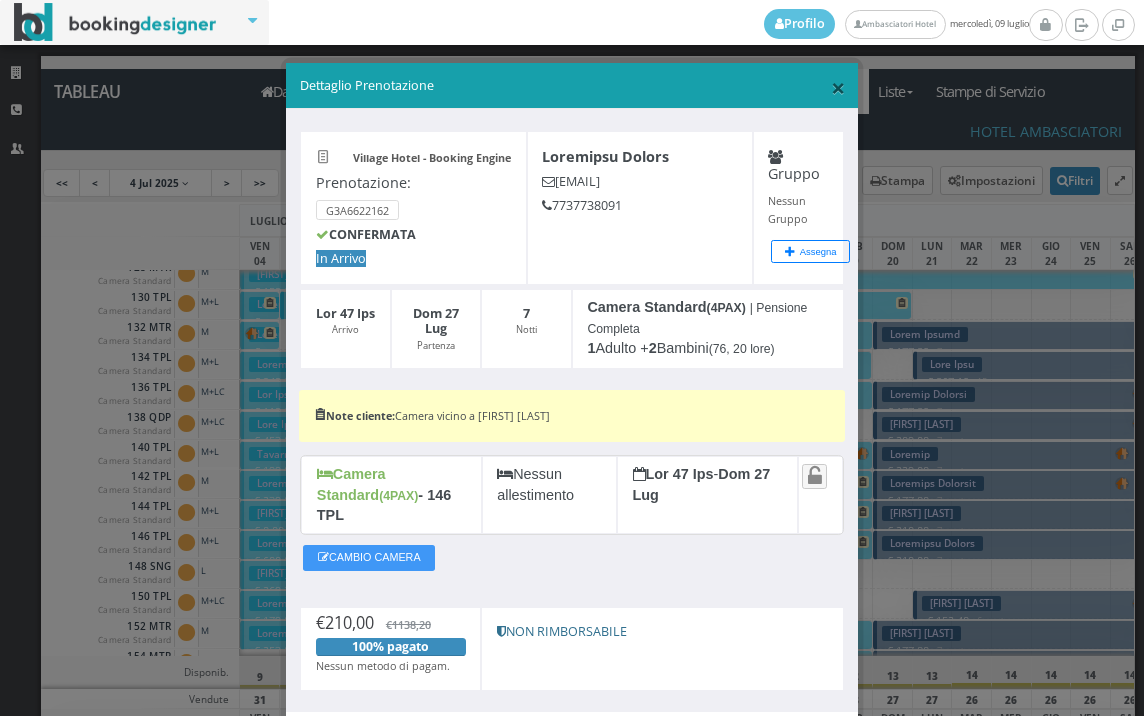 click on "×" at bounding box center [838, 87] 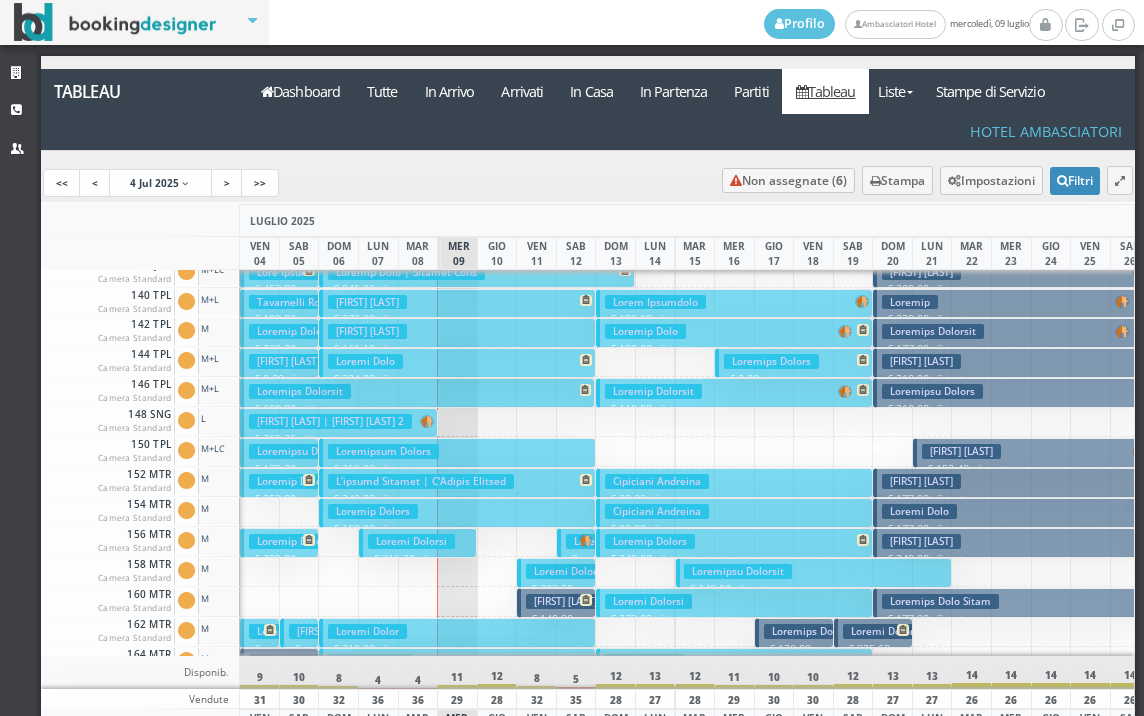 scroll, scrollTop: 700, scrollLeft: 0, axis: vertical 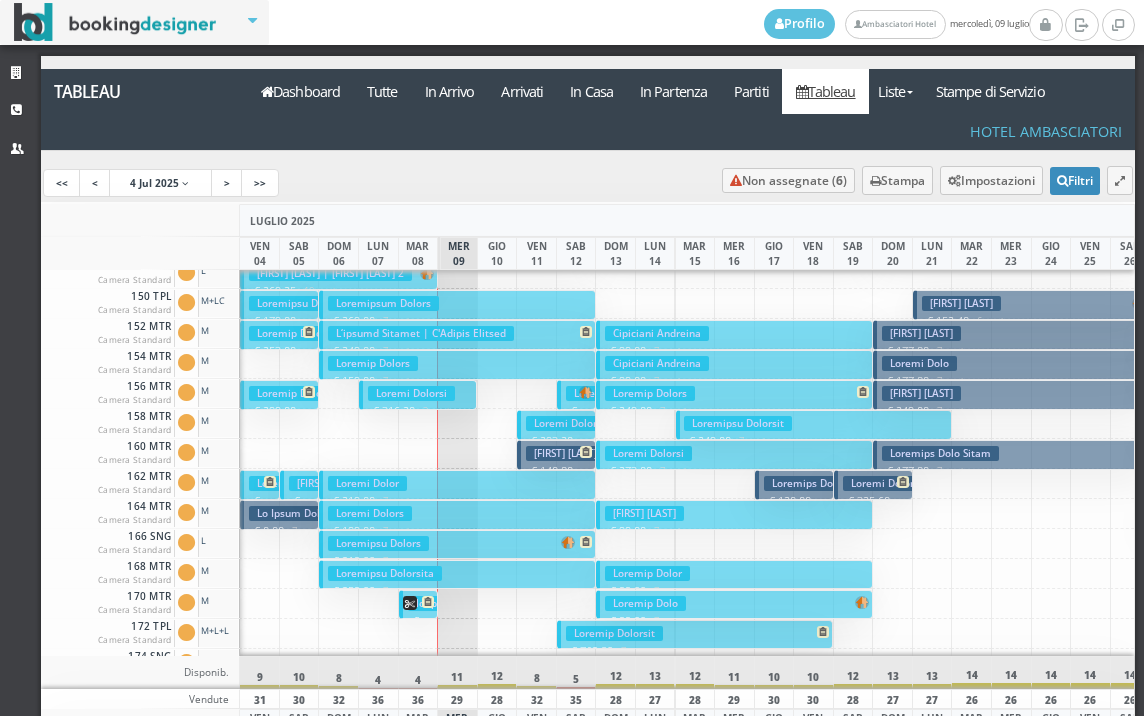 click on "Loremips Dolo Sitam" at bounding box center [940, 453] 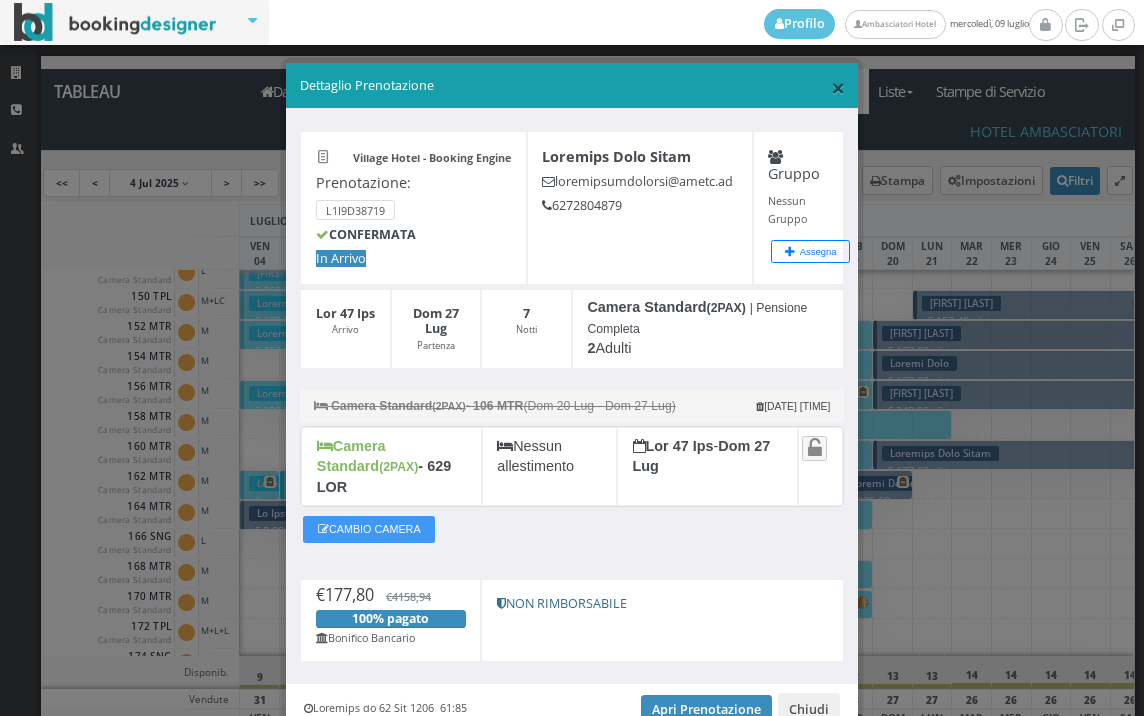 click on "×" at bounding box center [838, 87] 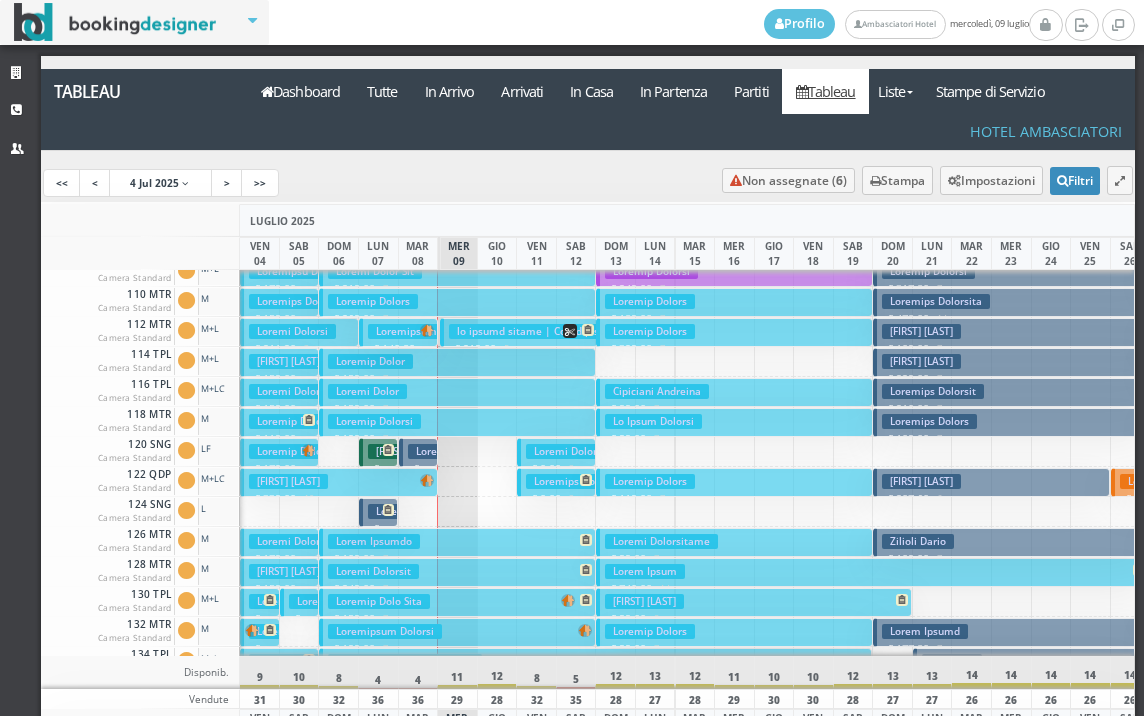 scroll, scrollTop: 0, scrollLeft: 0, axis: both 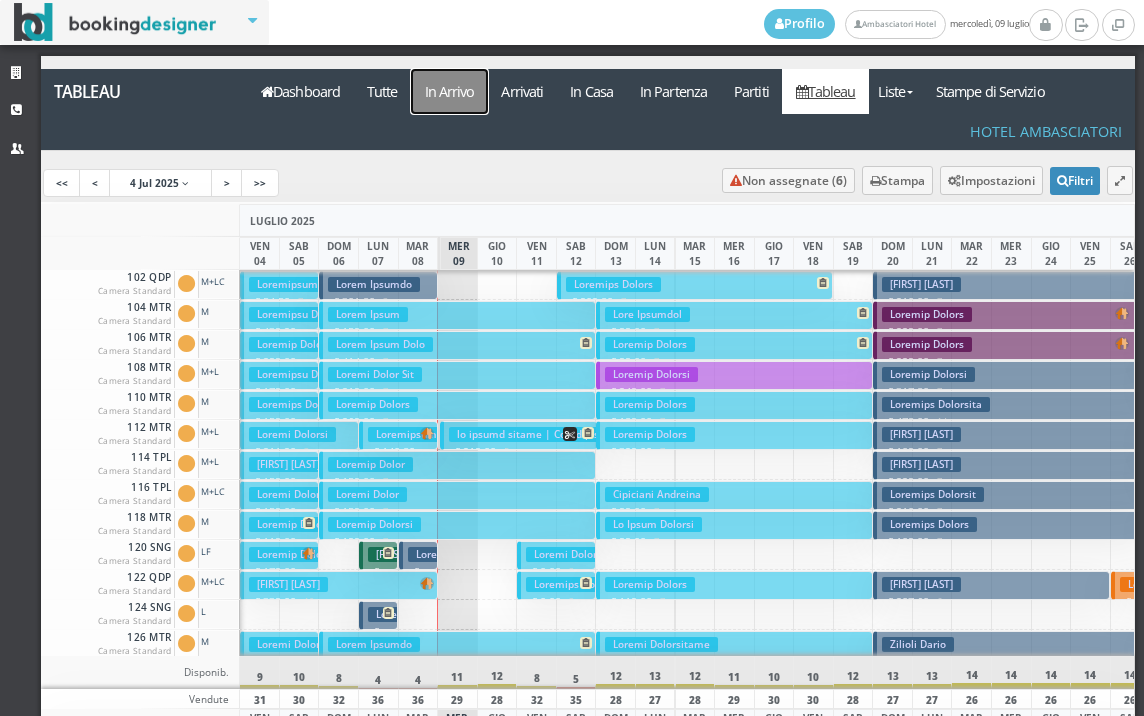 click on "In Arrivo" at bounding box center [449, 91] 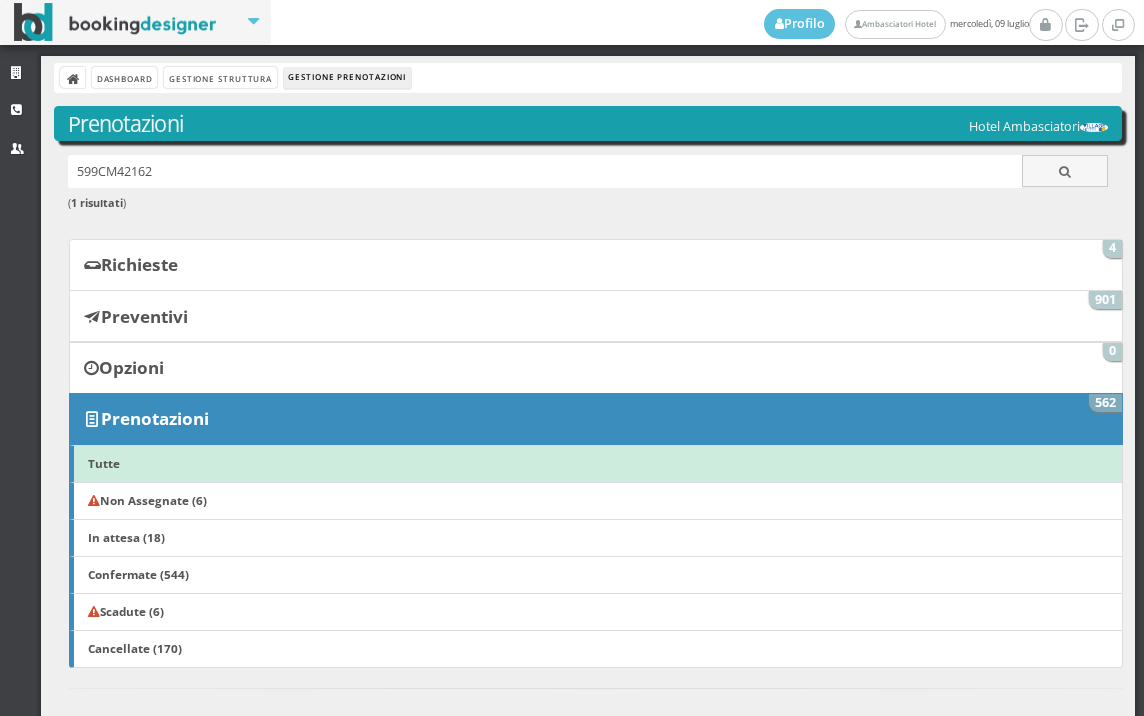 scroll, scrollTop: 0, scrollLeft: 0, axis: both 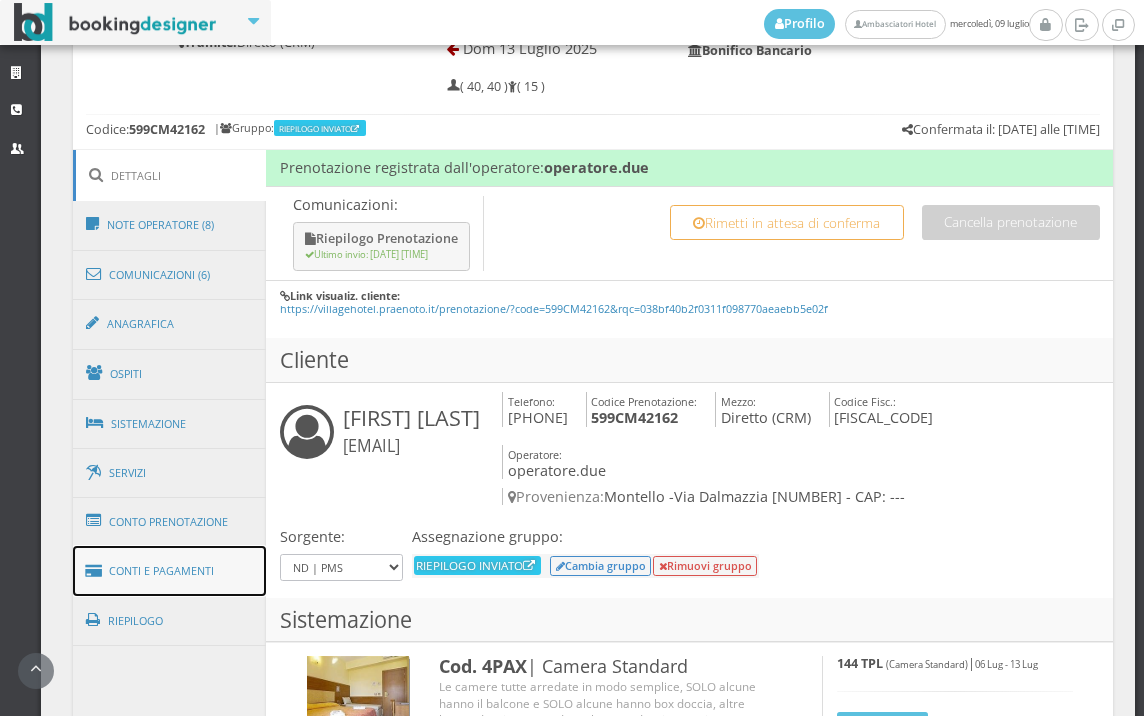 click on "Conti e Pagamenti" at bounding box center [170, 571] 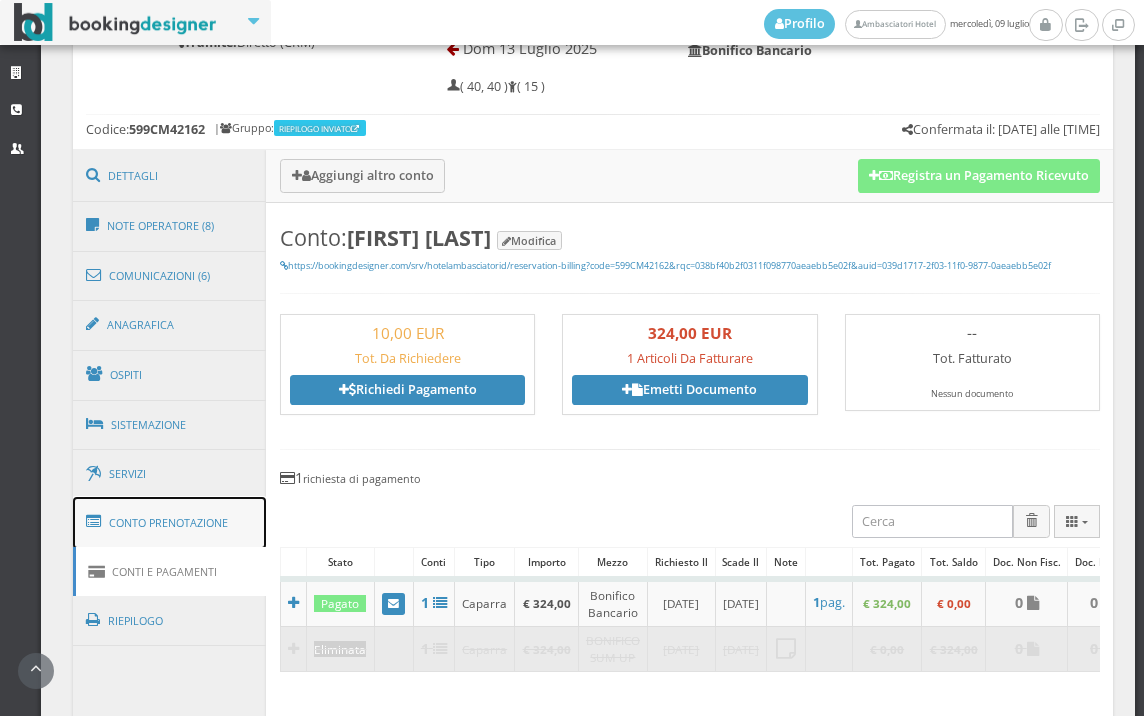 click on "Conto Prenotazione" at bounding box center (170, 523) 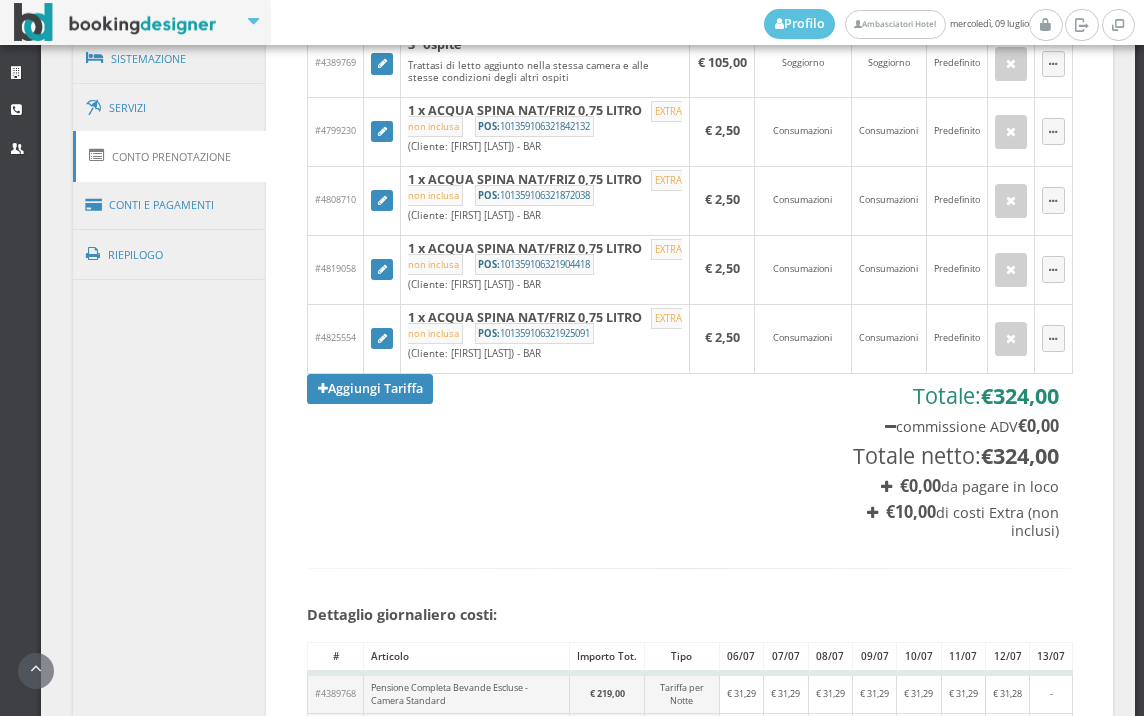 scroll, scrollTop: 1000, scrollLeft: 0, axis: vertical 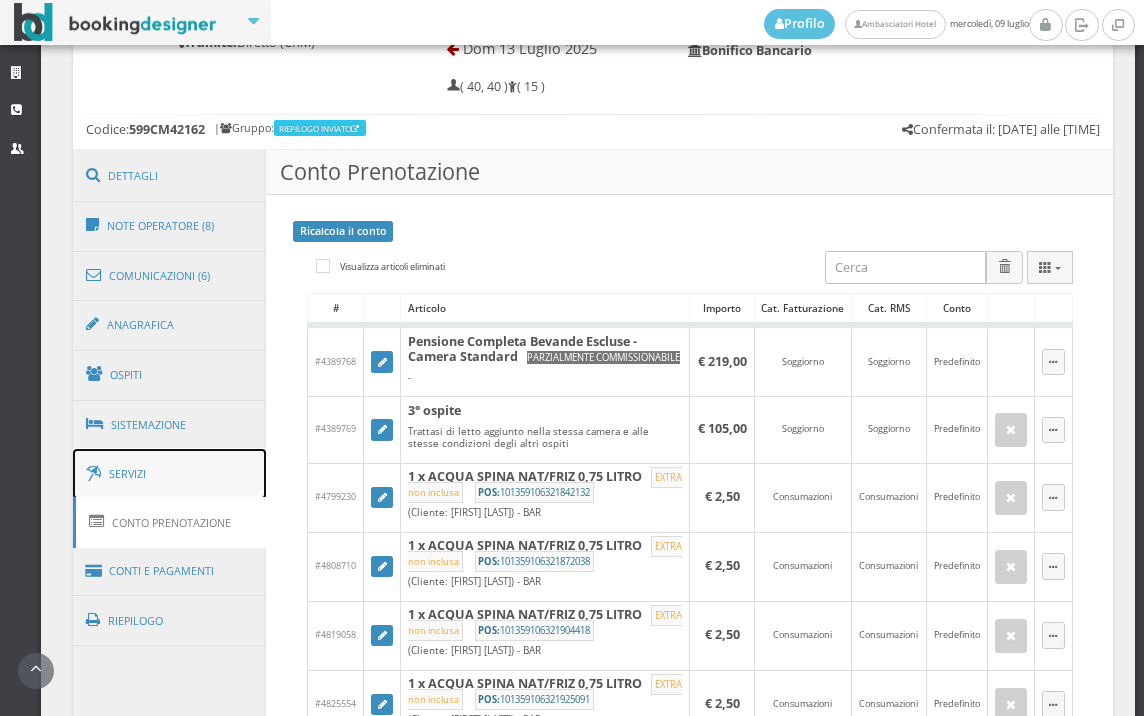 click on "Servizi" at bounding box center (170, 474) 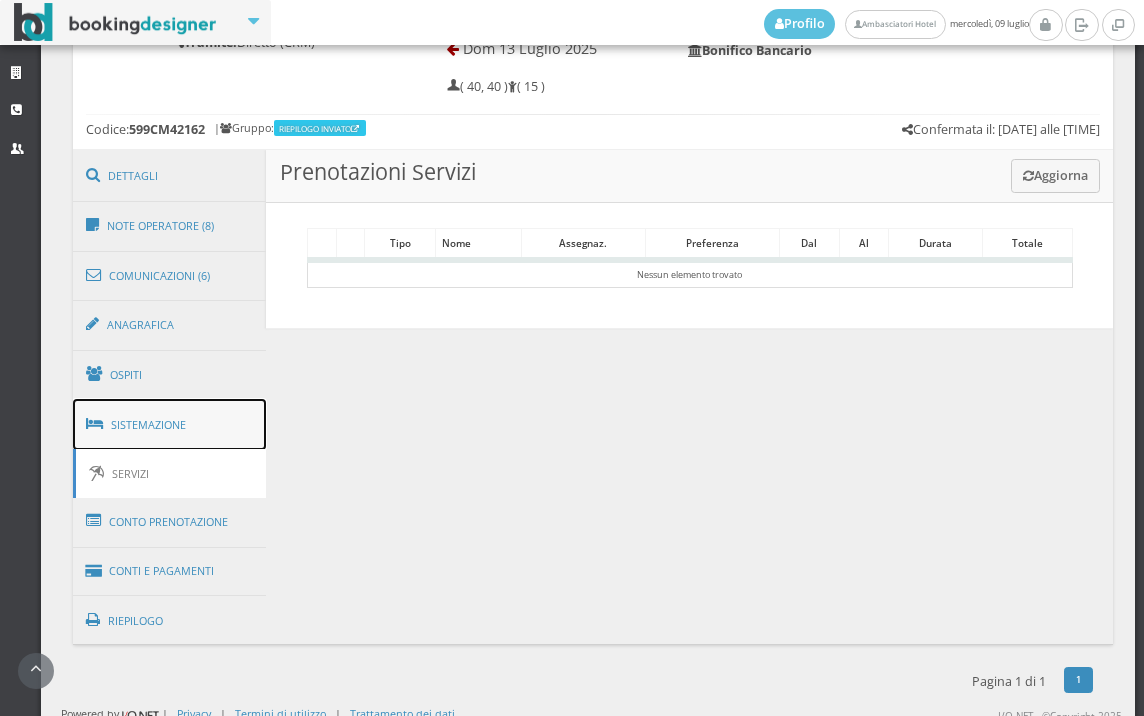 click on "Sistemazione" at bounding box center (170, 425) 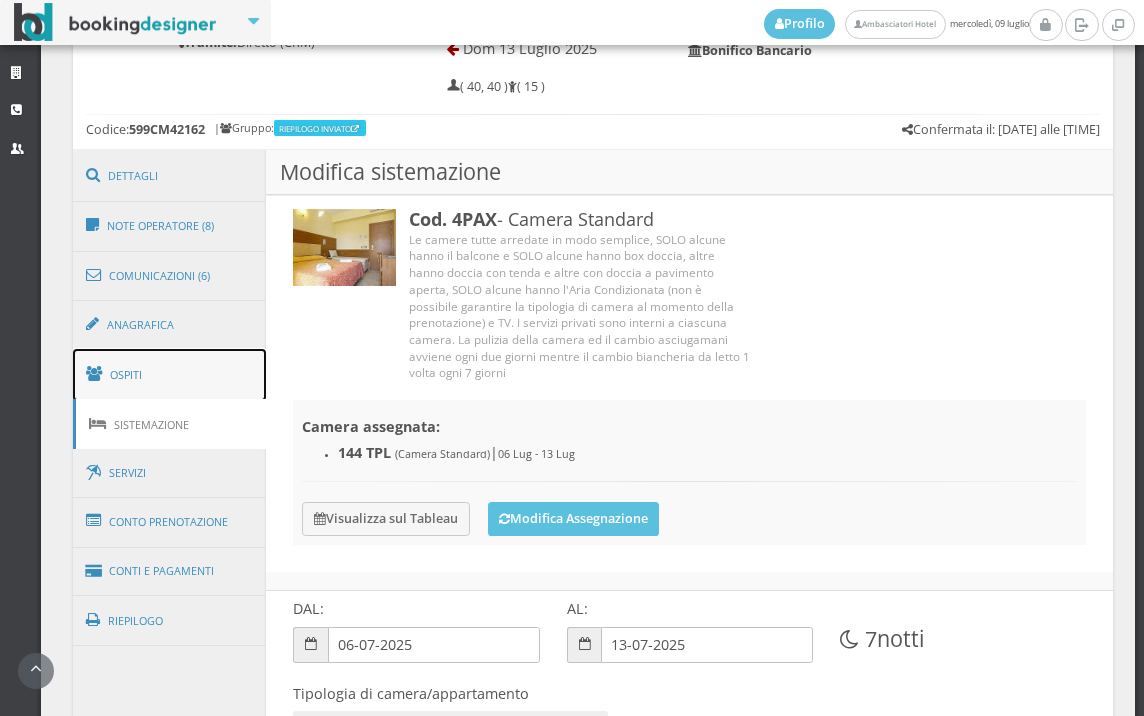 click on "Ospiti" at bounding box center (170, 375) 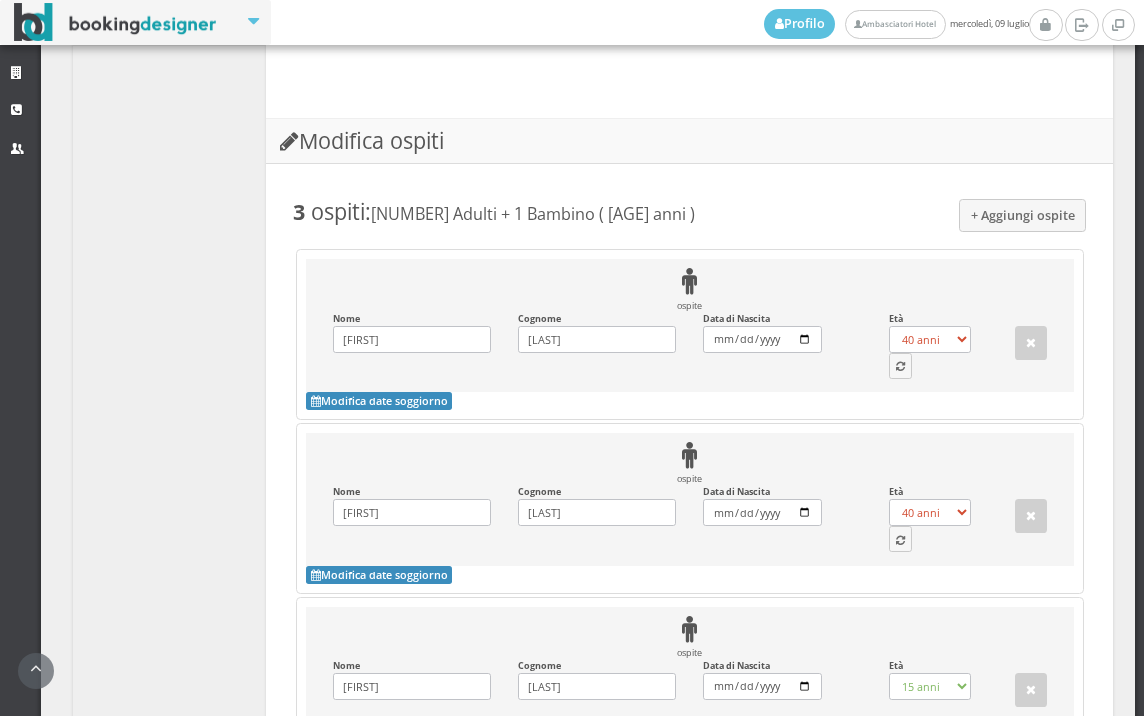 scroll, scrollTop: 1957, scrollLeft: 0, axis: vertical 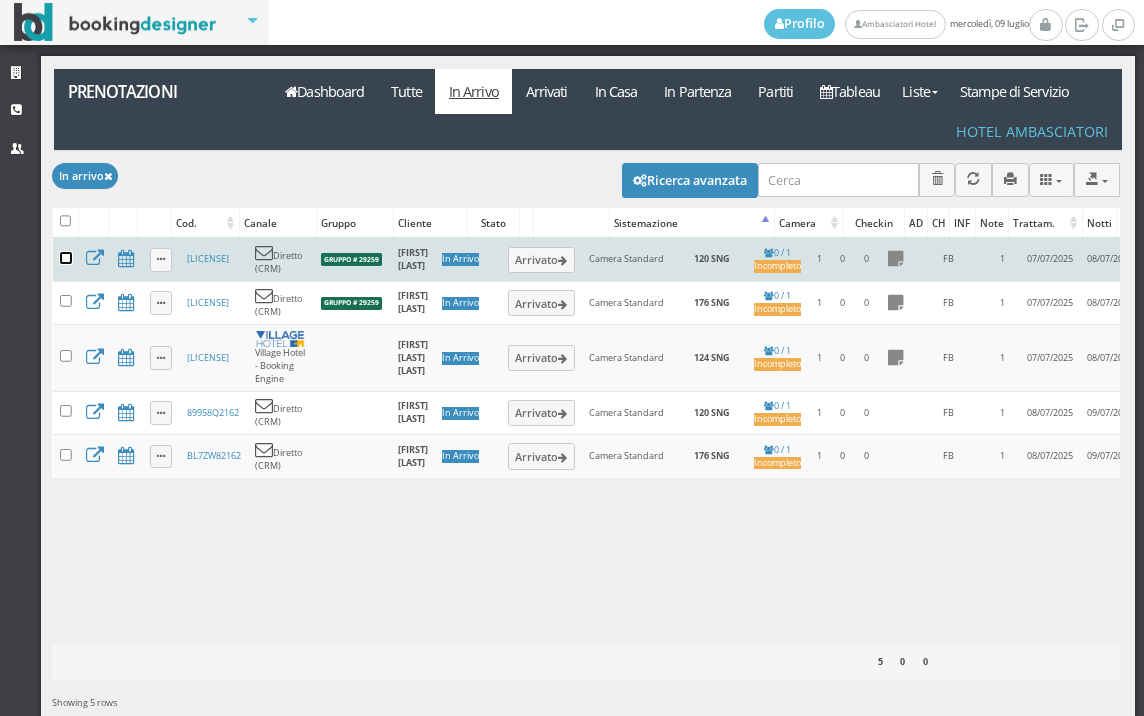 click at bounding box center (66, 258) 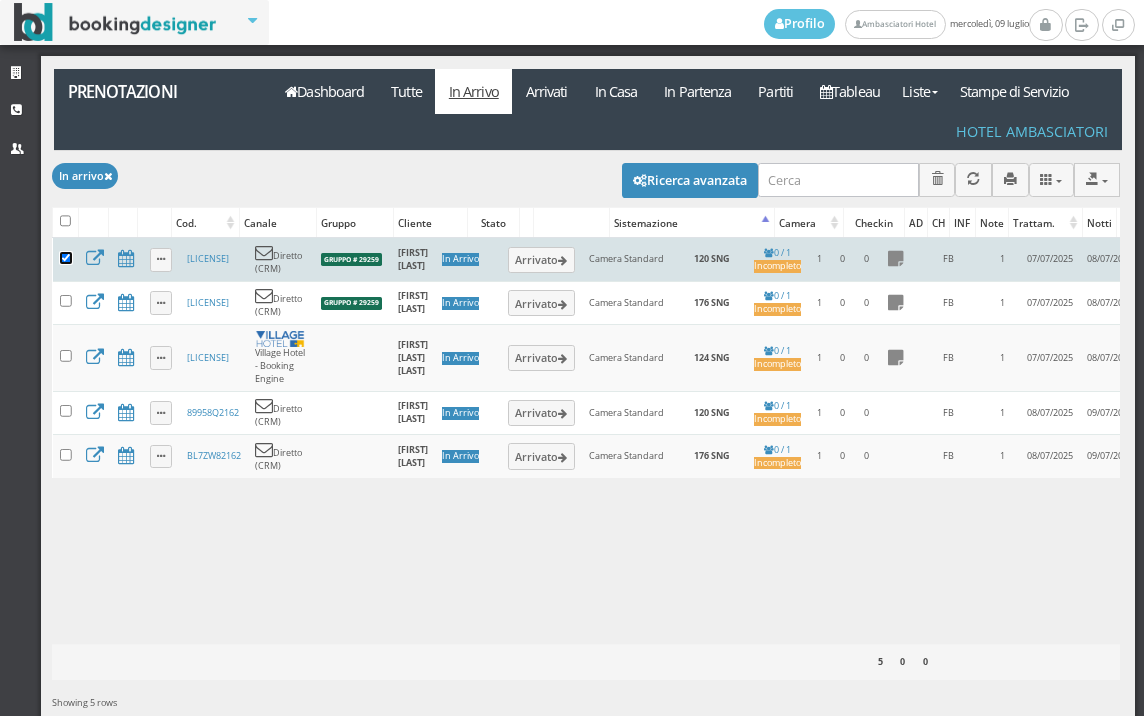 checkbox on "true" 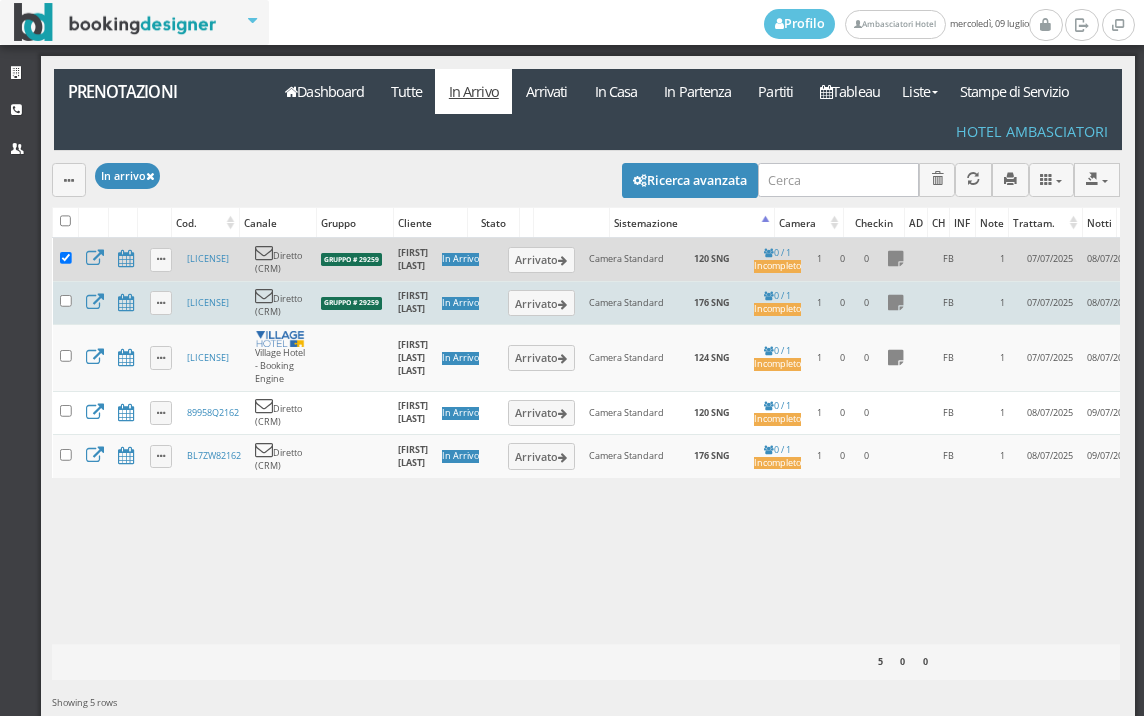 click at bounding box center [66, 302] 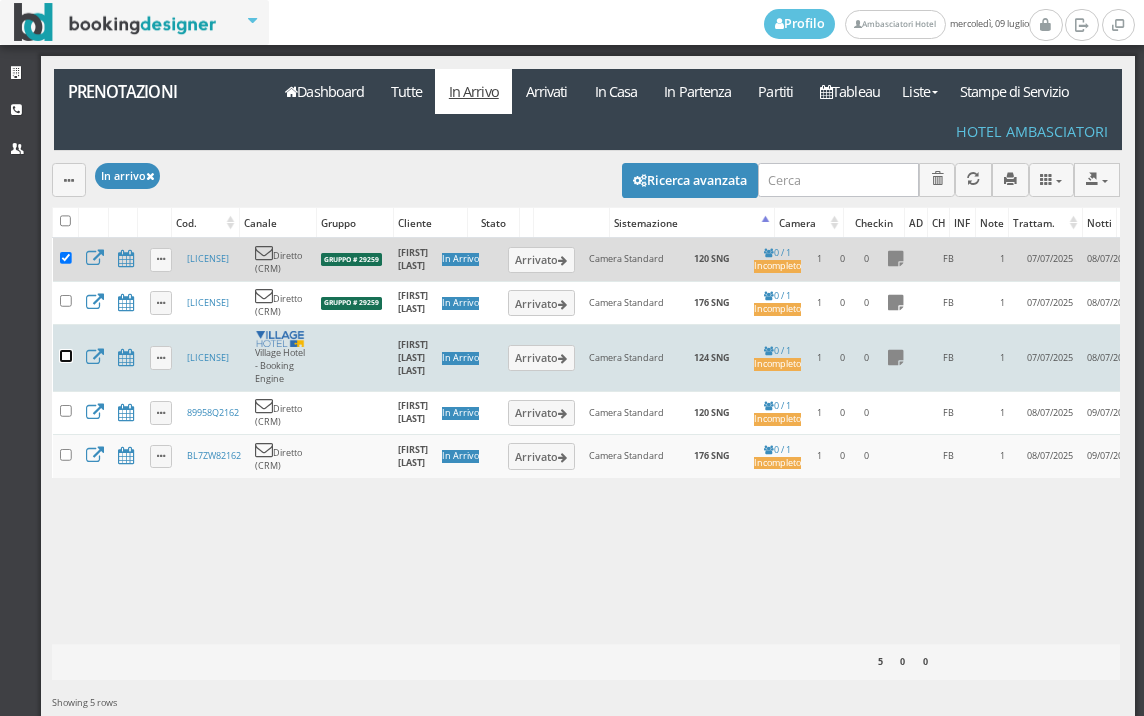 click at bounding box center [66, 356] 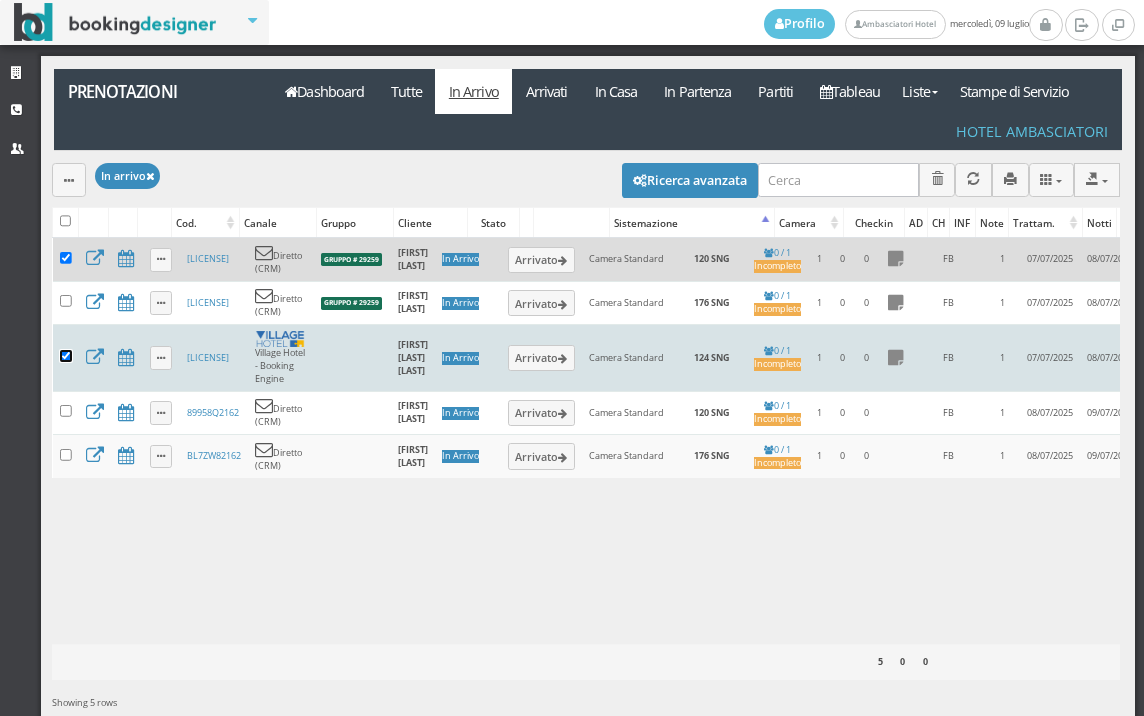 checkbox on "true" 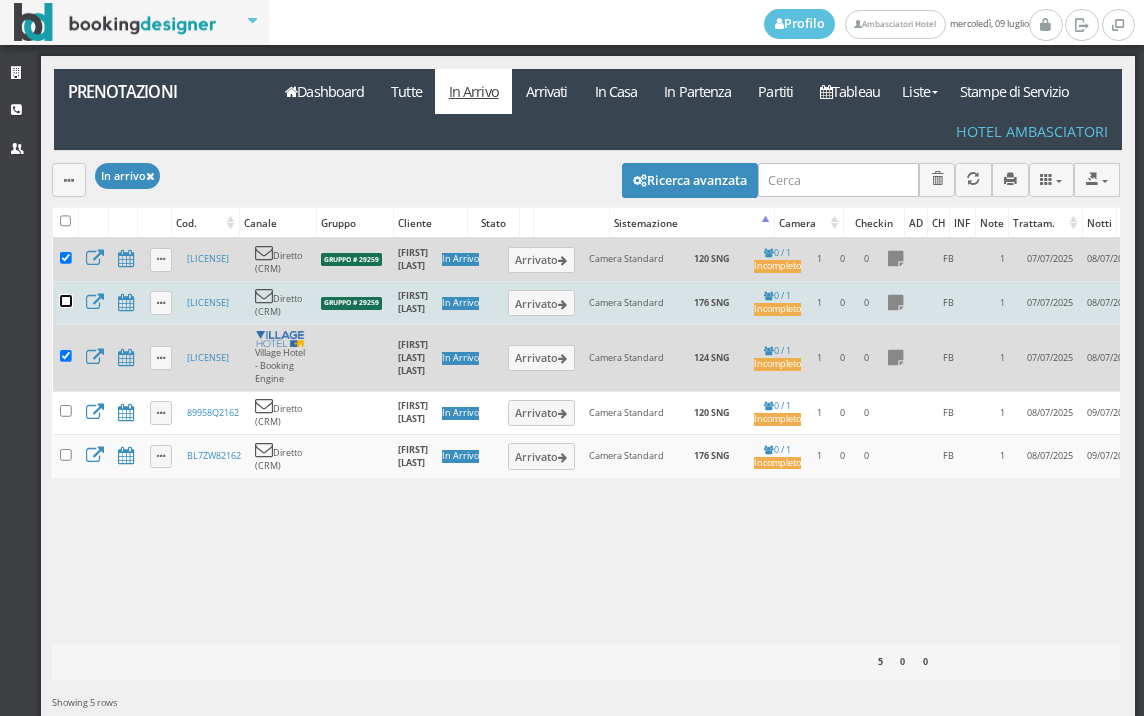 click at bounding box center (66, 301) 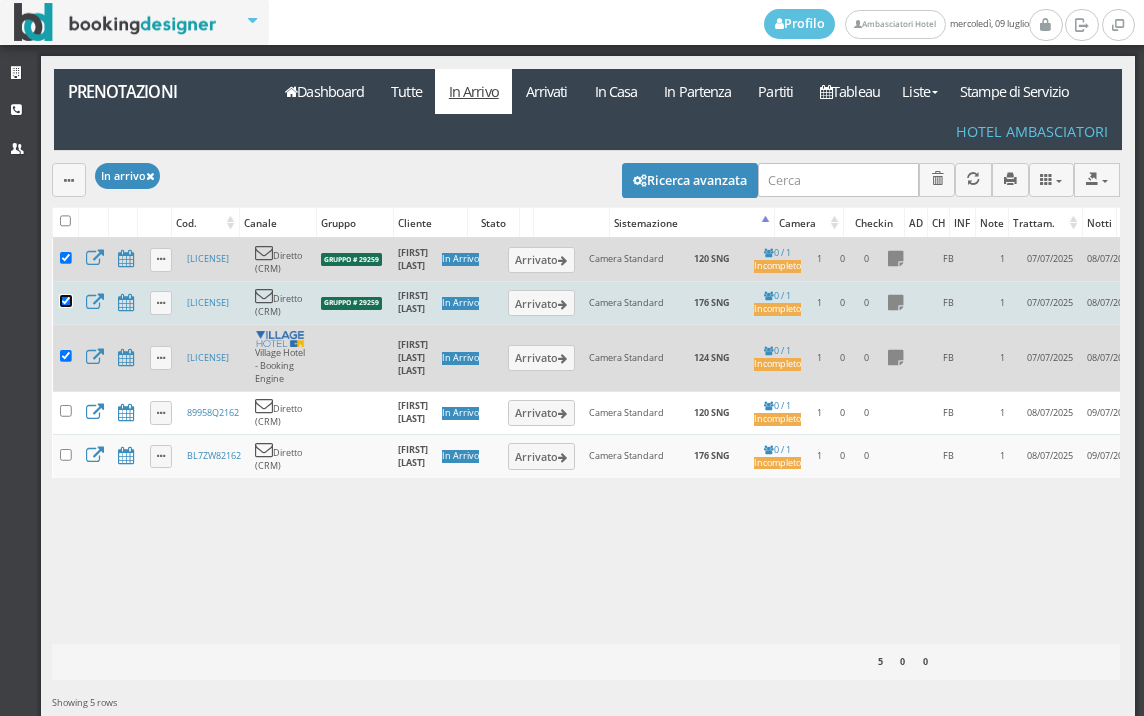 checkbox on "true" 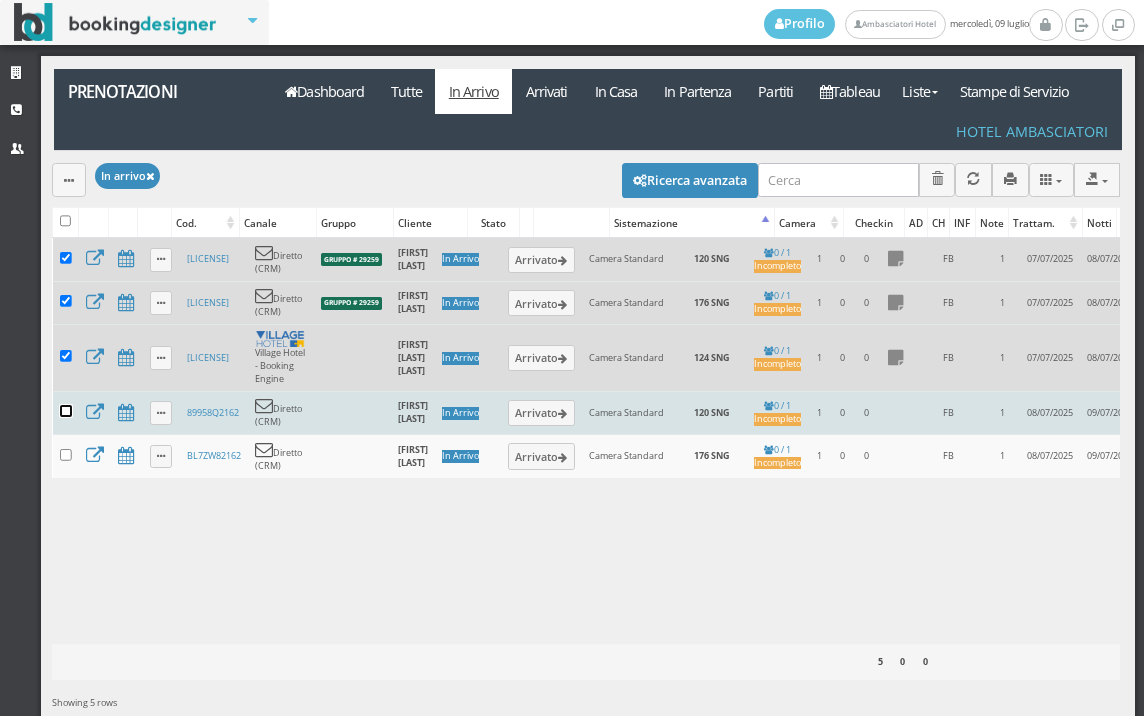click at bounding box center (66, 411) 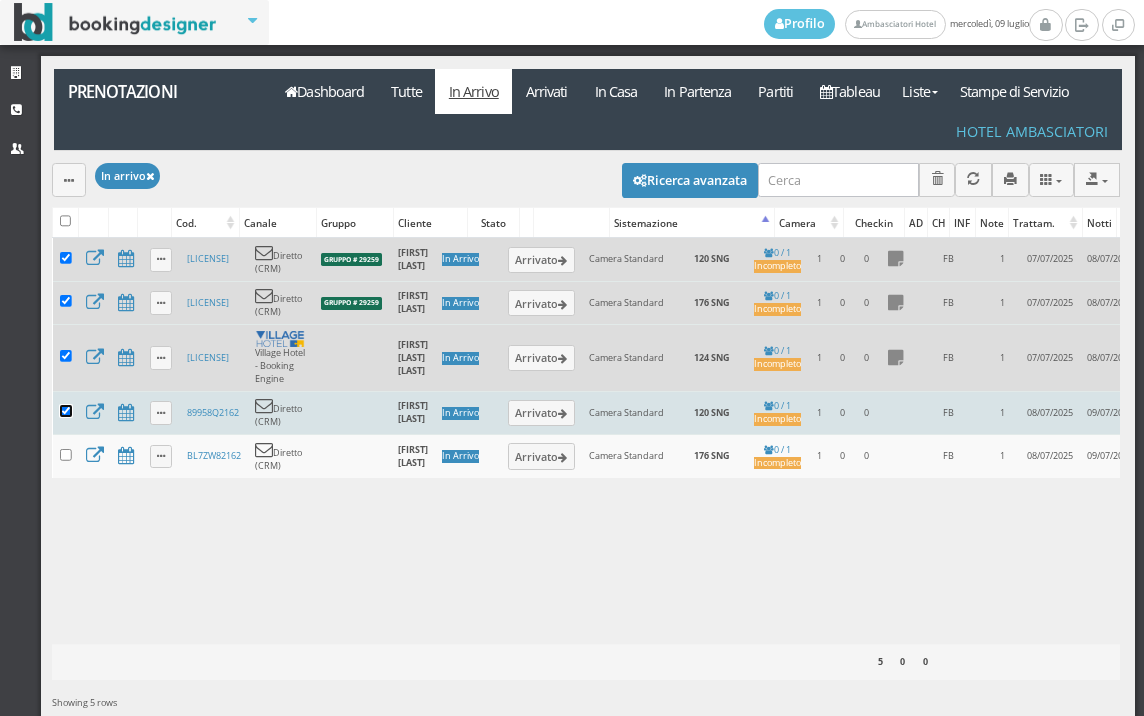 checkbox on "true" 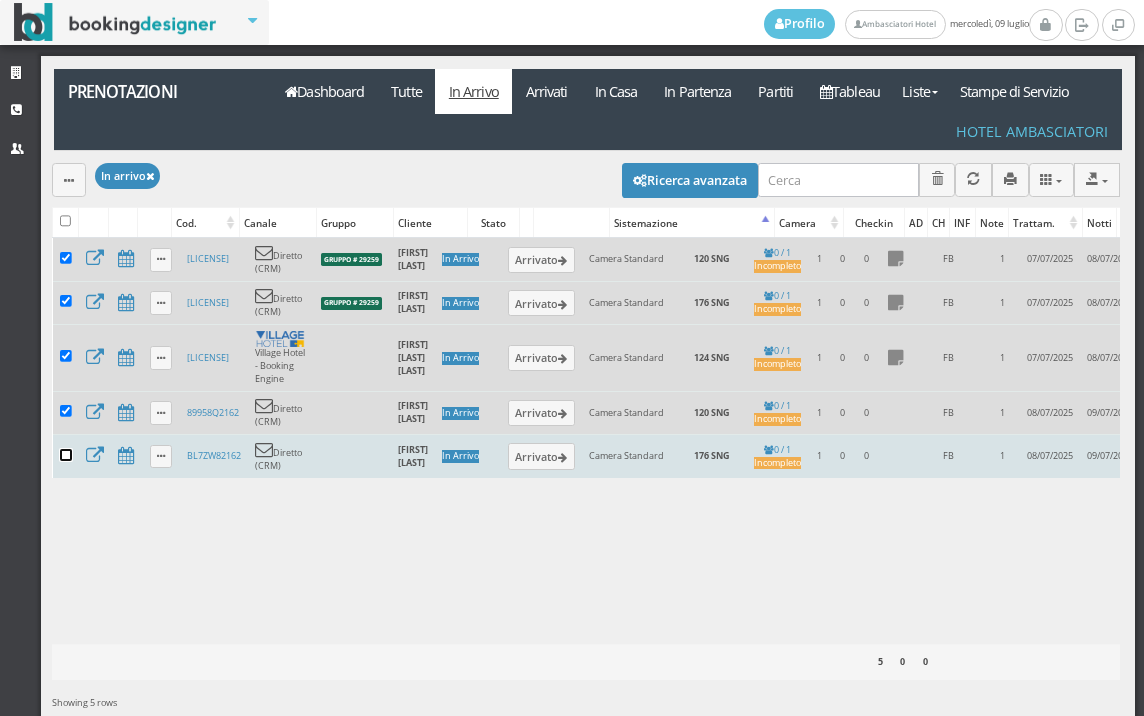 click at bounding box center (66, 455) 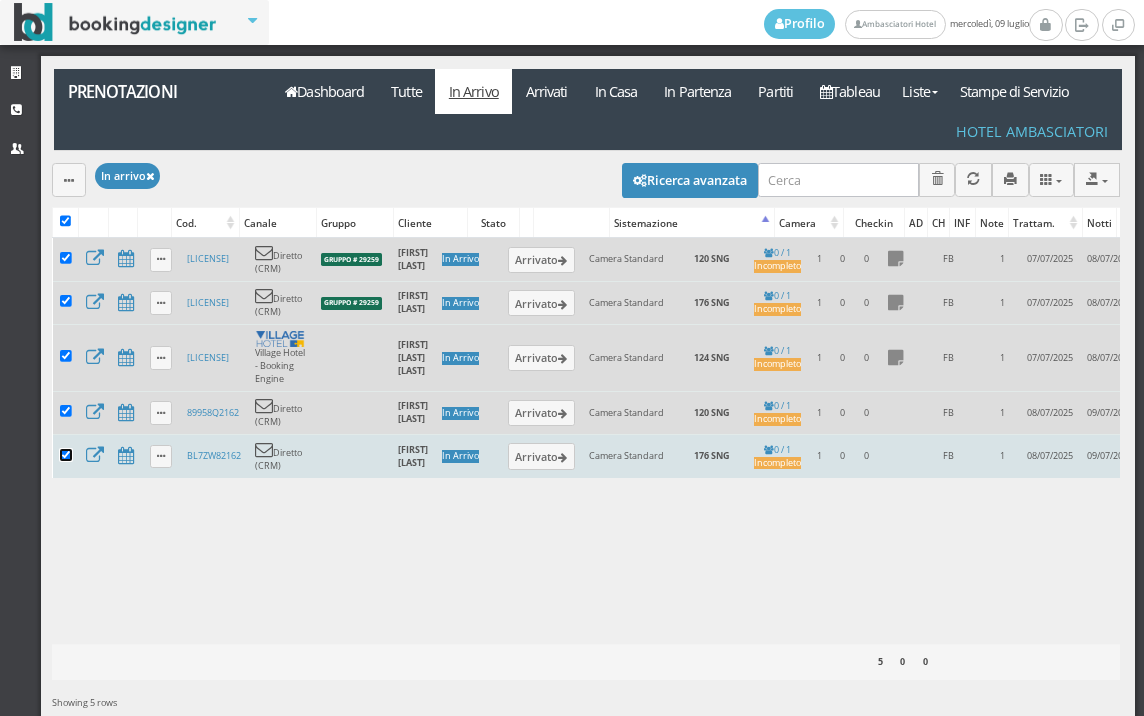 checkbox on "true" 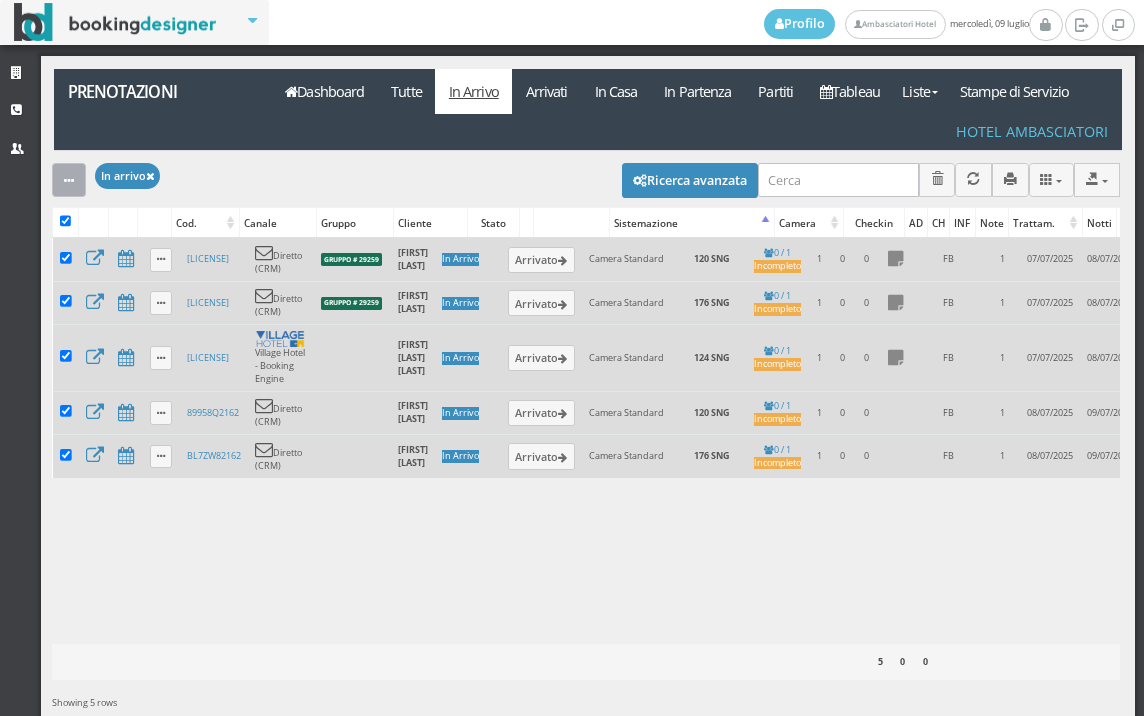 click at bounding box center [69, 179] 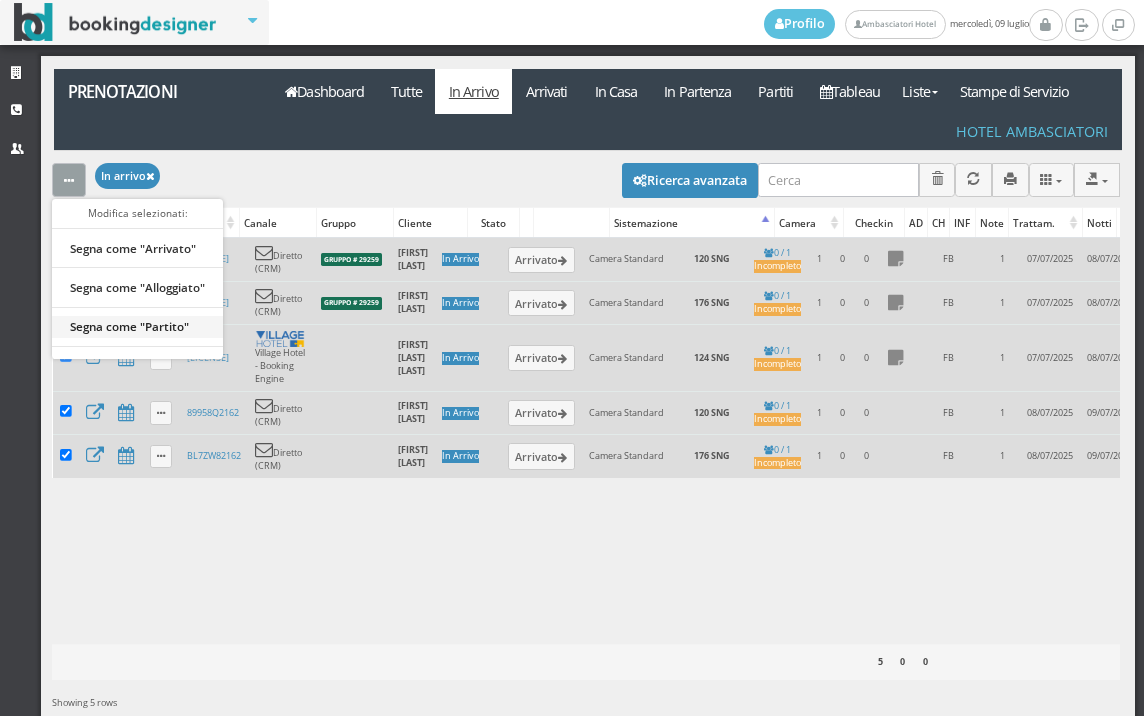 click on "Segna come "Partito"" at bounding box center (137, 248) 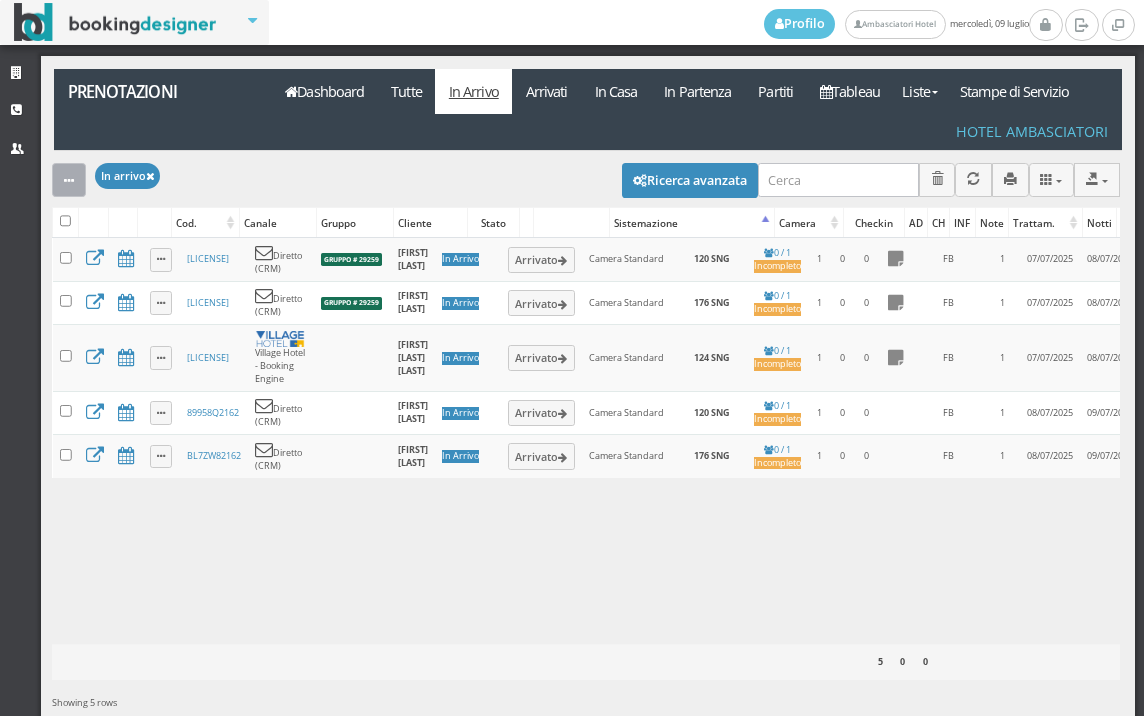 click at bounding box center (69, 179) 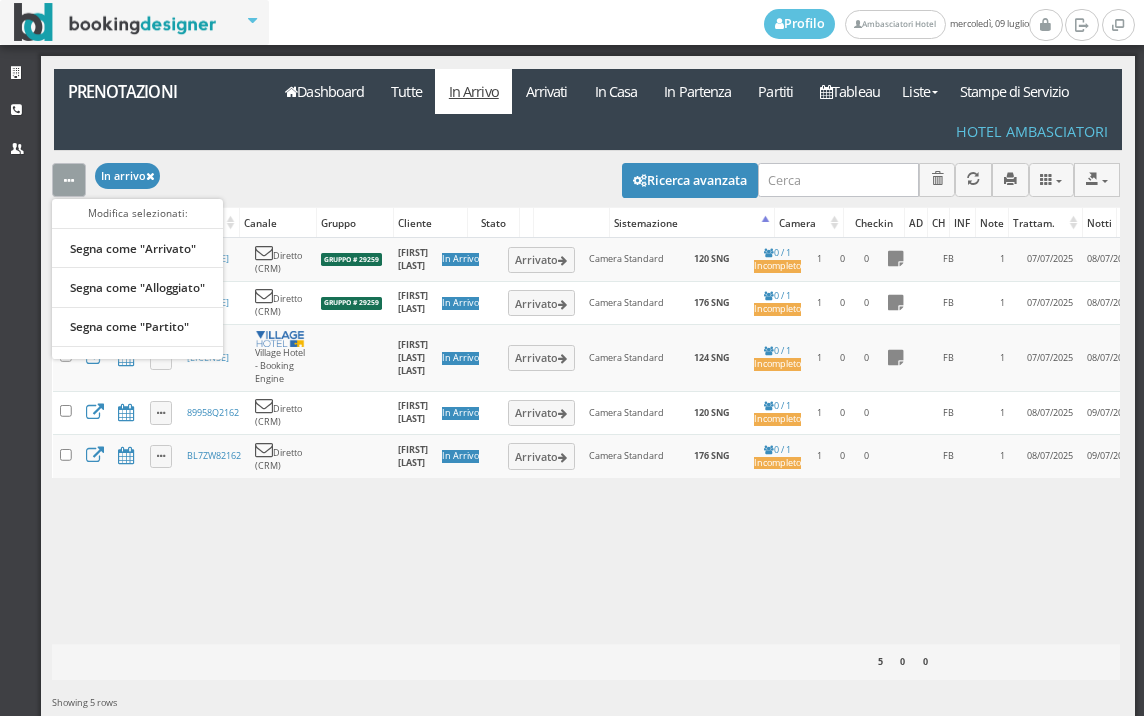 click on "Modifica selezionati:
Segna come "Arrivato" Segna come "Alloggiato" Segna come "Partito"
In arrivo
CSV TXT MS-Excel MS-Word JSON
Colonne
Mostra colonne funzionali
Cod.
Struttura
Canale
Gruppo
Cliente" at bounding box center [586, 179] 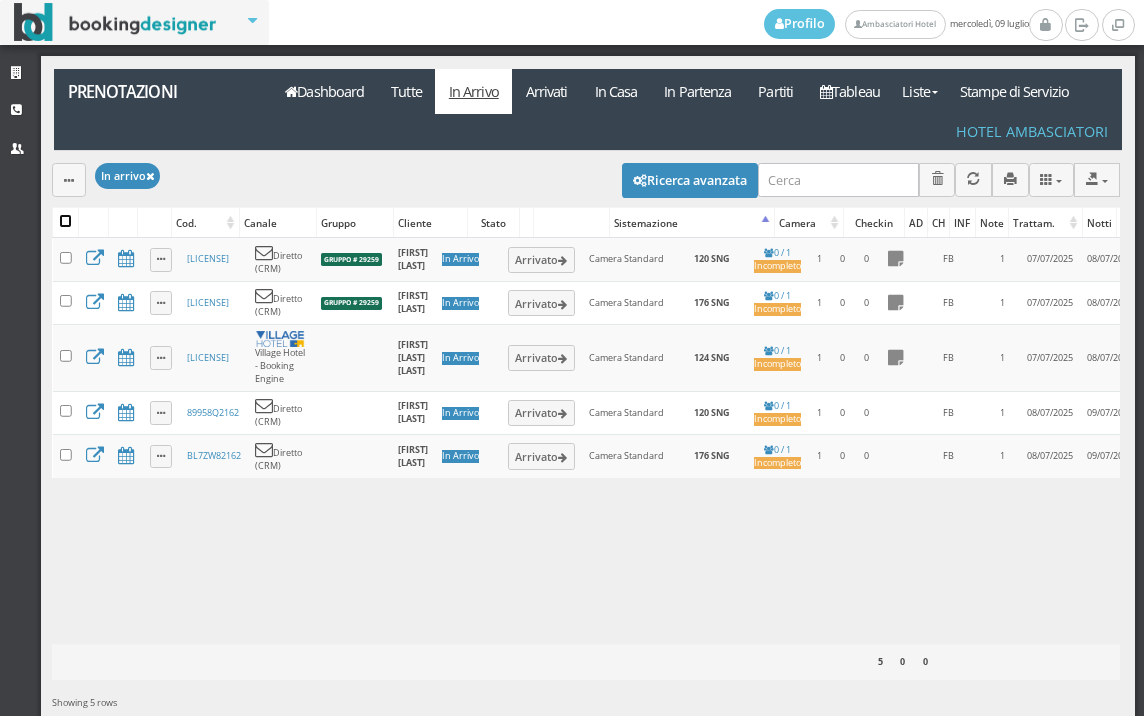 click at bounding box center (66, 221) 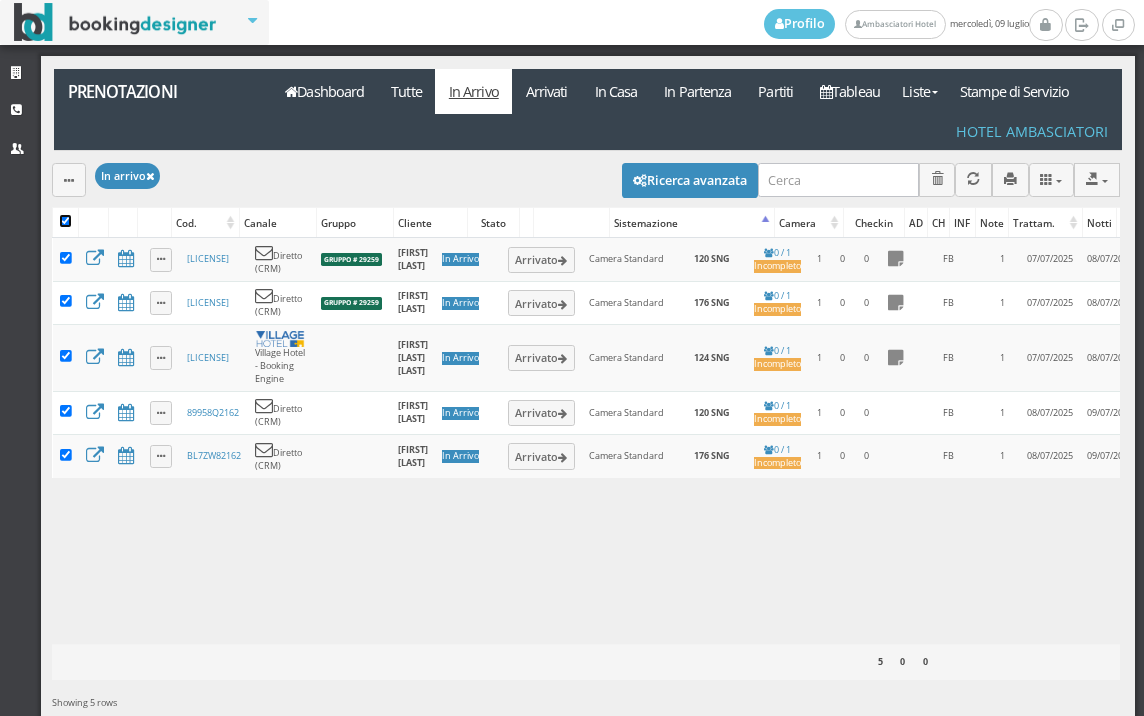 checkbox on "true" 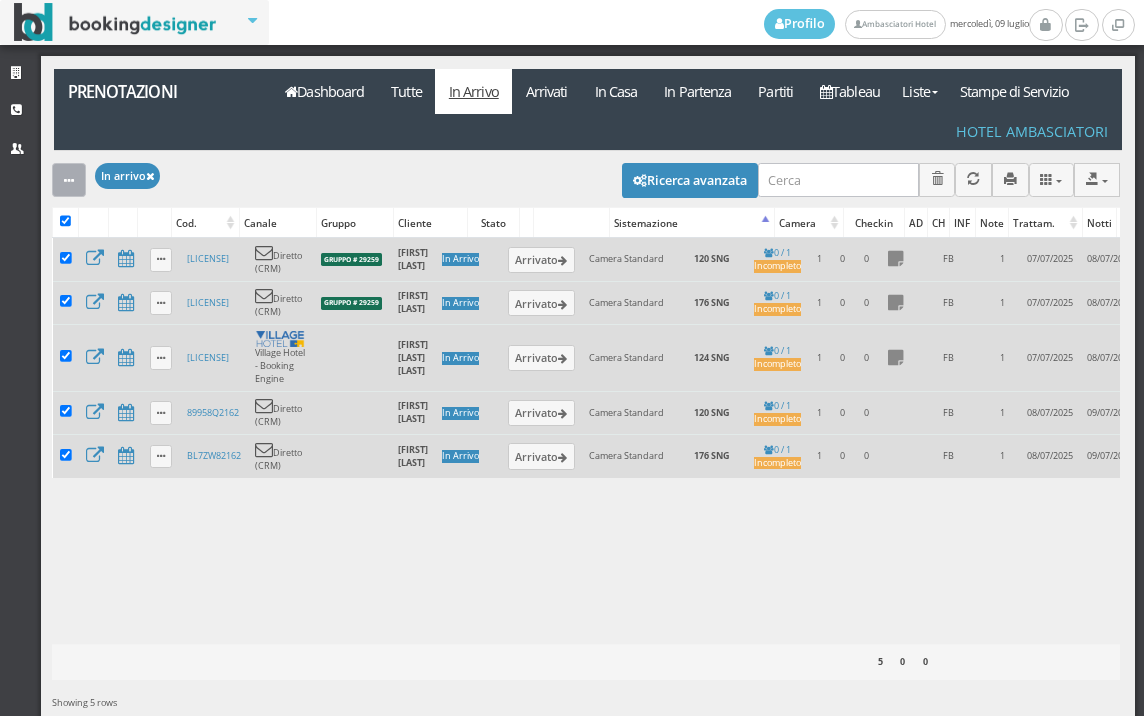 click at bounding box center [69, 181] 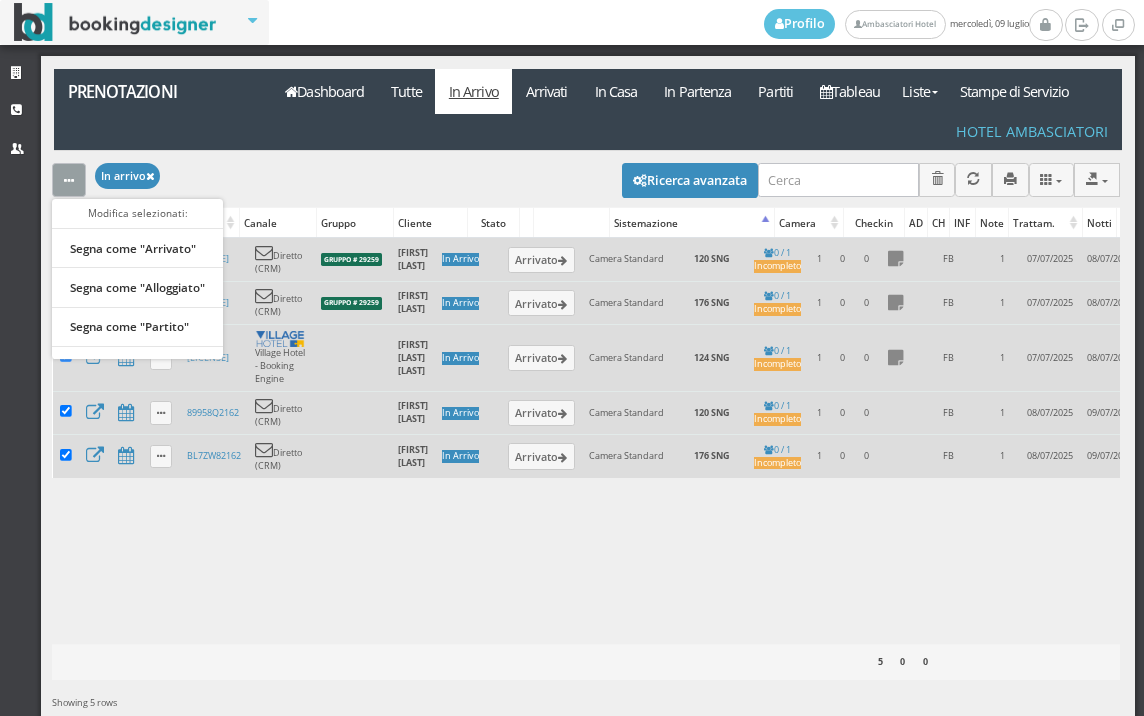 click on "Segna come "Alloggiato"" at bounding box center [137, 248] 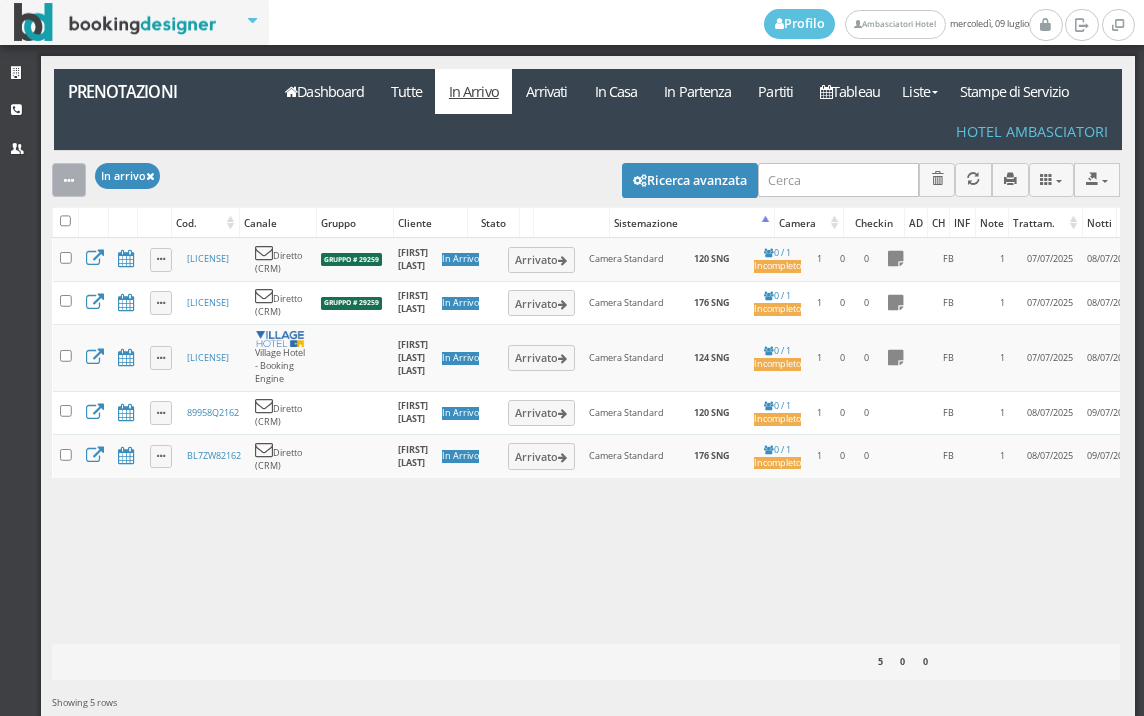 click at bounding box center [69, 181] 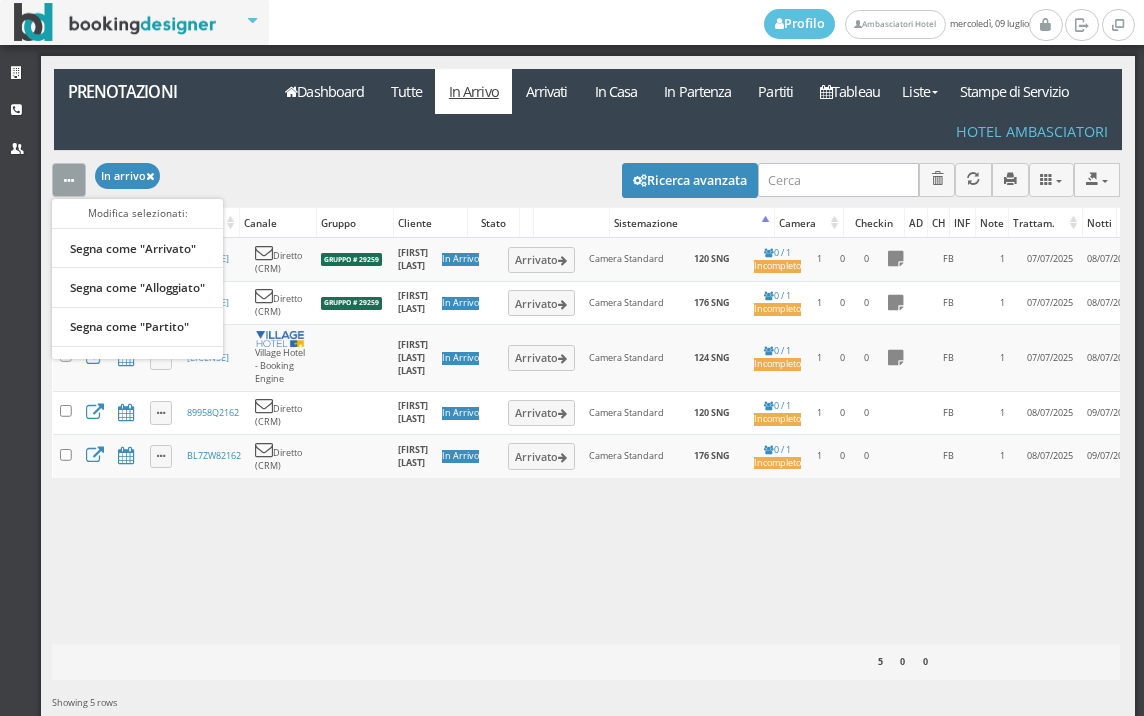 click on "Modifica selezionati:
Segna come "Arrivato" Segna come "Alloggiato" Segna come "Partito"
In arrivo
CSV TXT MS-Excel MS-Word JSON
Colonne
Mostra colonne funzionali
Cod.
Struttura
Canale
Gruppo
Cliente" at bounding box center [586, 179] 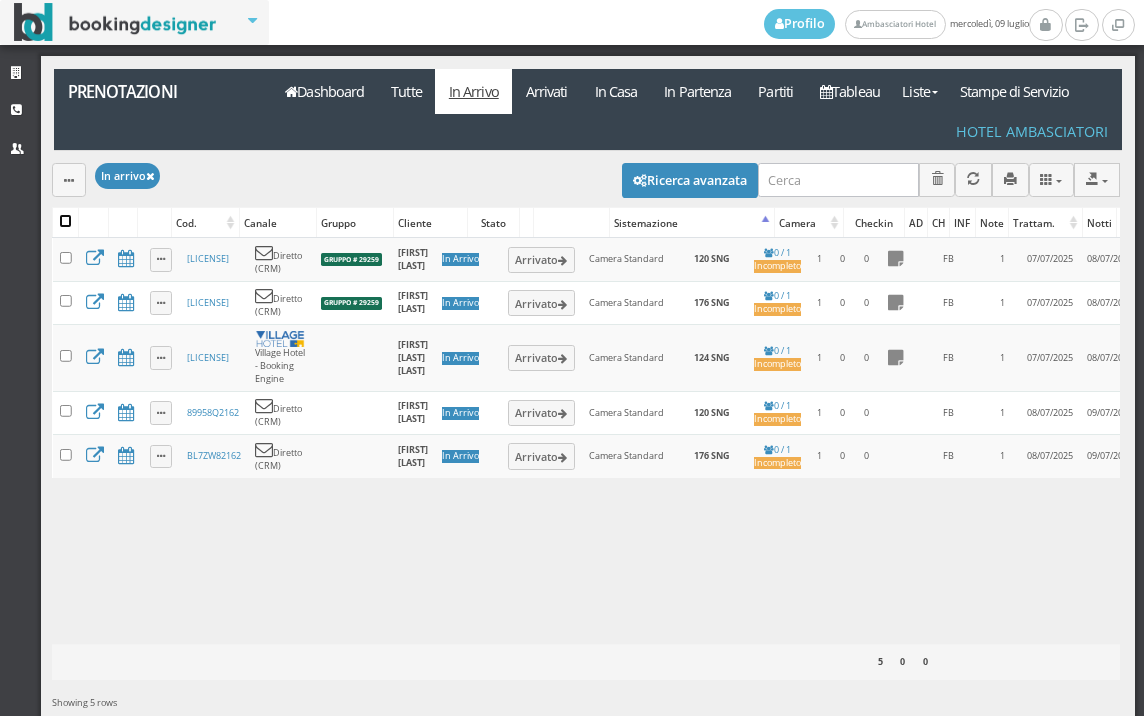 click at bounding box center (66, 221) 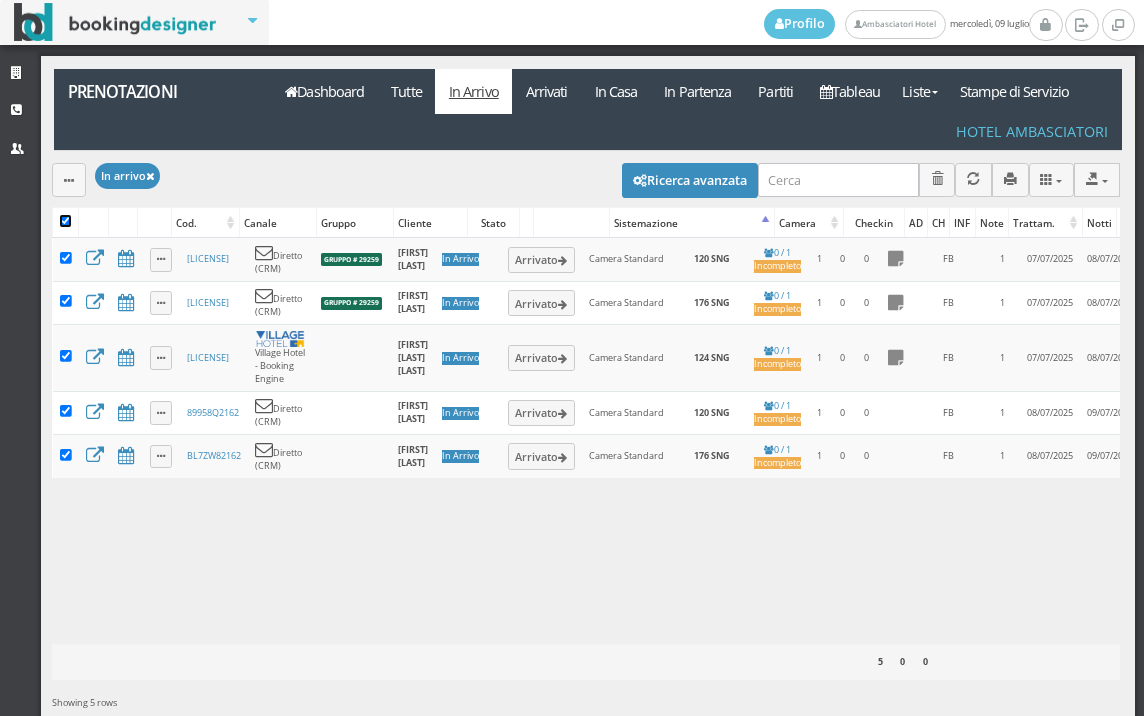 checkbox on "true" 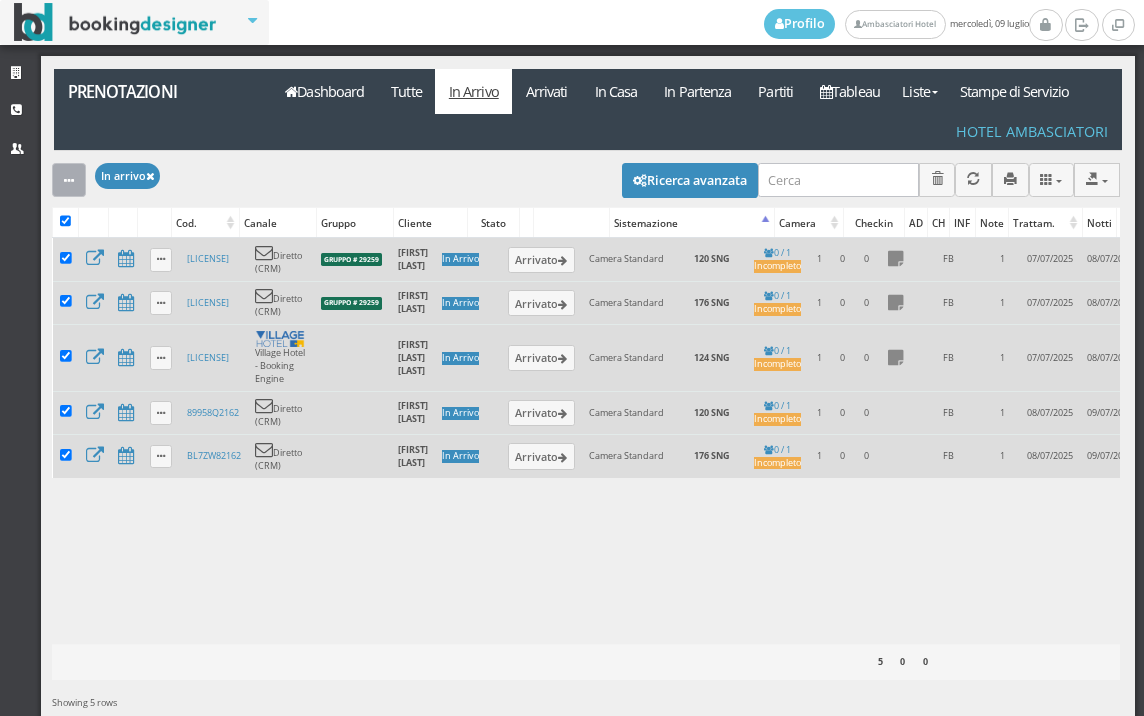 click at bounding box center (69, 179) 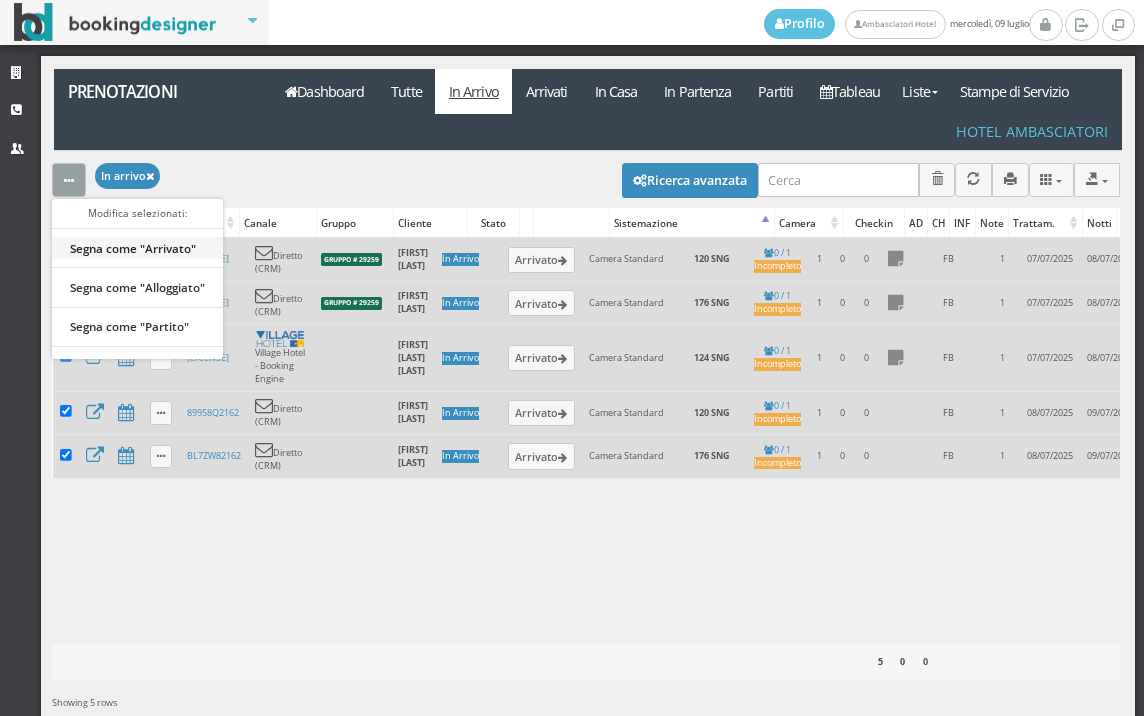 click on "Segna come "Arrivato"" at bounding box center (137, 248) 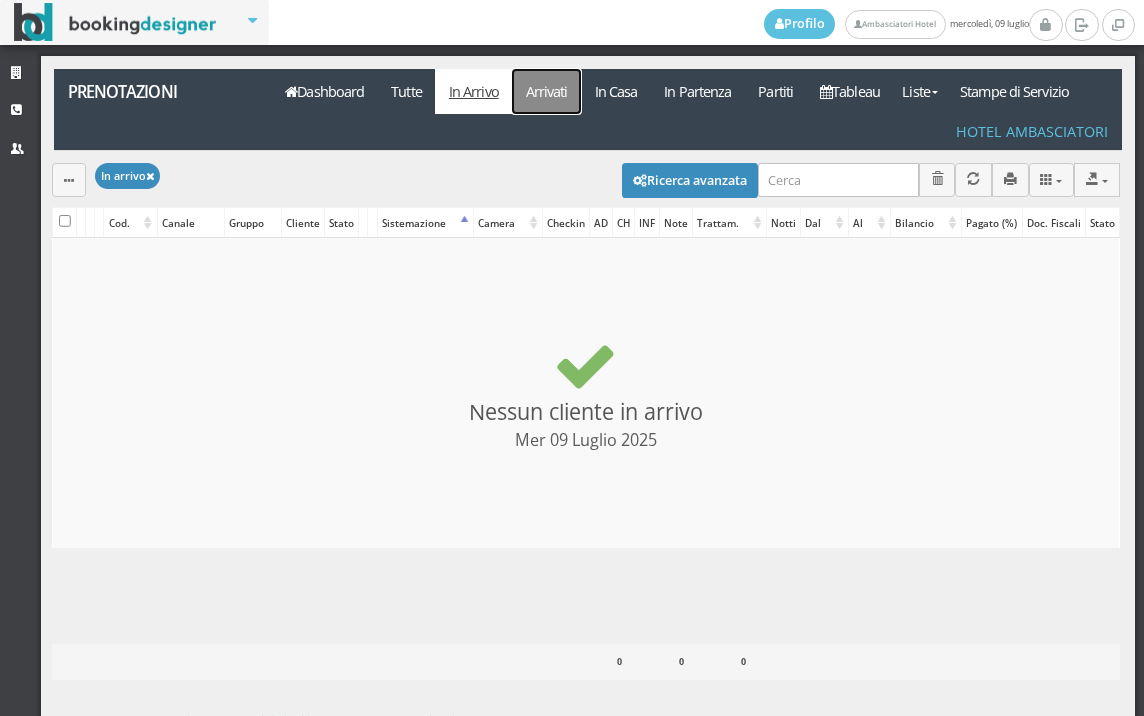 click on "Arrivati" at bounding box center (546, 91) 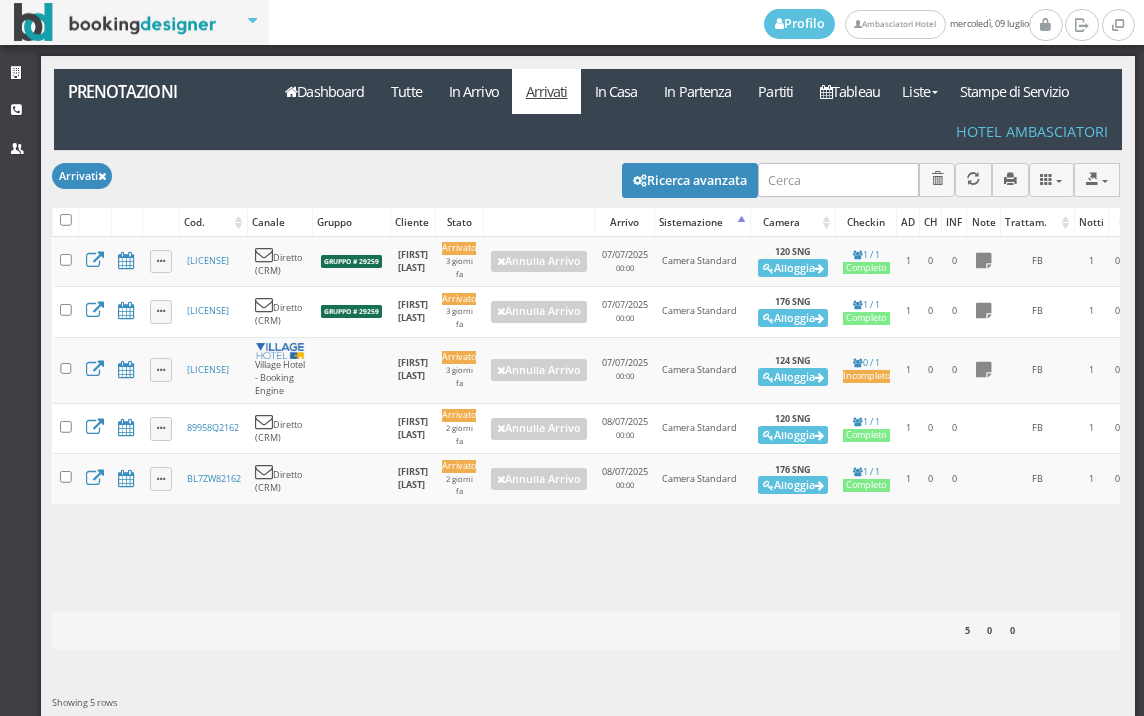 scroll, scrollTop: 0, scrollLeft: 0, axis: both 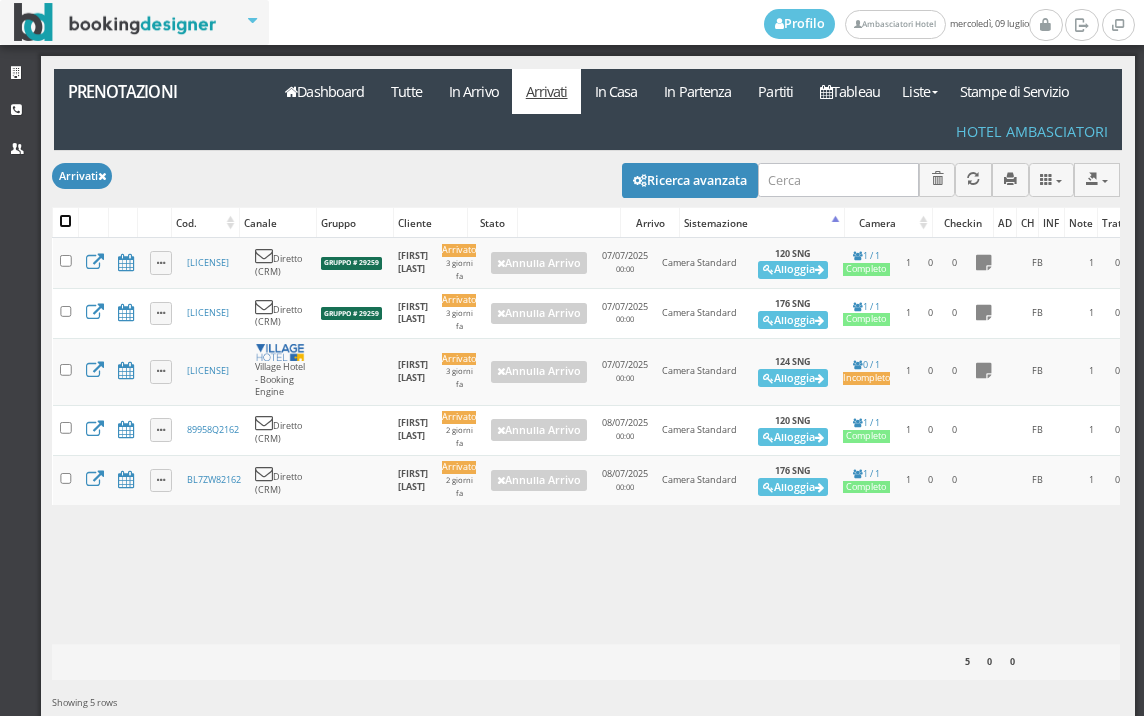 click at bounding box center [66, 221] 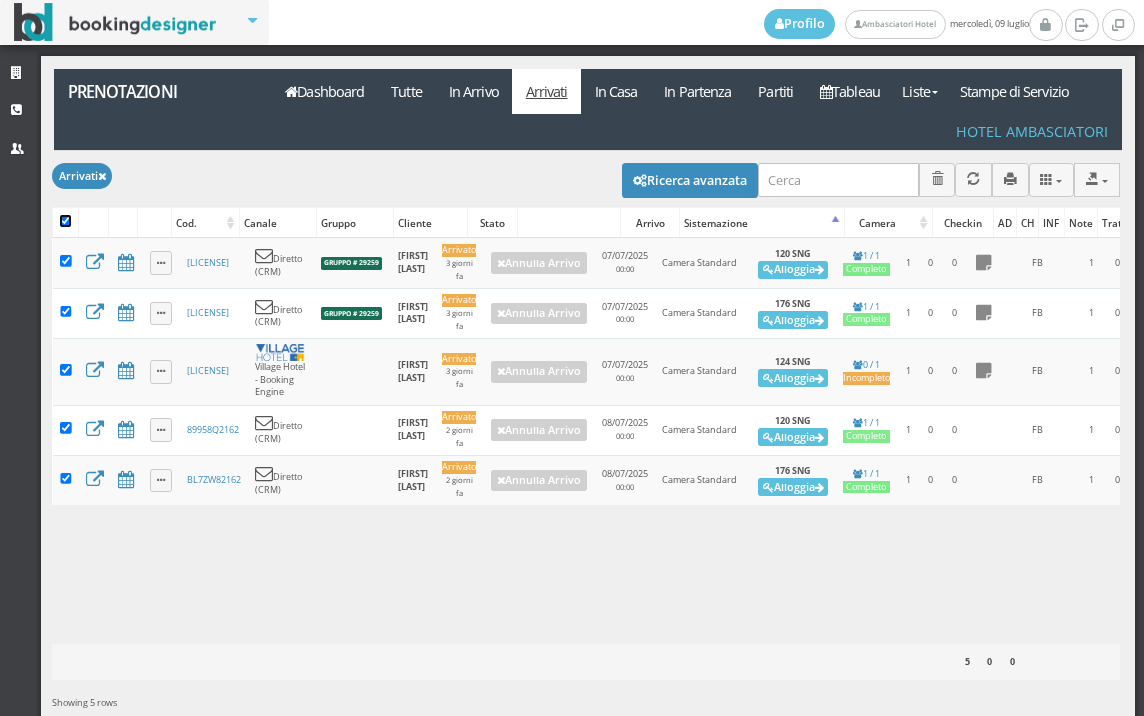 checkbox on "true" 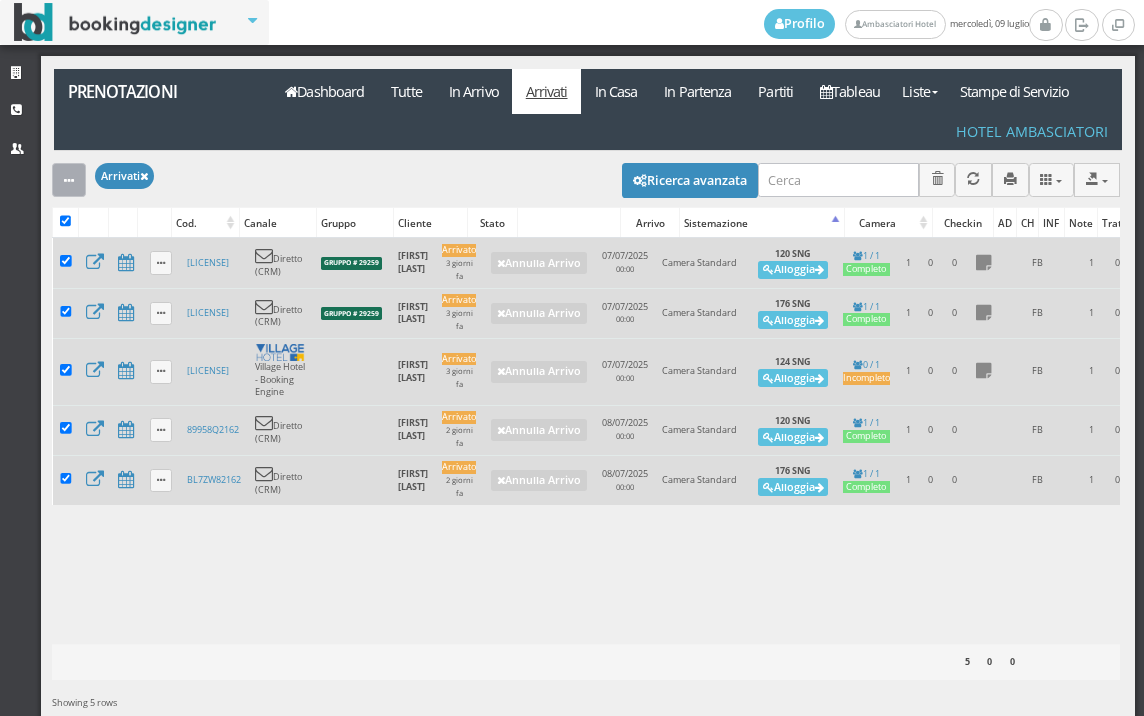 click at bounding box center (69, 179) 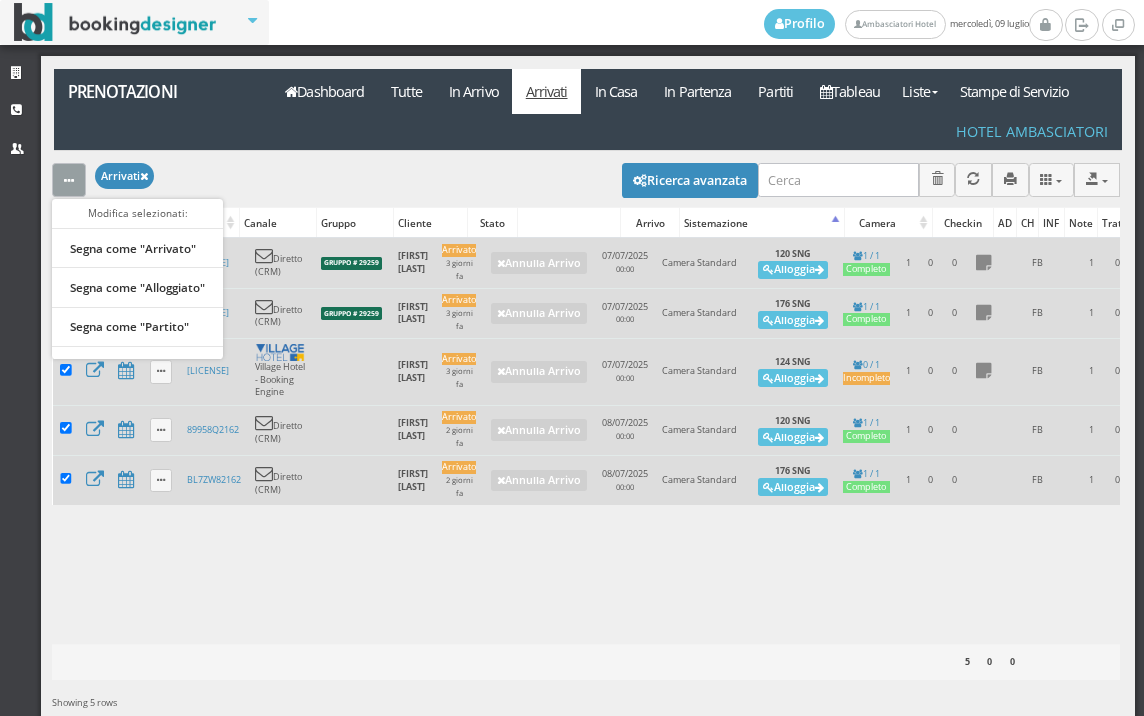 click on "Segna come "Partito"" at bounding box center (137, 248) 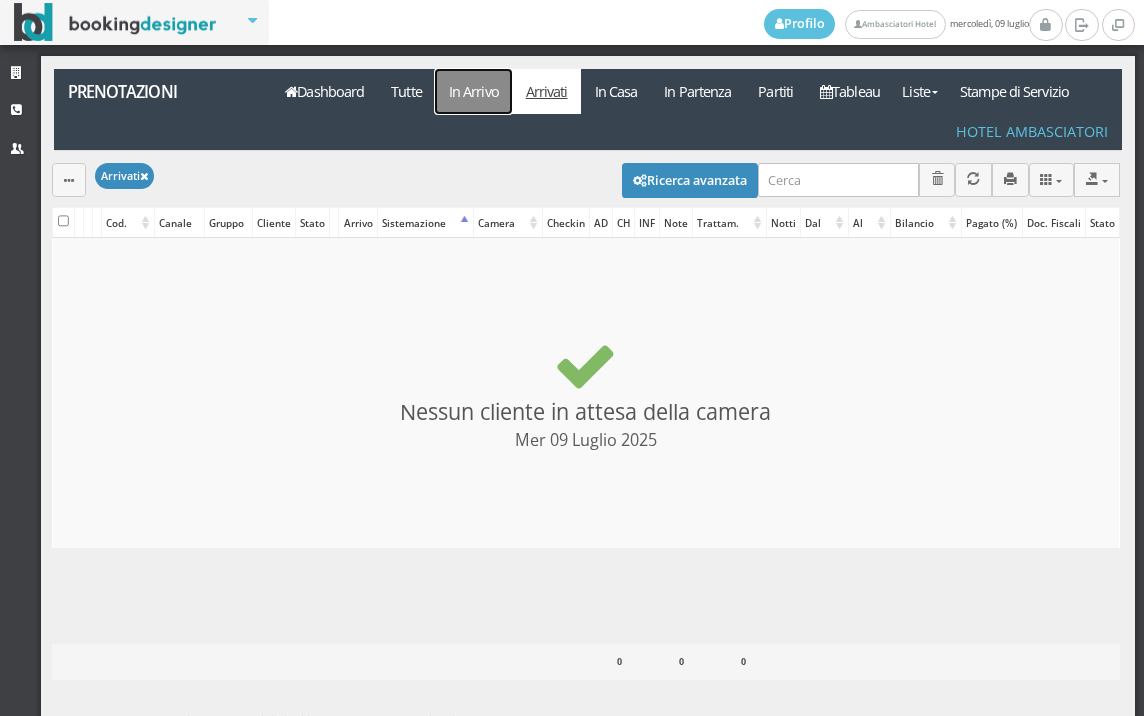click on "In Arrivo" at bounding box center [473, 91] 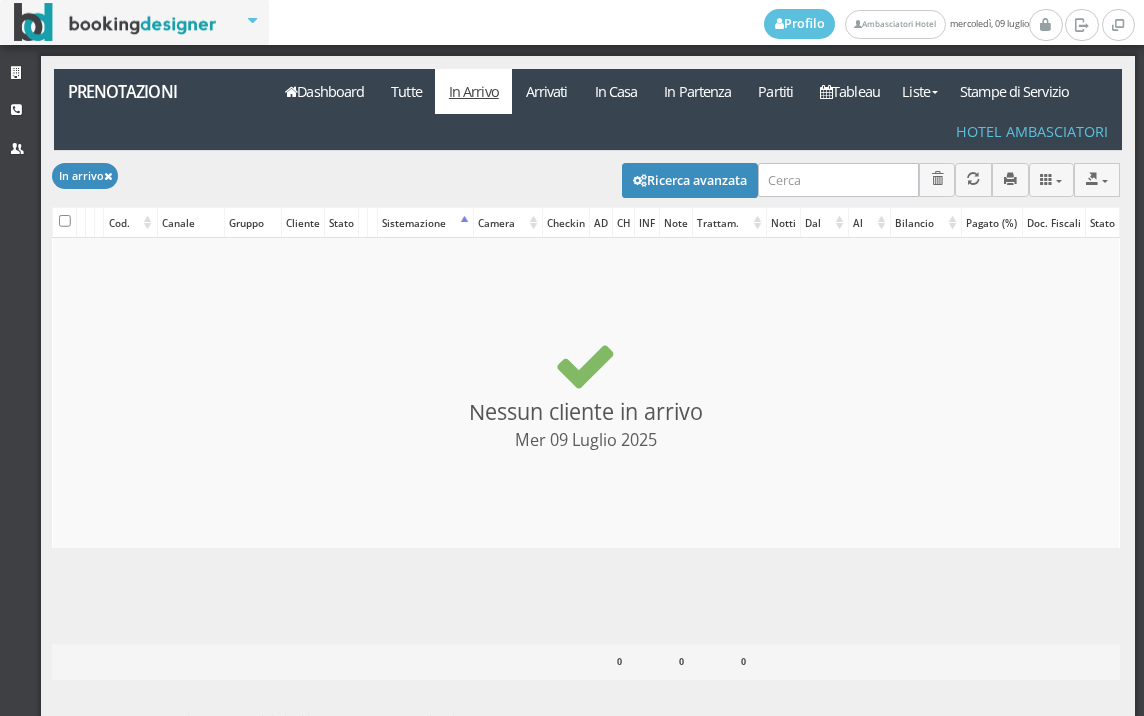 scroll, scrollTop: 0, scrollLeft: 0, axis: both 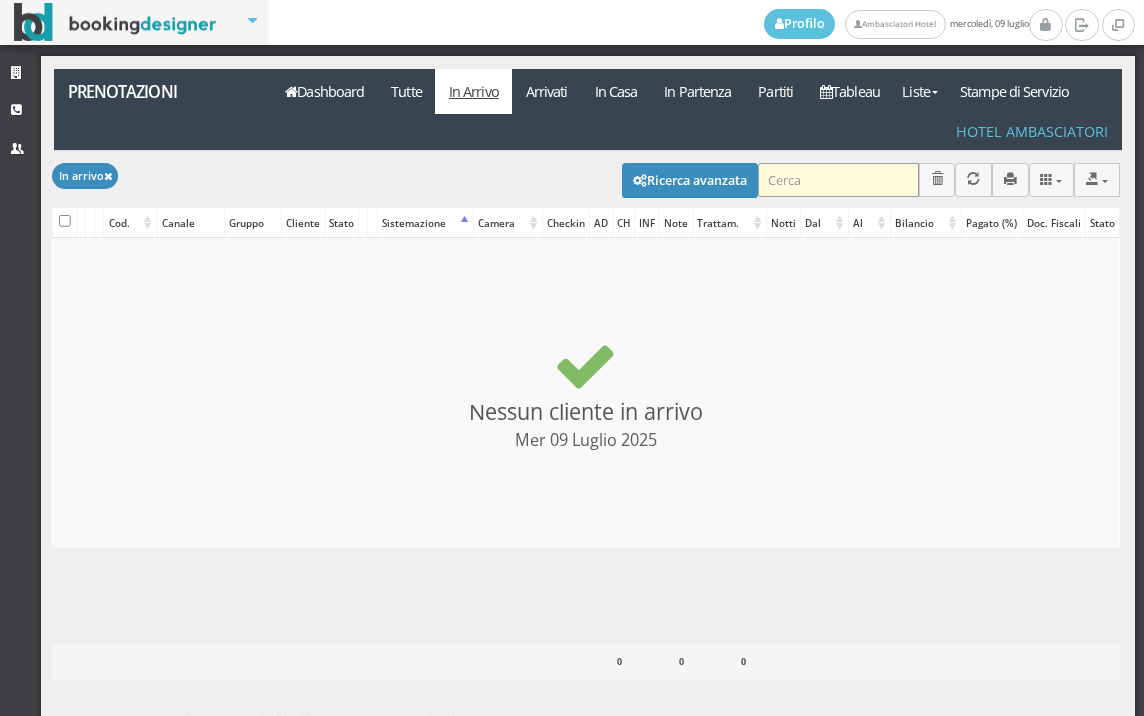 click at bounding box center [838, 179] 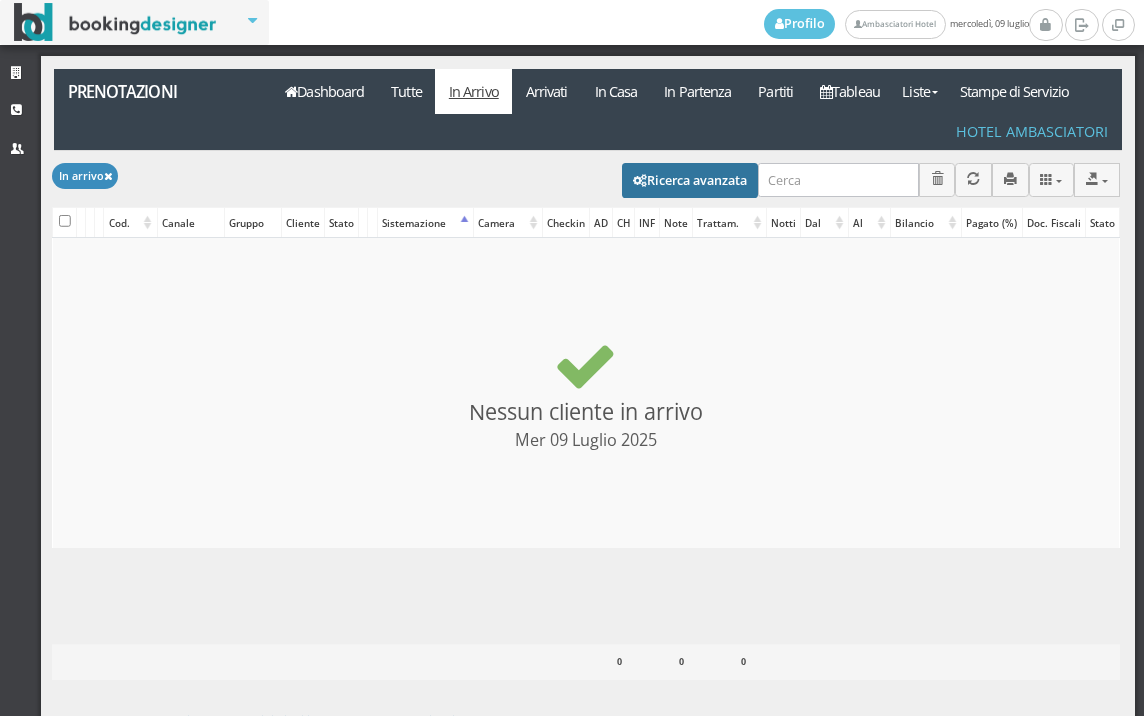 click on "Ricerca avanzata" at bounding box center (690, 180) 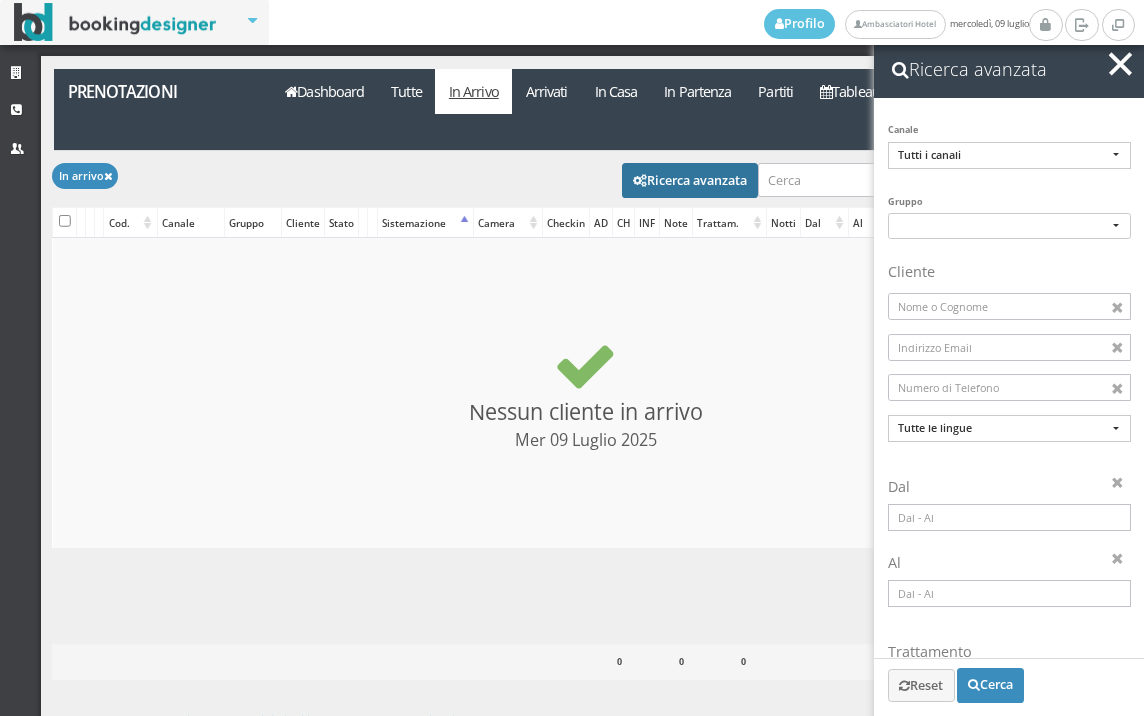 click at bounding box center (1009, 517) 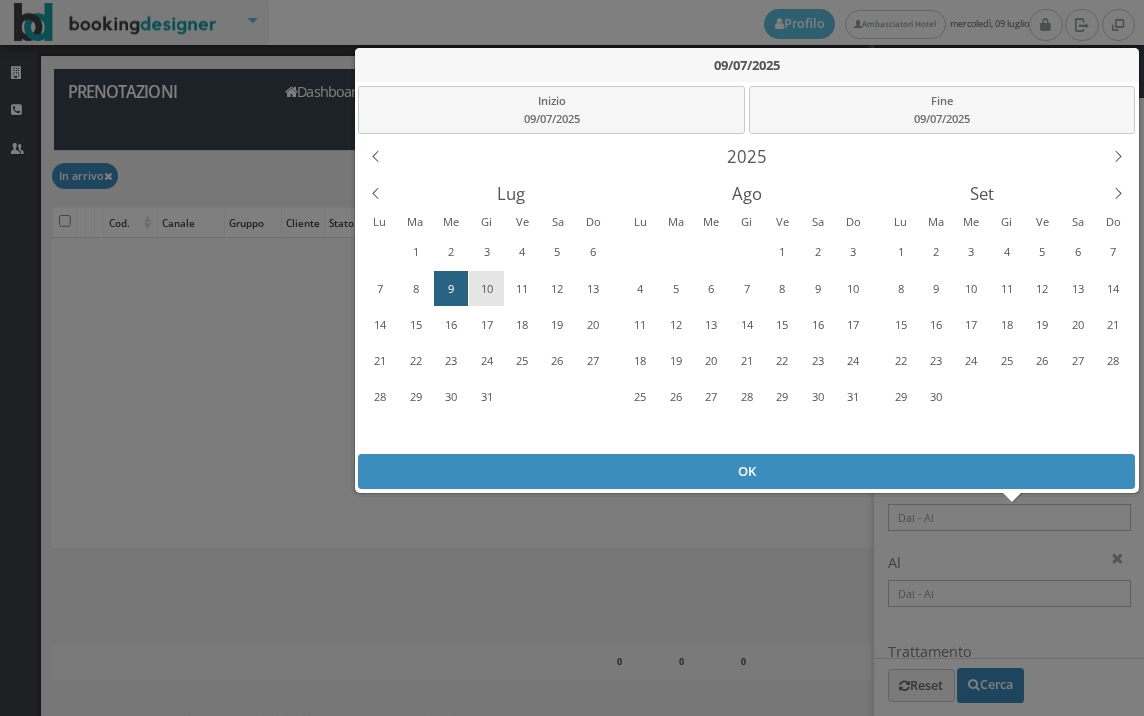 click on "10" at bounding box center (486, 289) 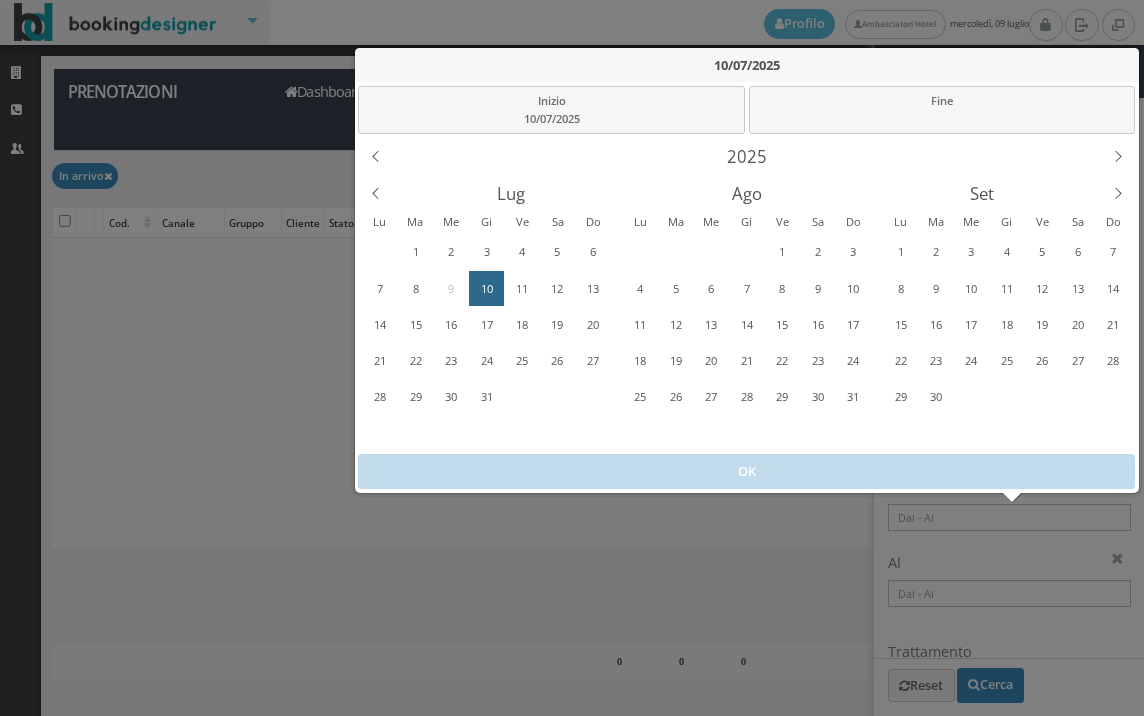 click on "10" at bounding box center (486, 289) 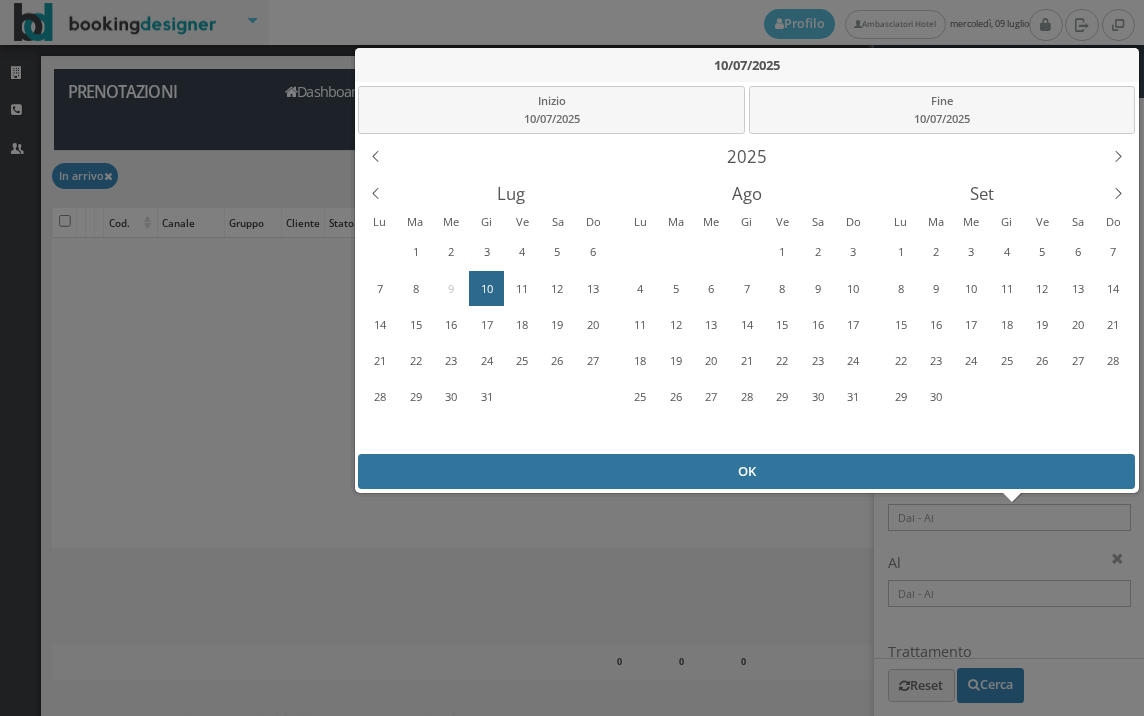 click on "OK" at bounding box center (746, 471) 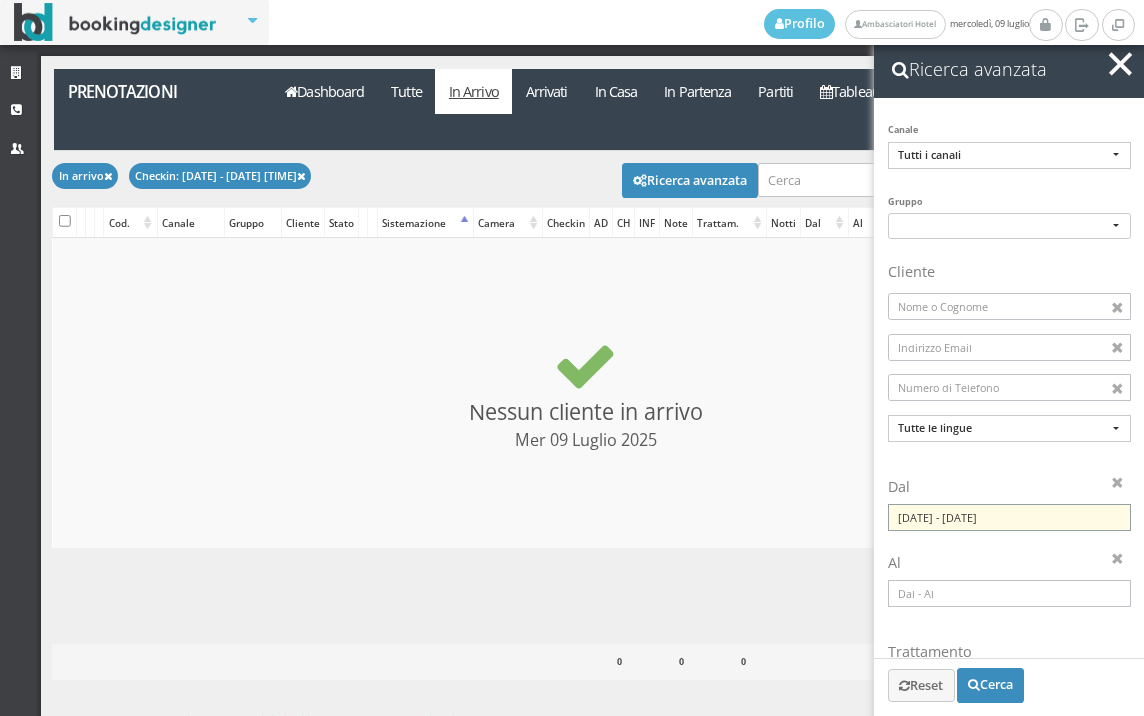 click on "[DATE] - [DATE]" at bounding box center [1009, 517] 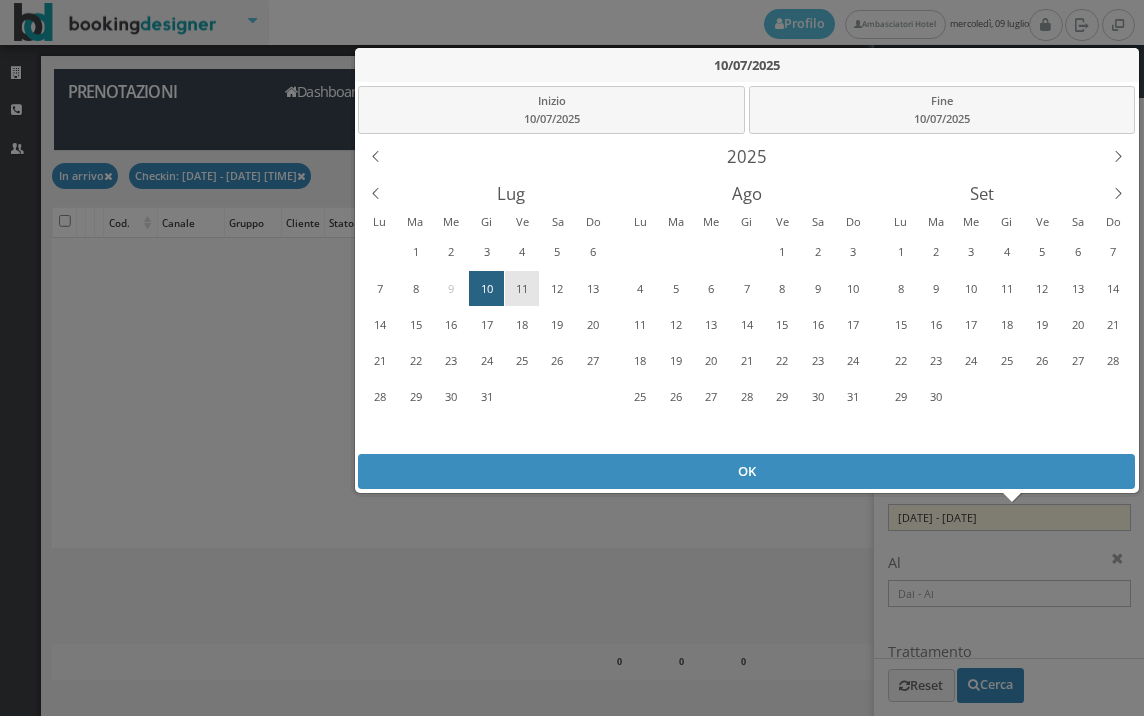 click on "11" at bounding box center (522, 289) 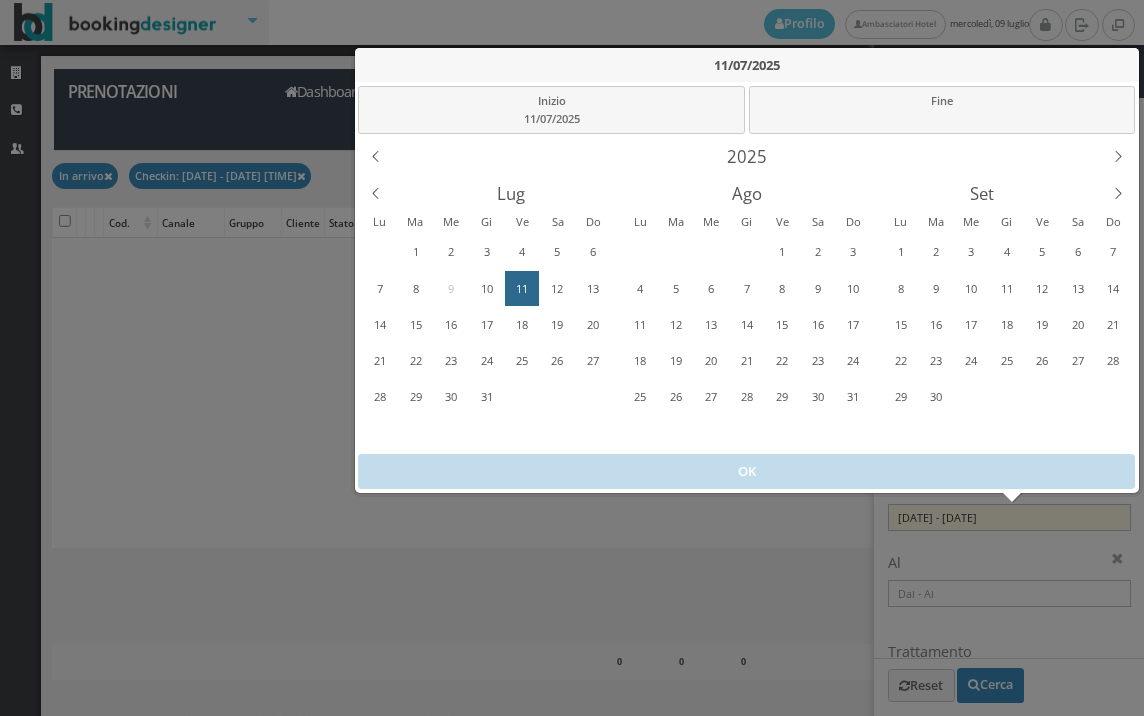 click on "11" at bounding box center (522, 289) 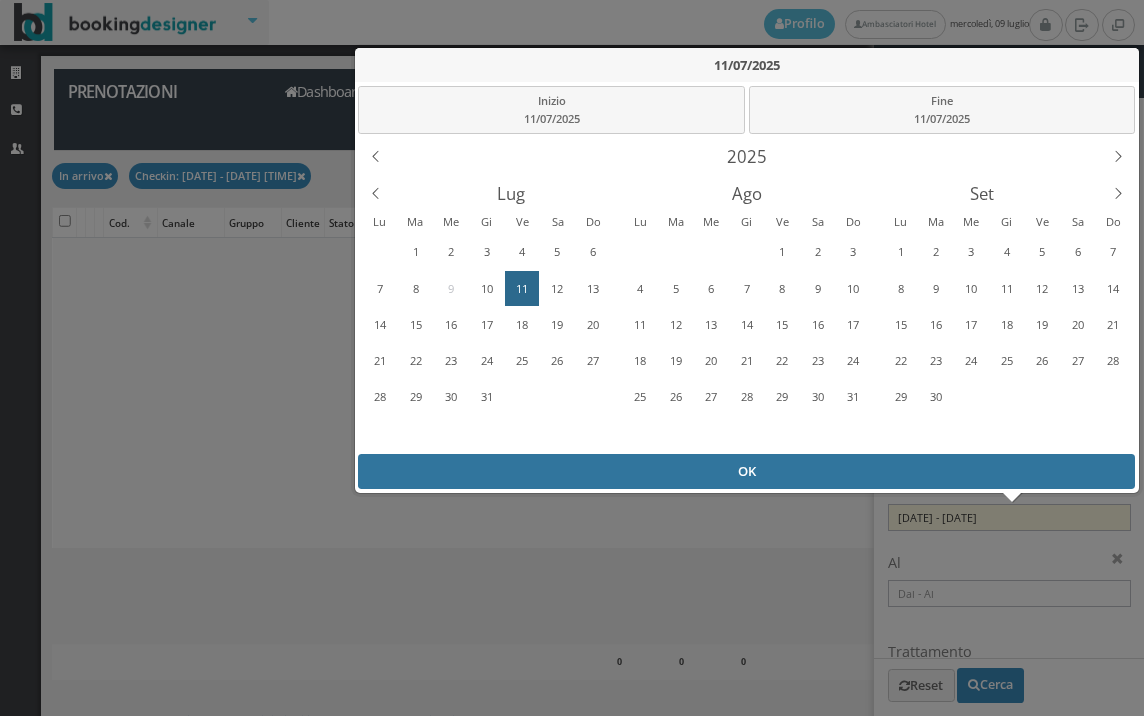 click on "OK" at bounding box center (746, 471) 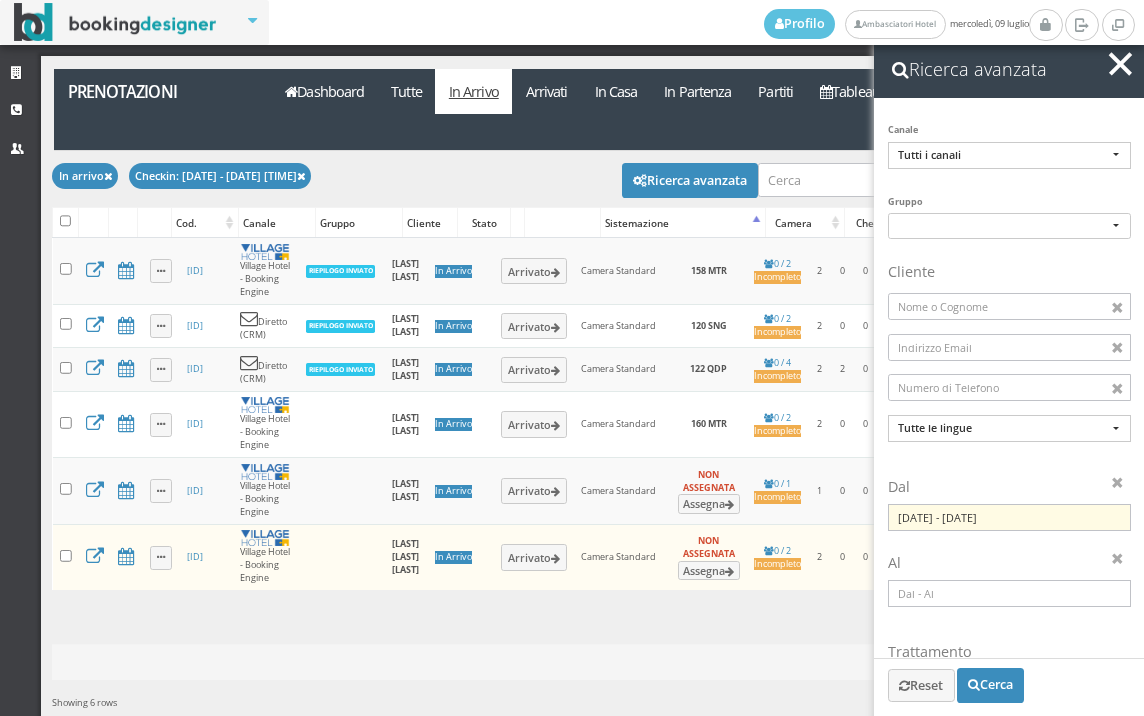 click at bounding box center (1120, 63) 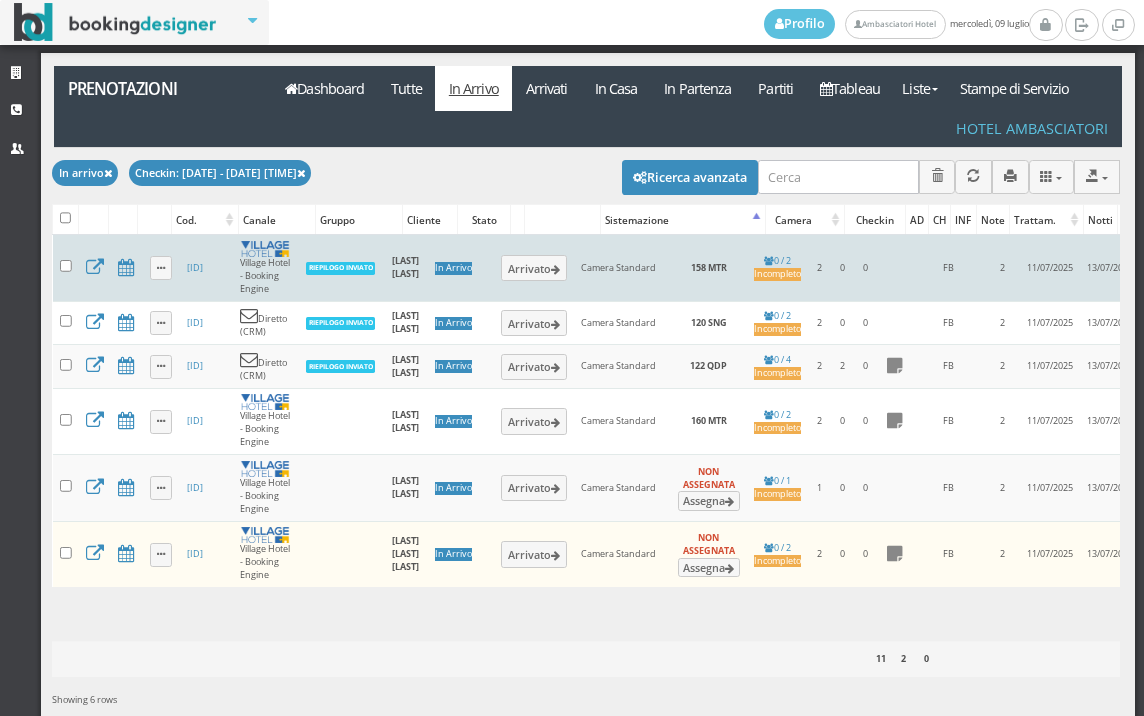scroll, scrollTop: 0, scrollLeft: 0, axis: both 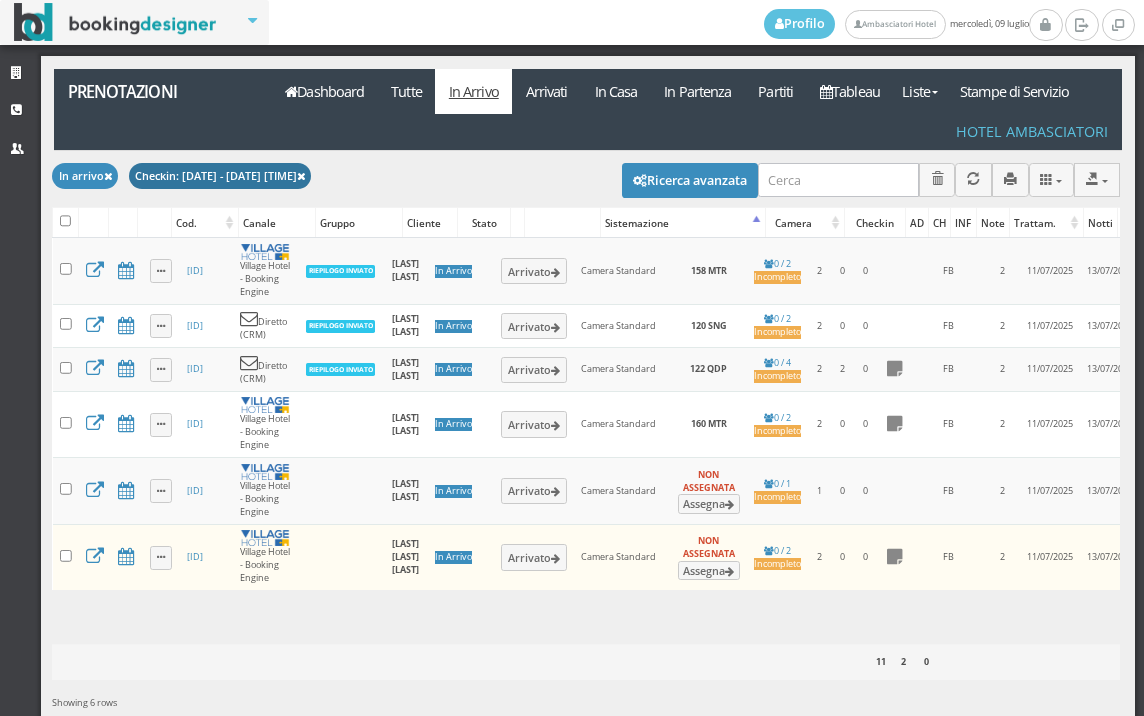 click at bounding box center [301, 177] 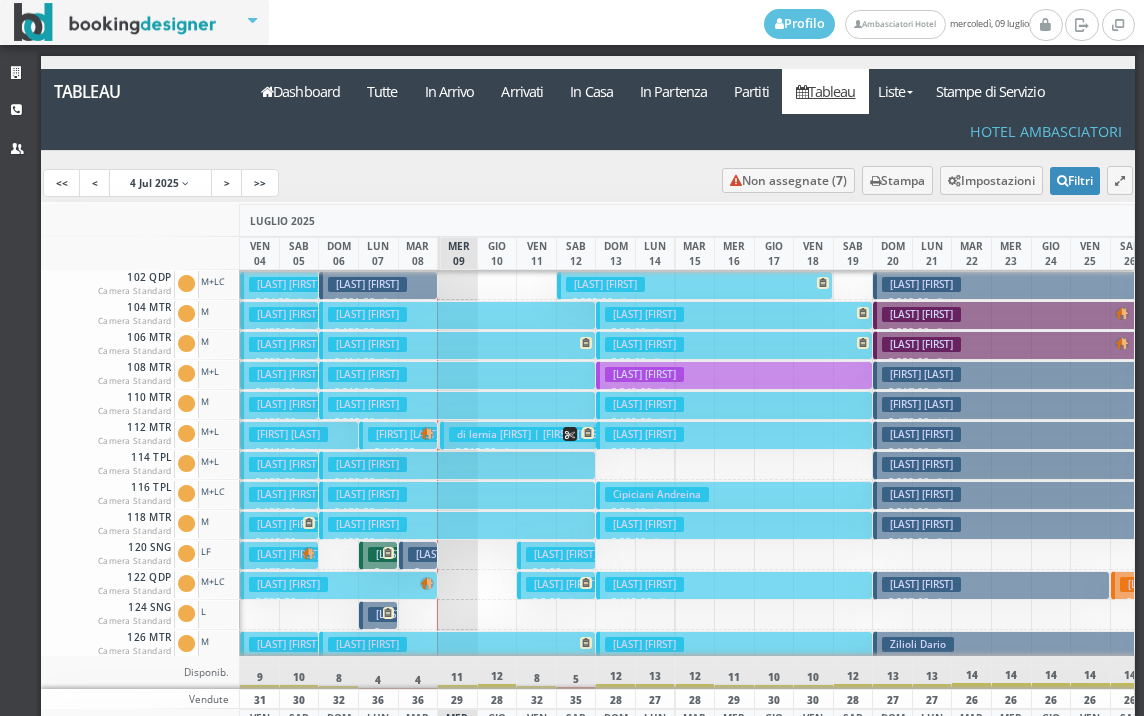 scroll, scrollTop: 0, scrollLeft: 0, axis: both 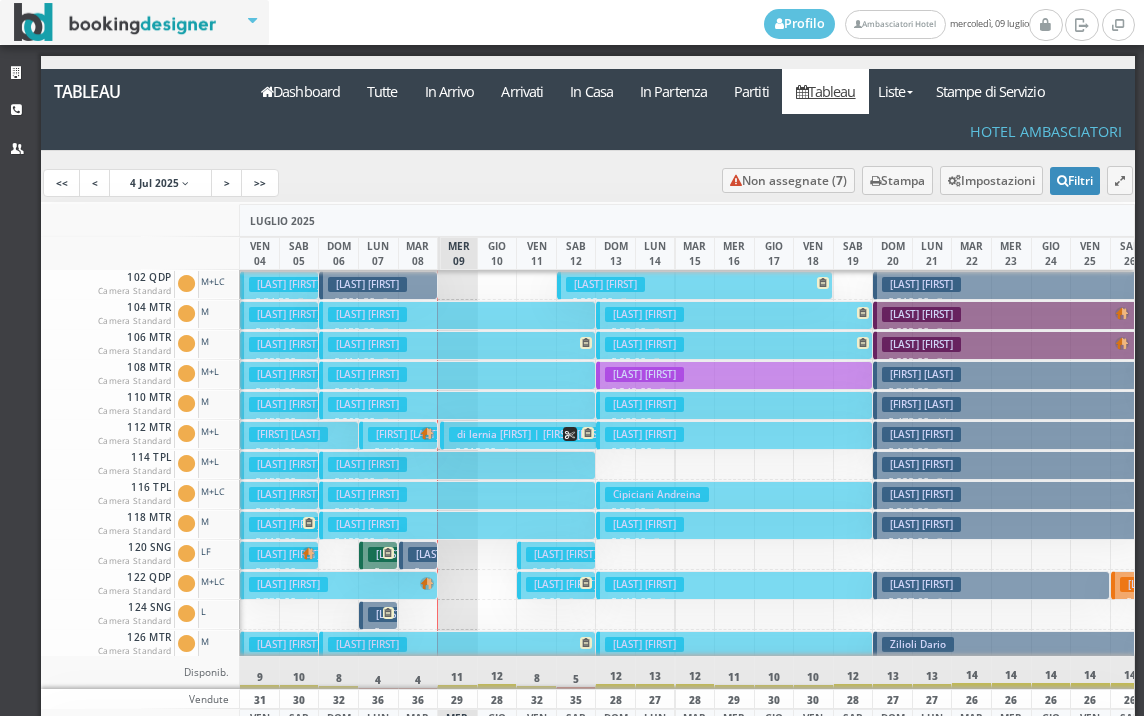 click on "[LAST] [FIRST]
€ 317.80         7 notti
2 Adulti" at bounding box center (1011, 375) 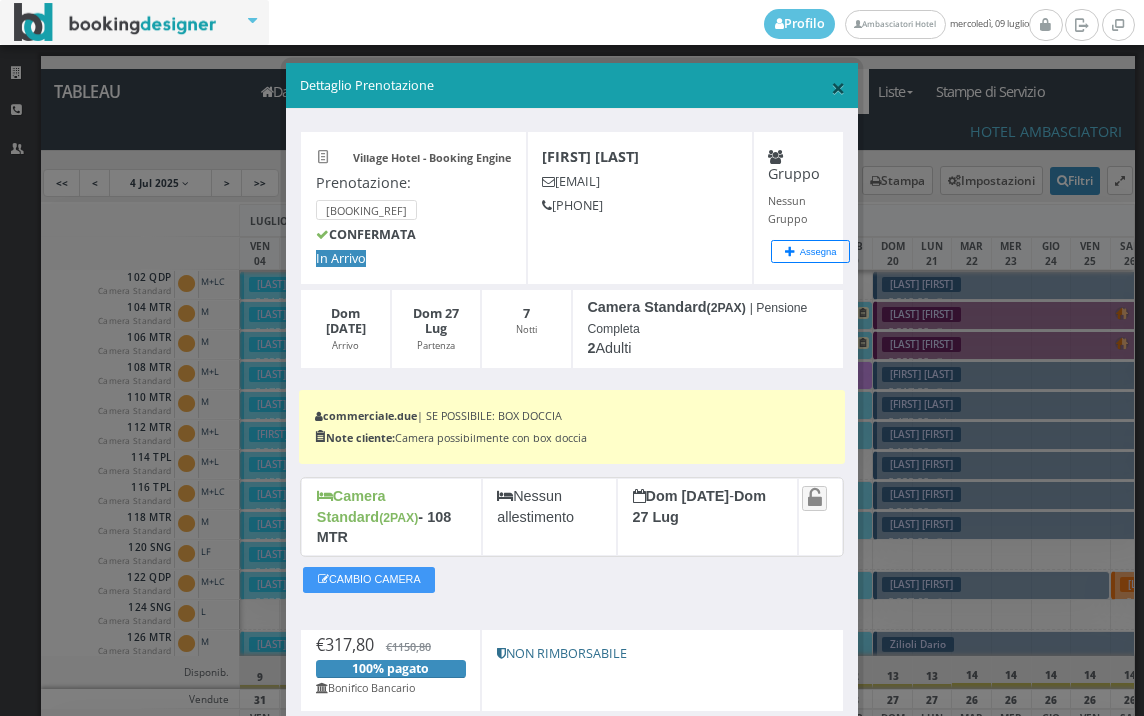 click on "×" at bounding box center [838, 87] 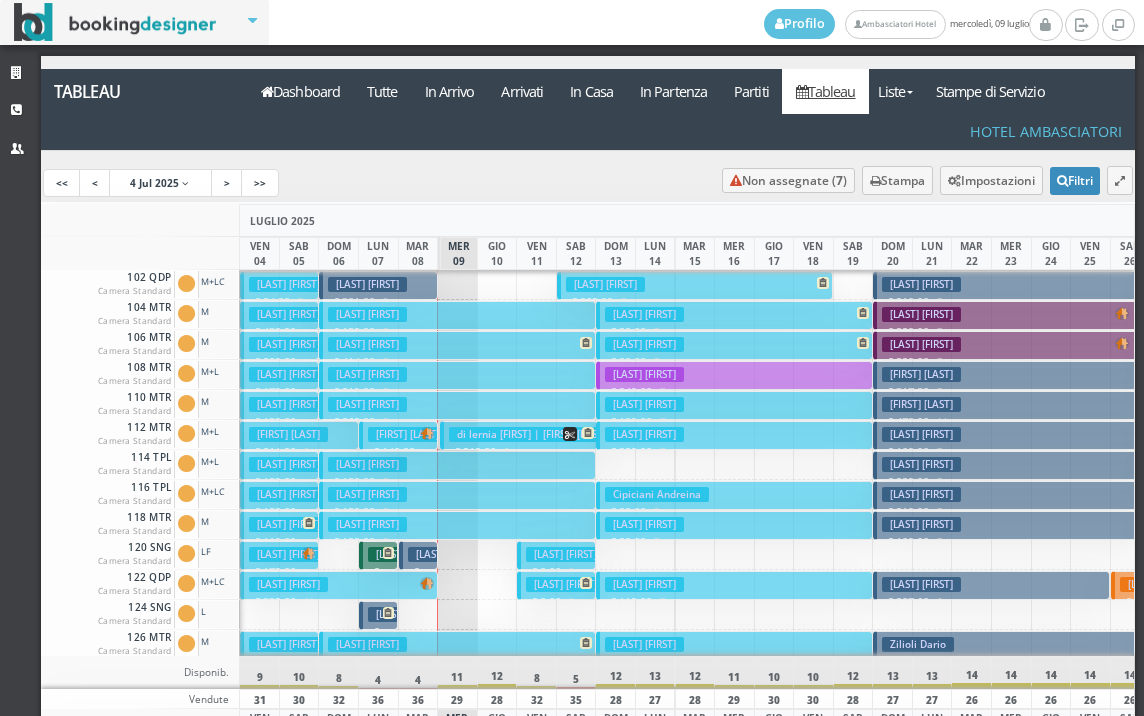 click on "[LAST] [FIRST]
€ 229.00         7 notti
2 Adulti" at bounding box center [1011, 315] 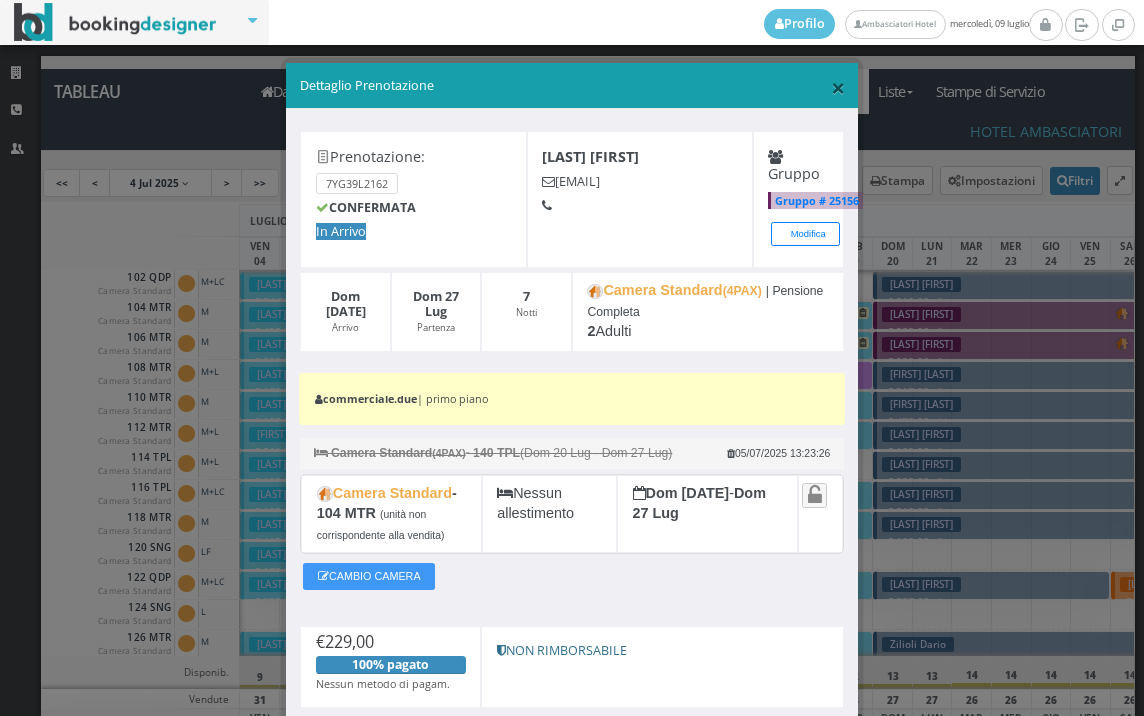 click on "×" at bounding box center (838, 87) 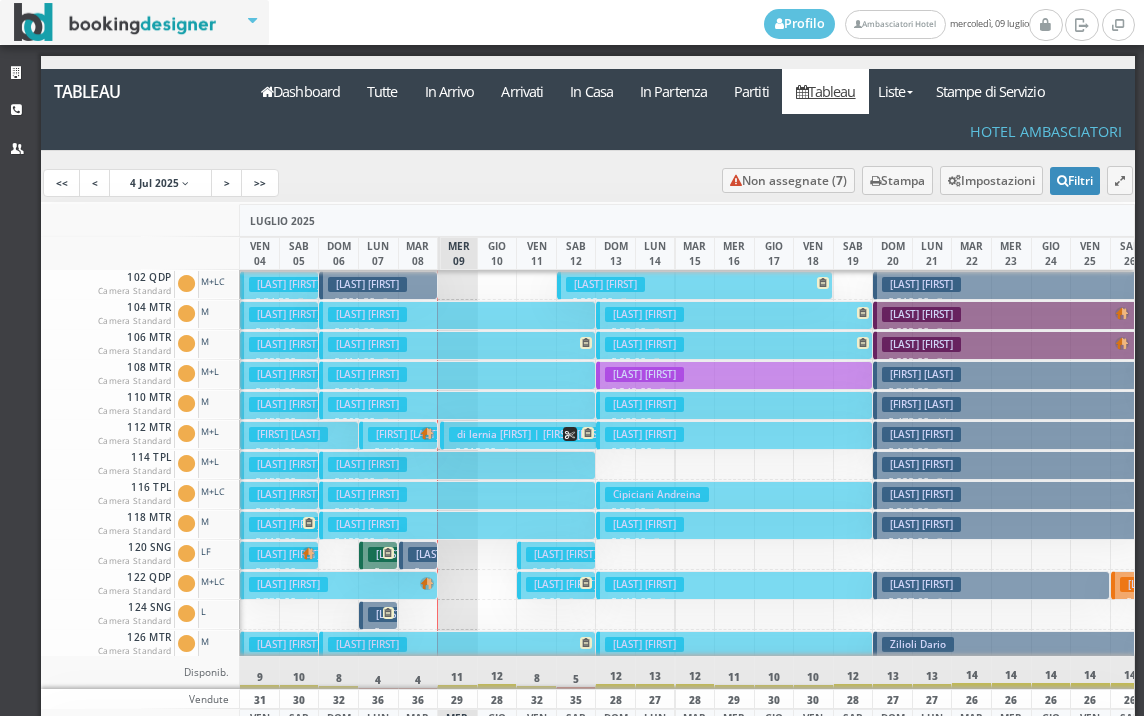 click at bounding box center [259, 555] 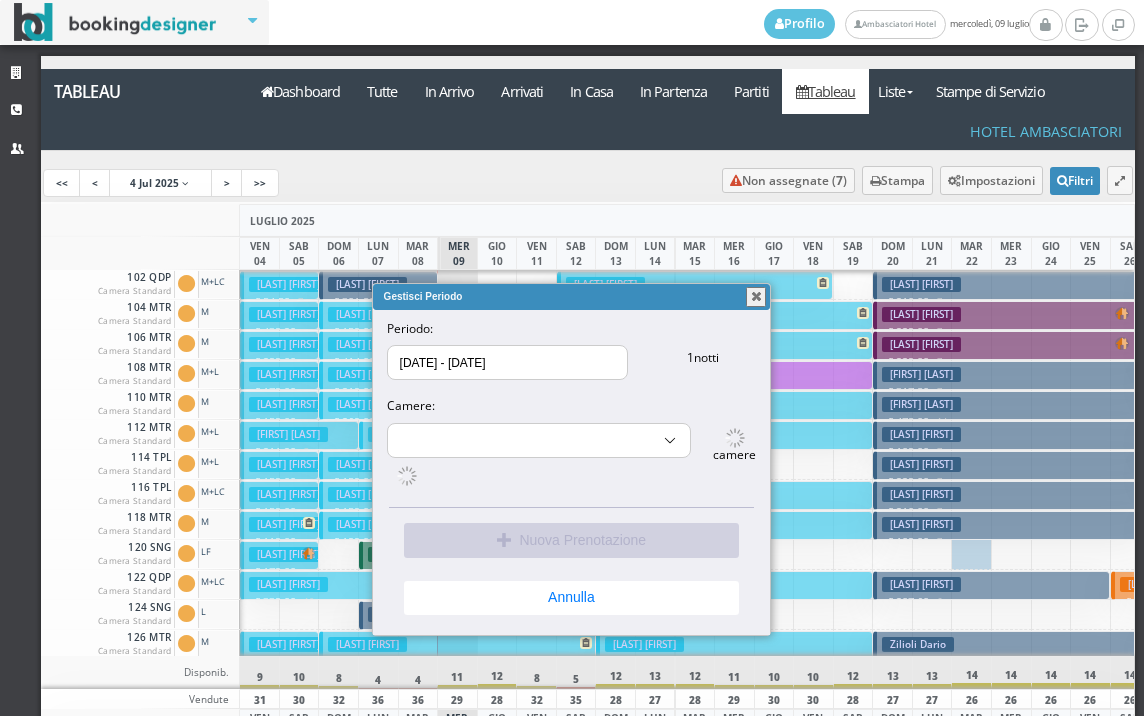 click on "Loremips Dolors" at bounding box center [921, 524] 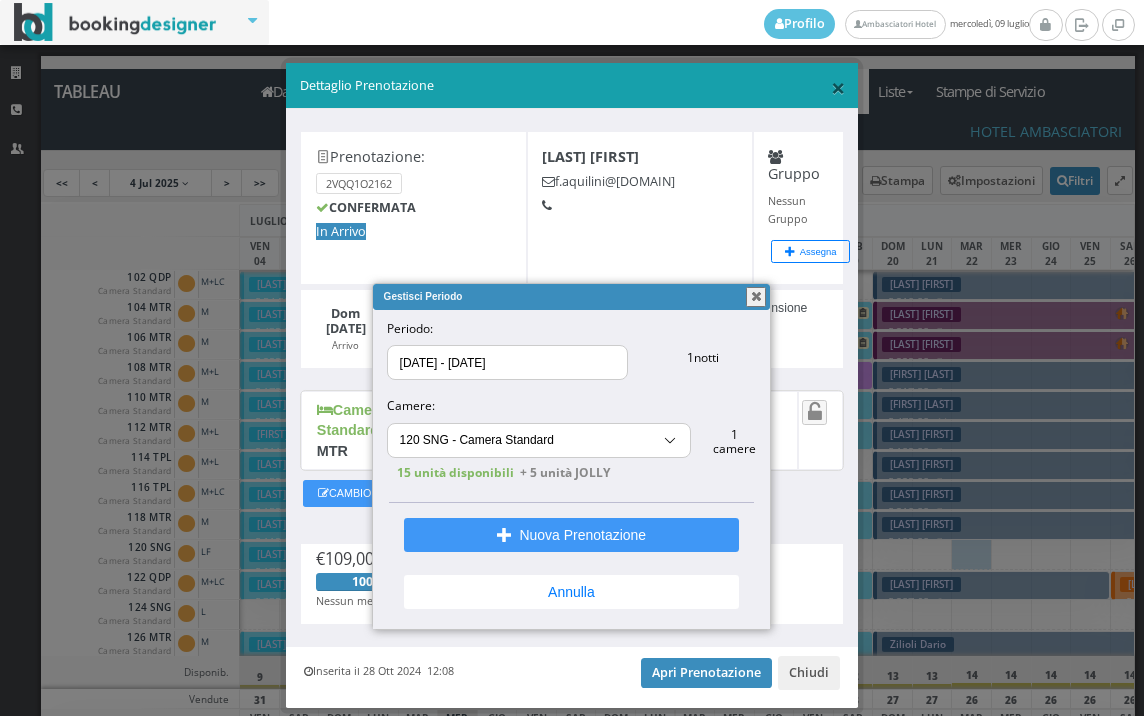click on "×" at bounding box center [838, 87] 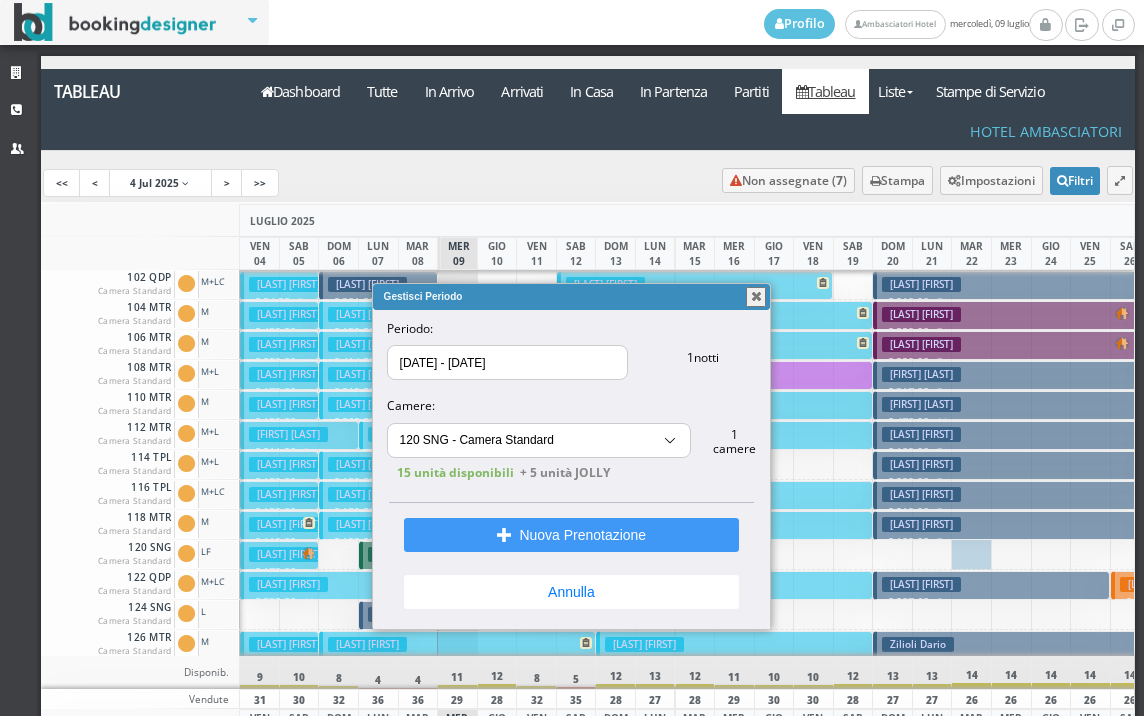 click at bounding box center [756, 297] 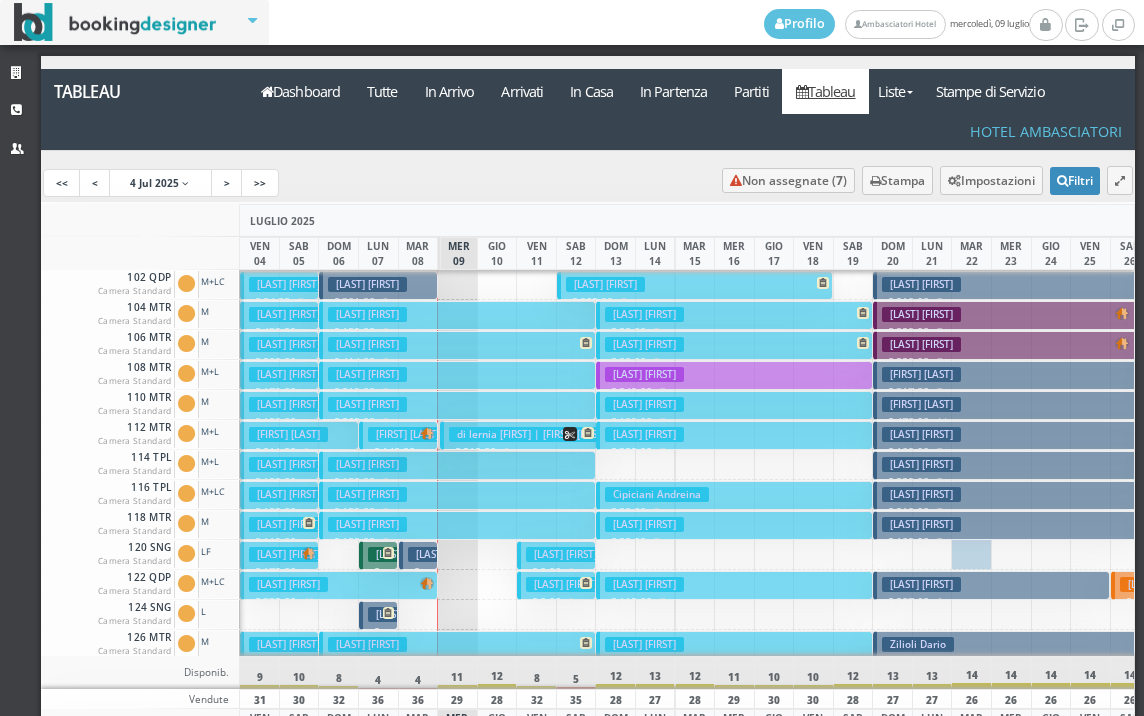 click on "Garofolo Sandro
€ 229.00         7 notti
2 Adulti" at bounding box center [1011, 465] 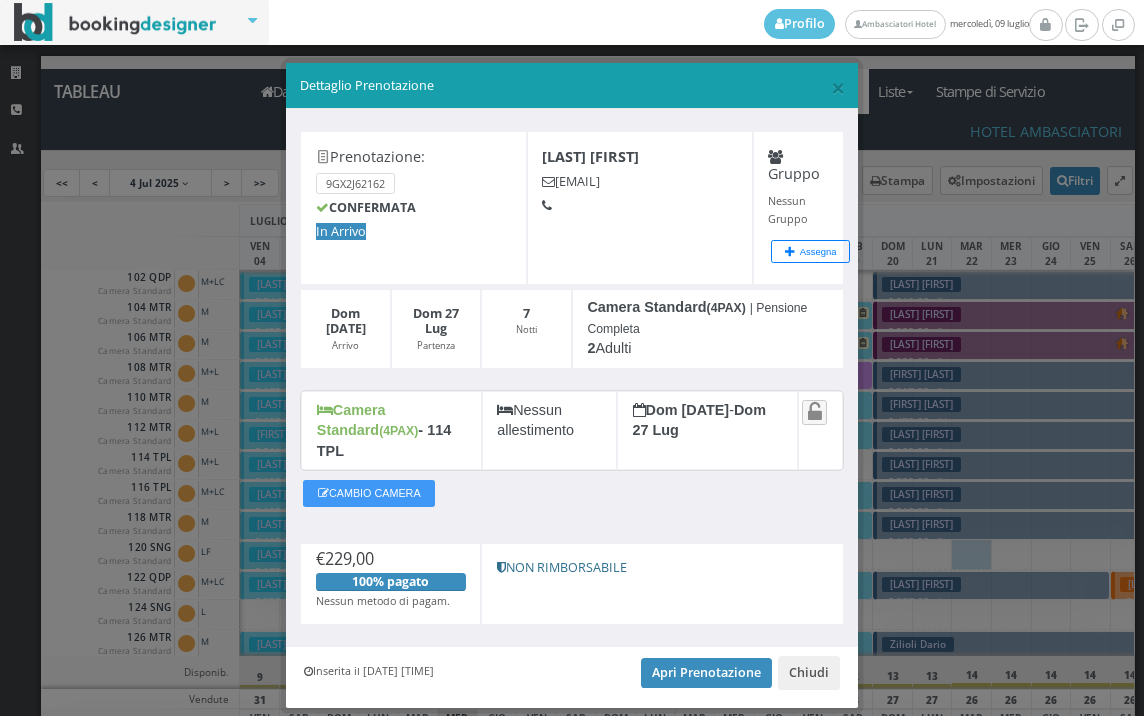 click on "×
Dettaglio Prenotazione" at bounding box center [572, 86] 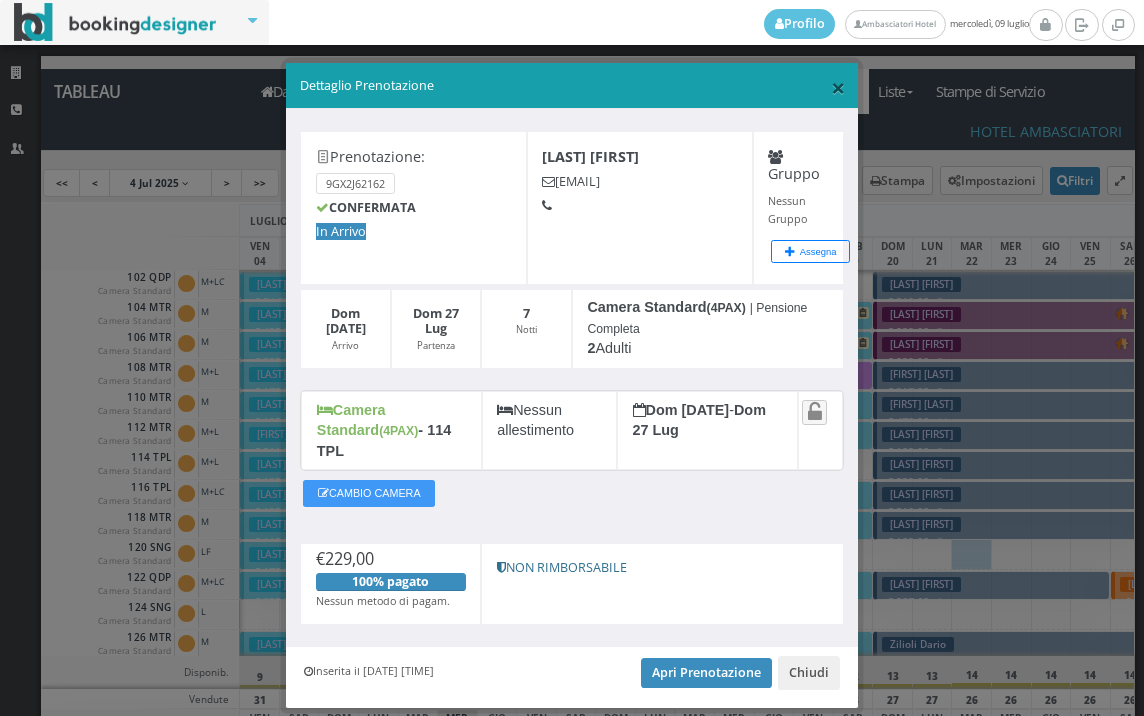 click on "×" at bounding box center [838, 87] 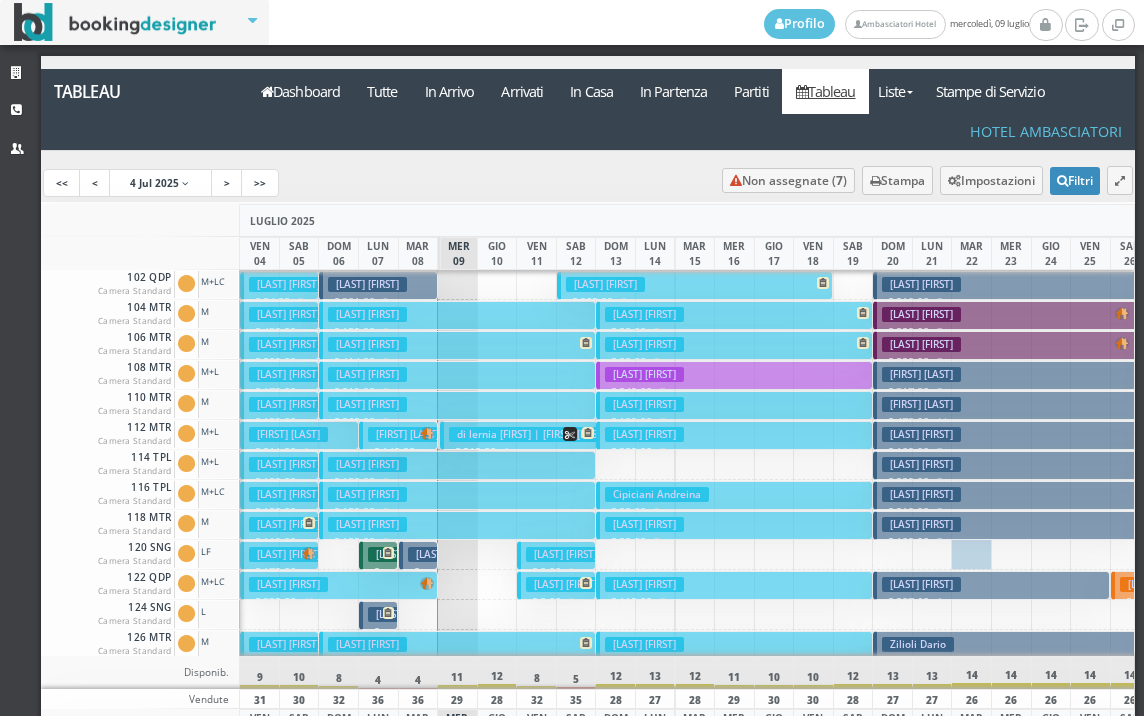 click on "Anselmo Roberto
€ 317.80         7 notti
2 Adulti" at bounding box center [1011, 375] 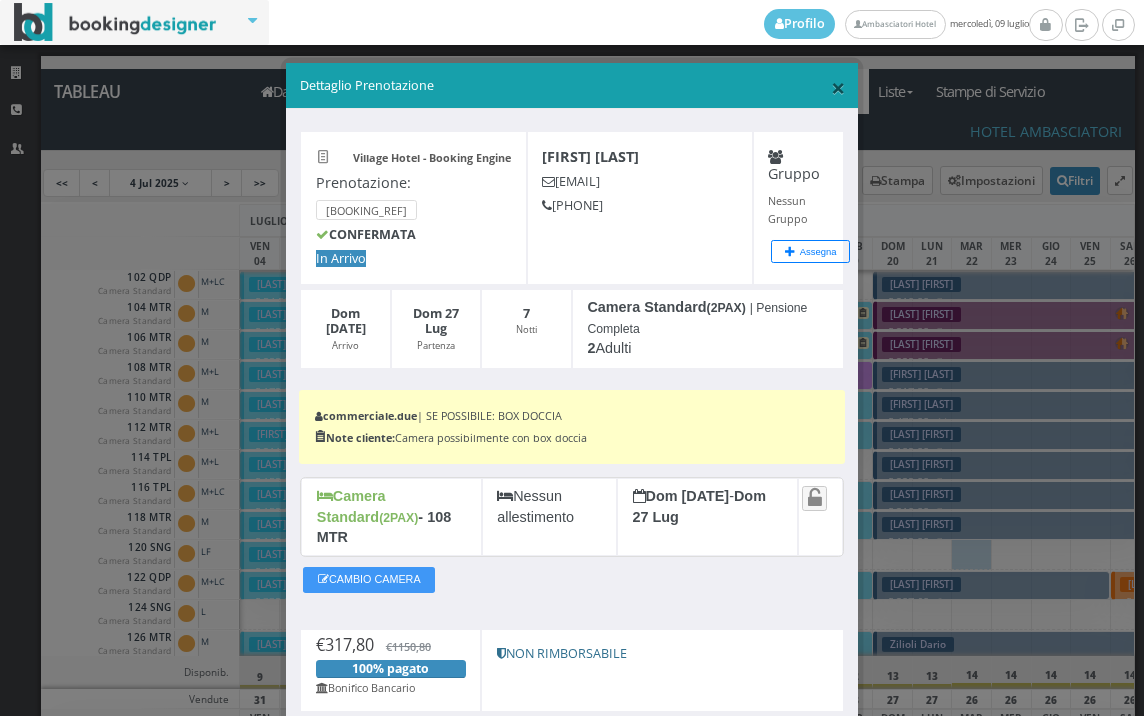 click on "×" at bounding box center (838, 87) 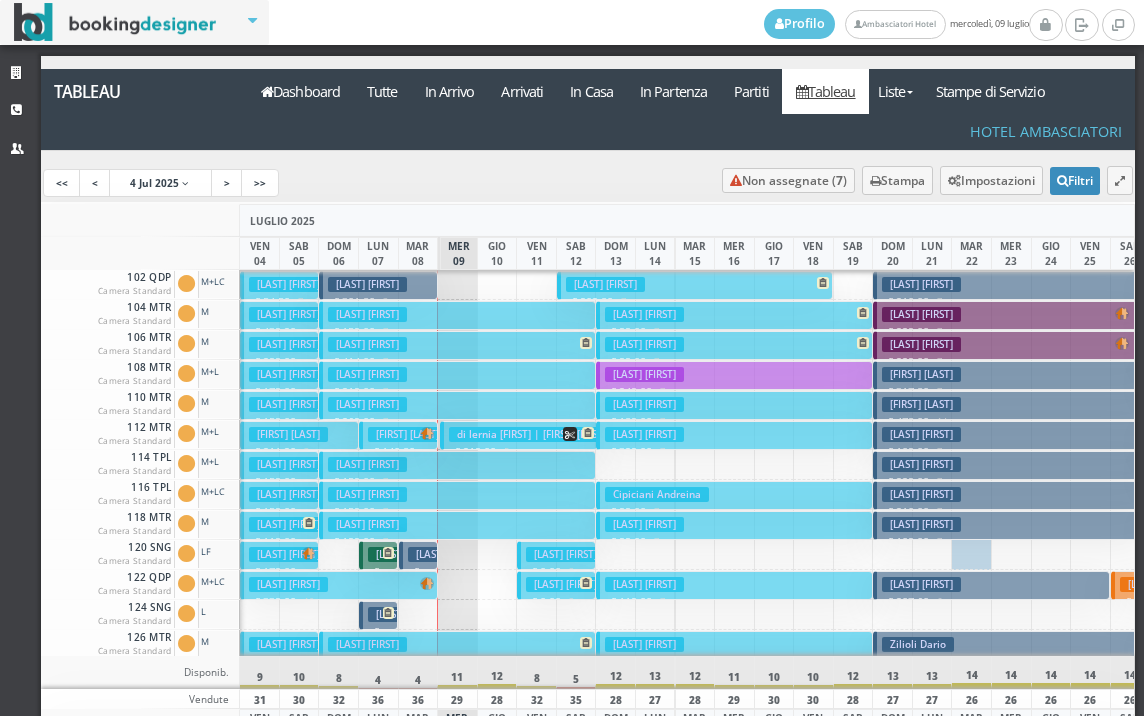 click on "Aquilini Franco
€ 109.00         7 notti
2 Adulti" at bounding box center [1011, 525] 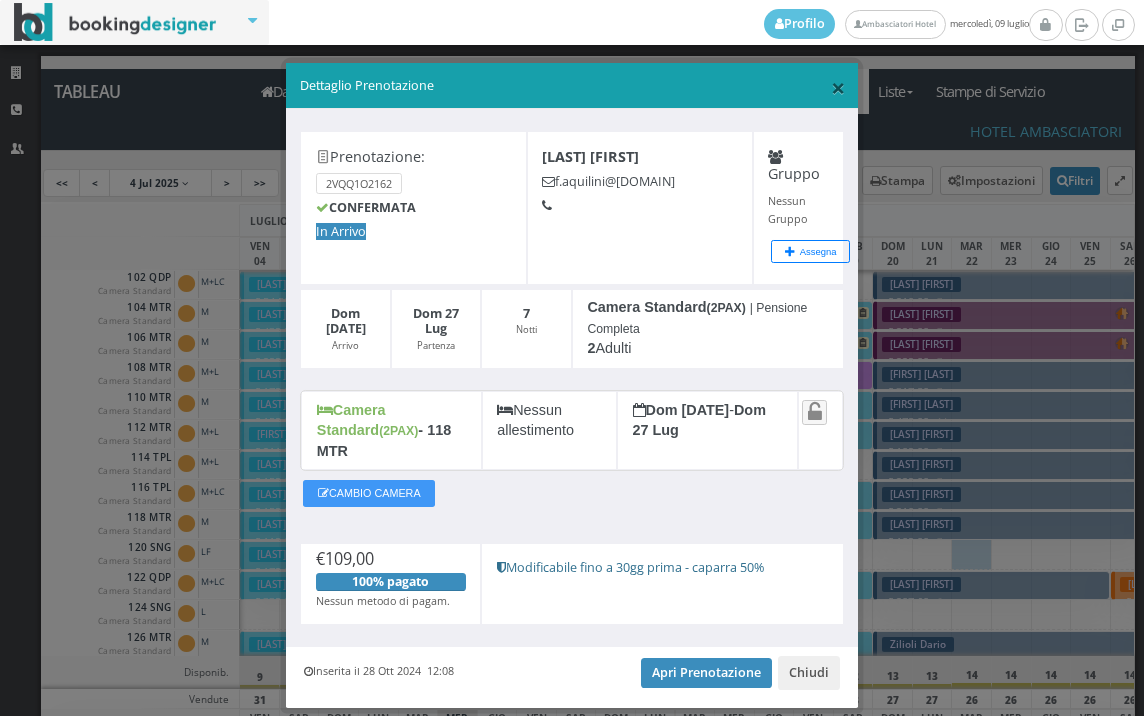 click on "×" at bounding box center [838, 87] 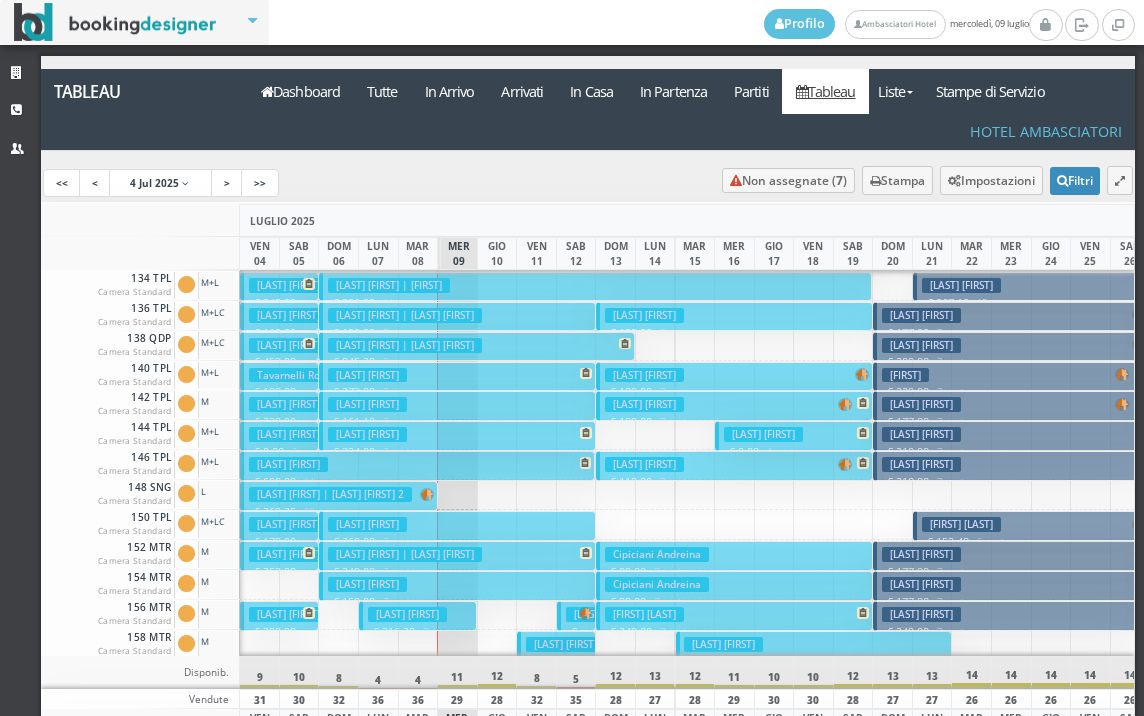 scroll, scrollTop: 500, scrollLeft: 0, axis: vertical 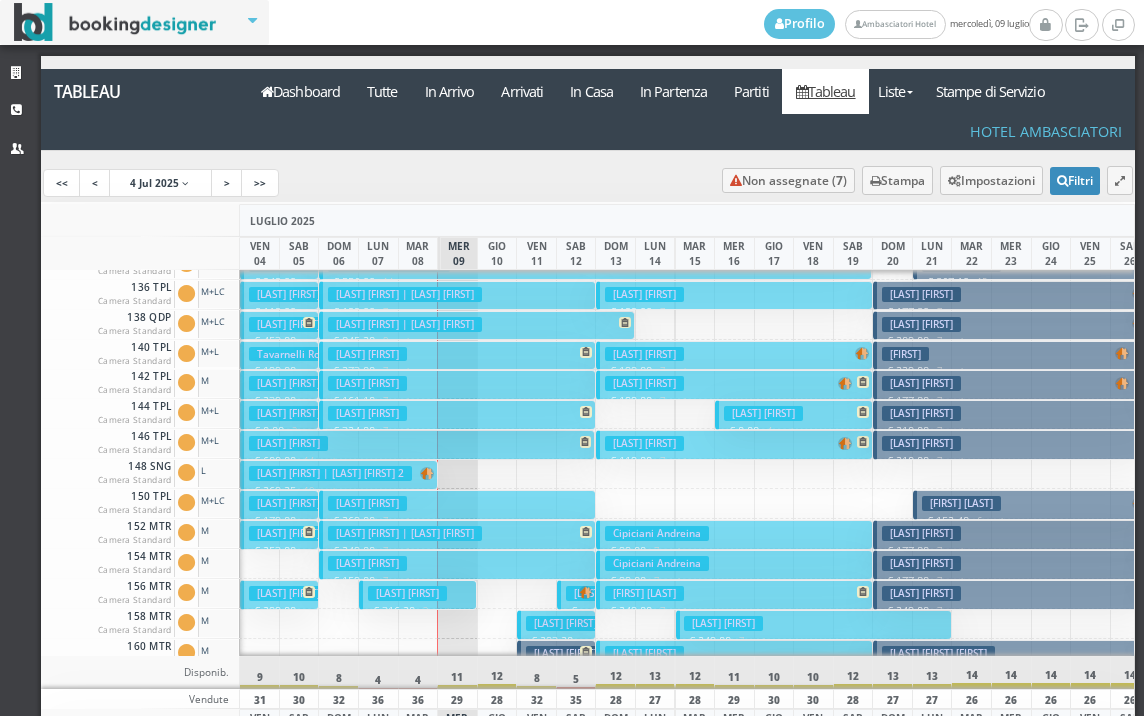 click on "Bartoli Paola
€ 177.80         7 notti
2 Adulti" at bounding box center (1011, 534) 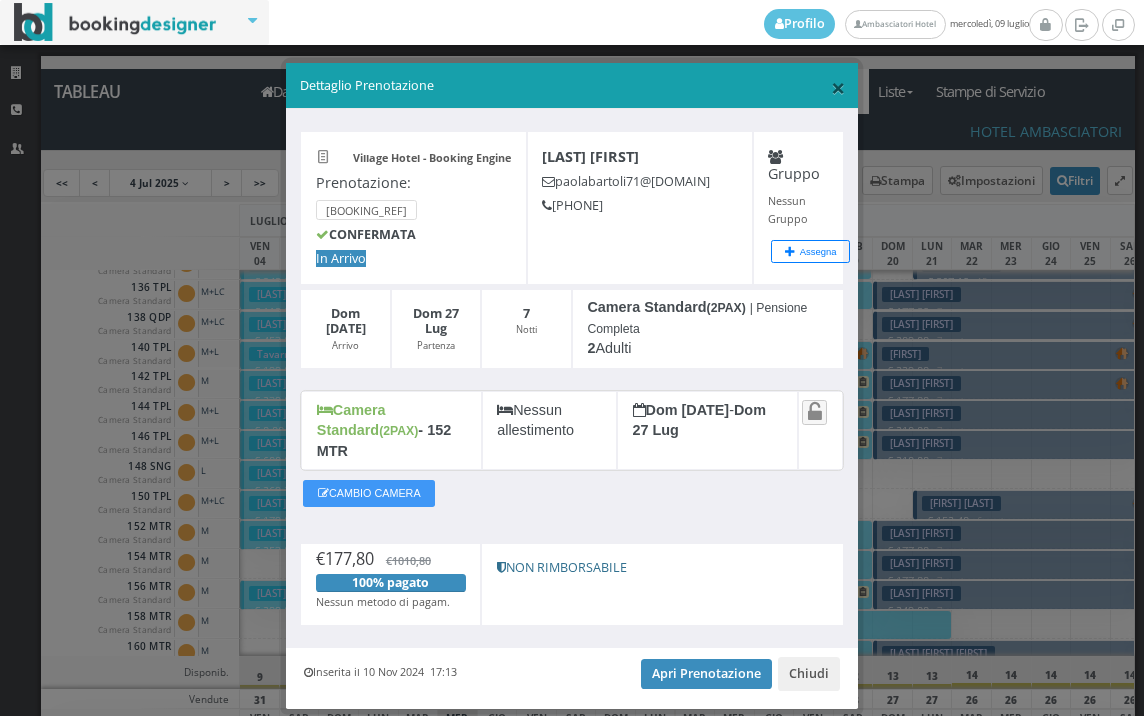 click on "×" at bounding box center [838, 87] 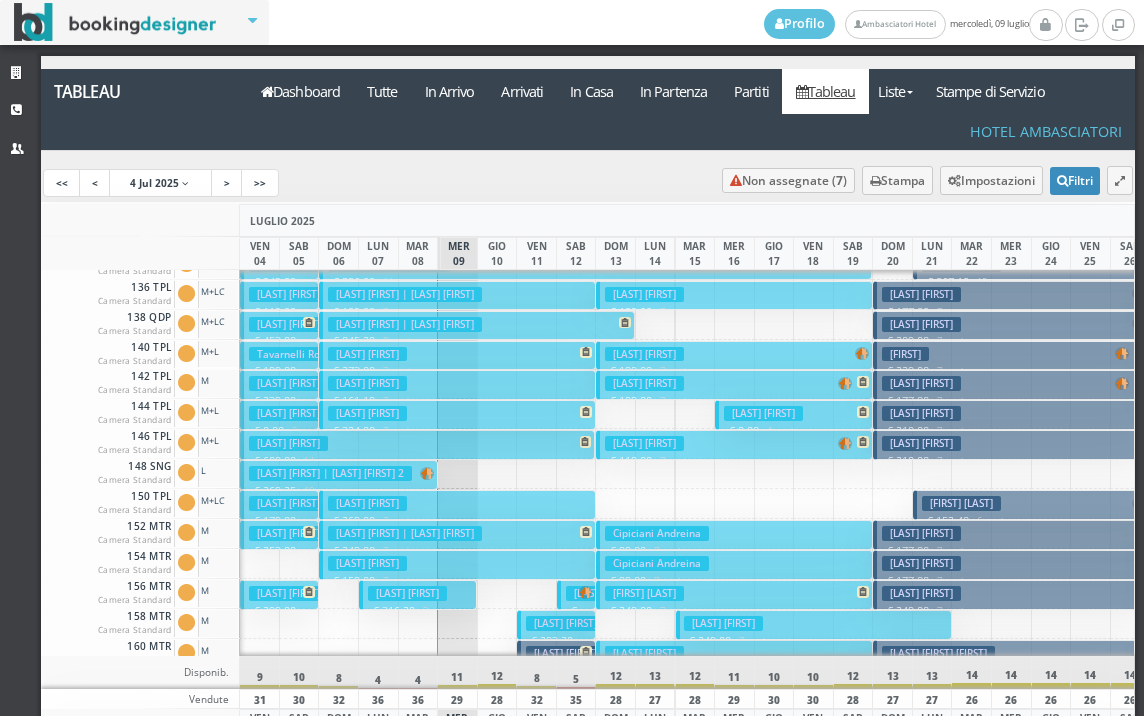 click on "7 notti" at bounding box center (946, 431) 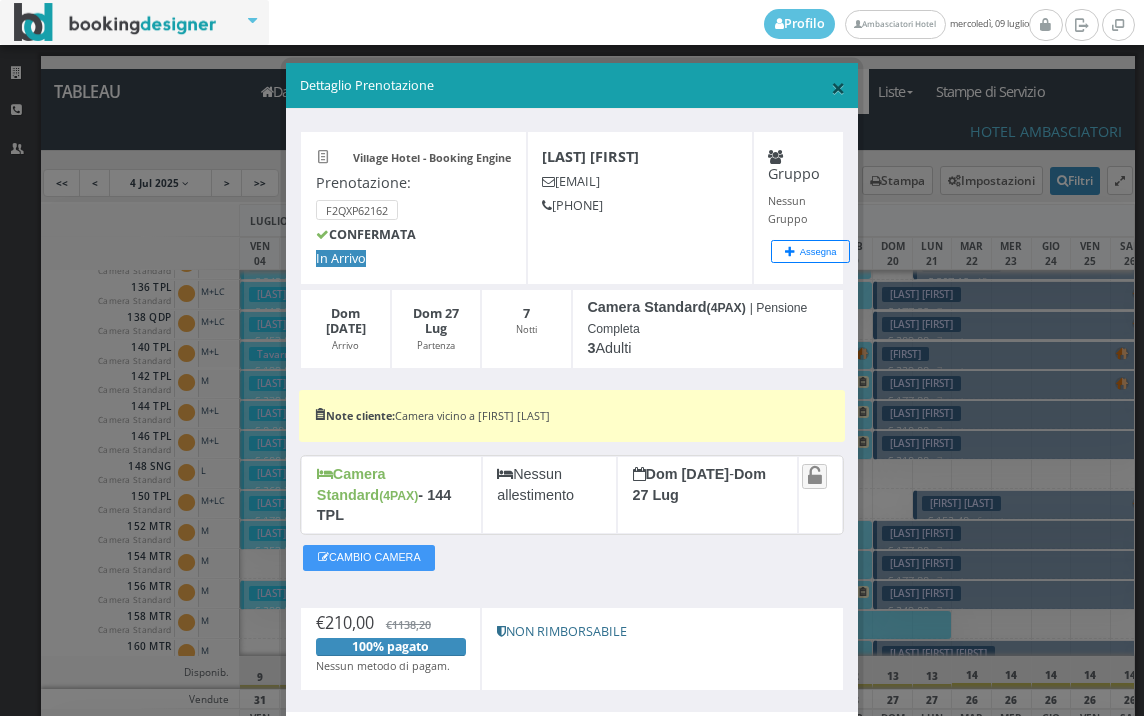 click on "×" at bounding box center (838, 87) 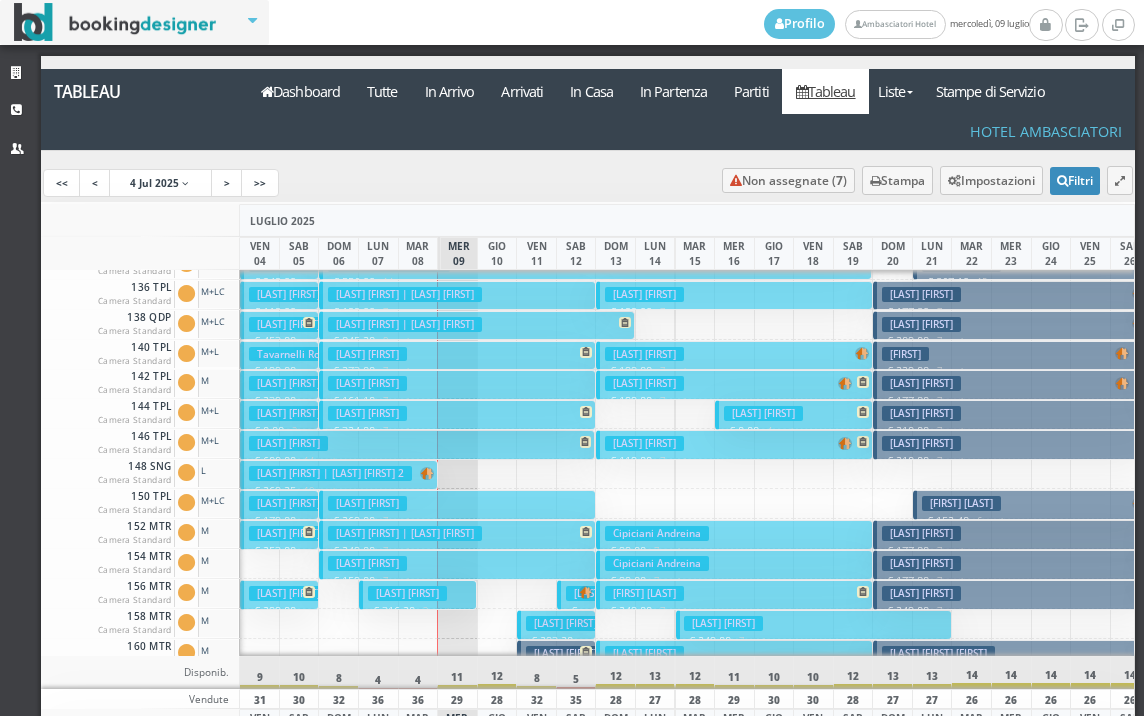 scroll, scrollTop: 500, scrollLeft: 264, axis: both 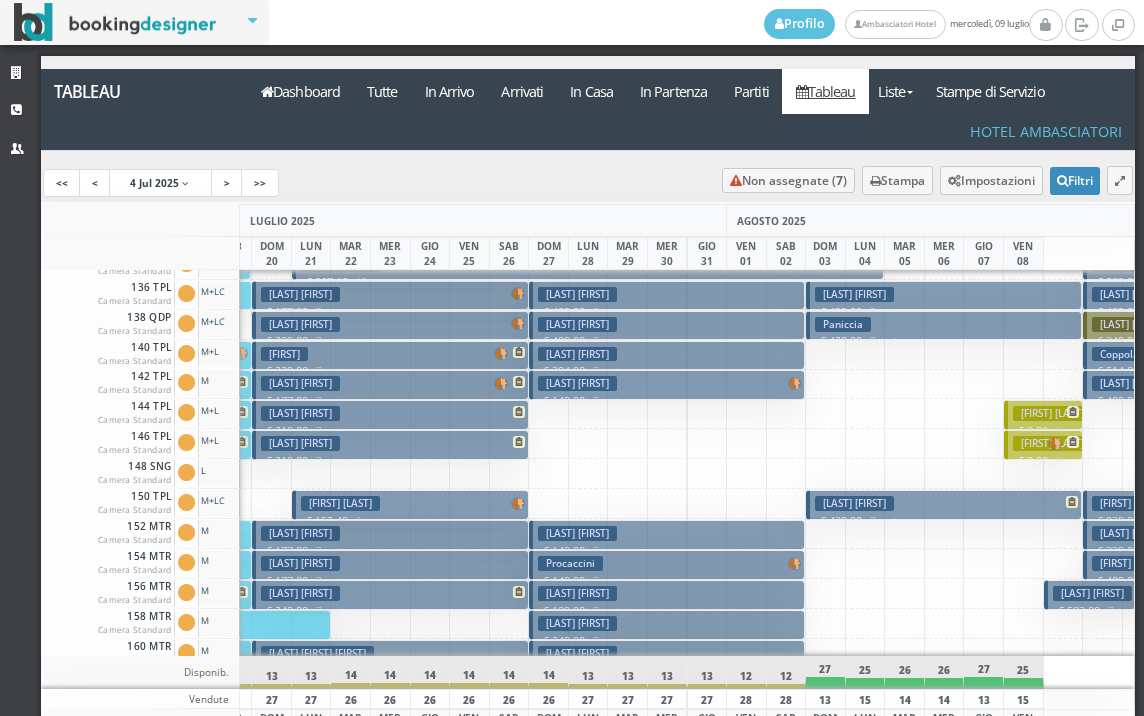click on "€ 149.00         7 notti" at bounding box center [668, 581] 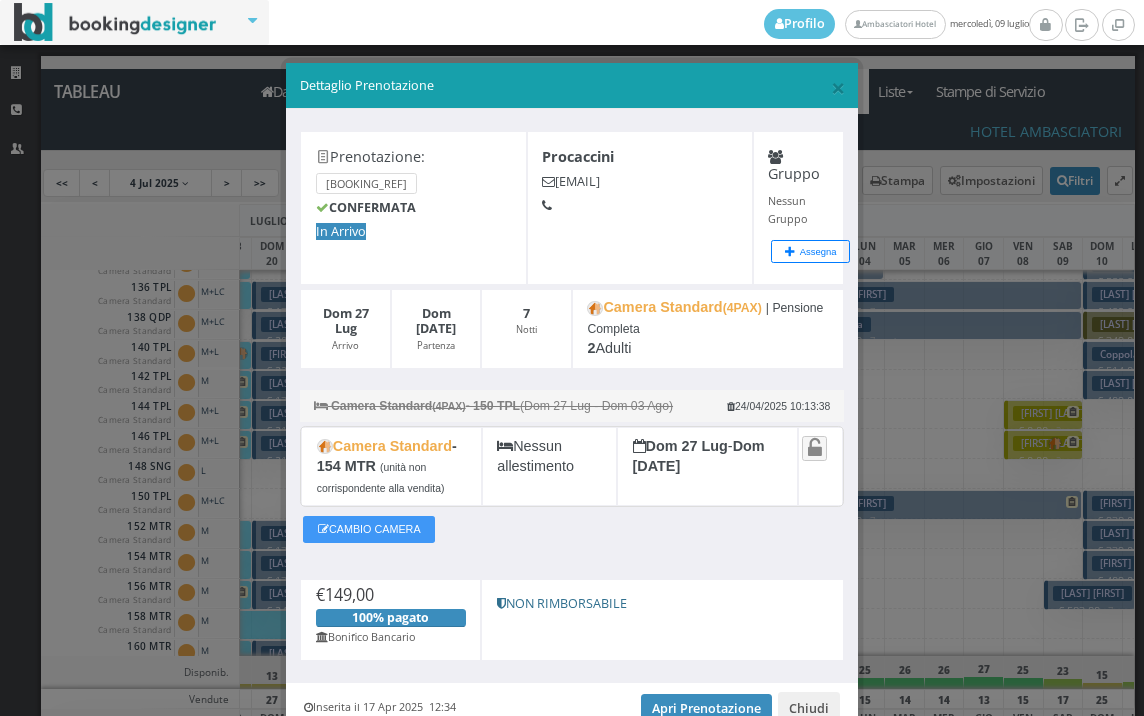 click on "Dettaglio Prenotazione" at bounding box center [572, 86] 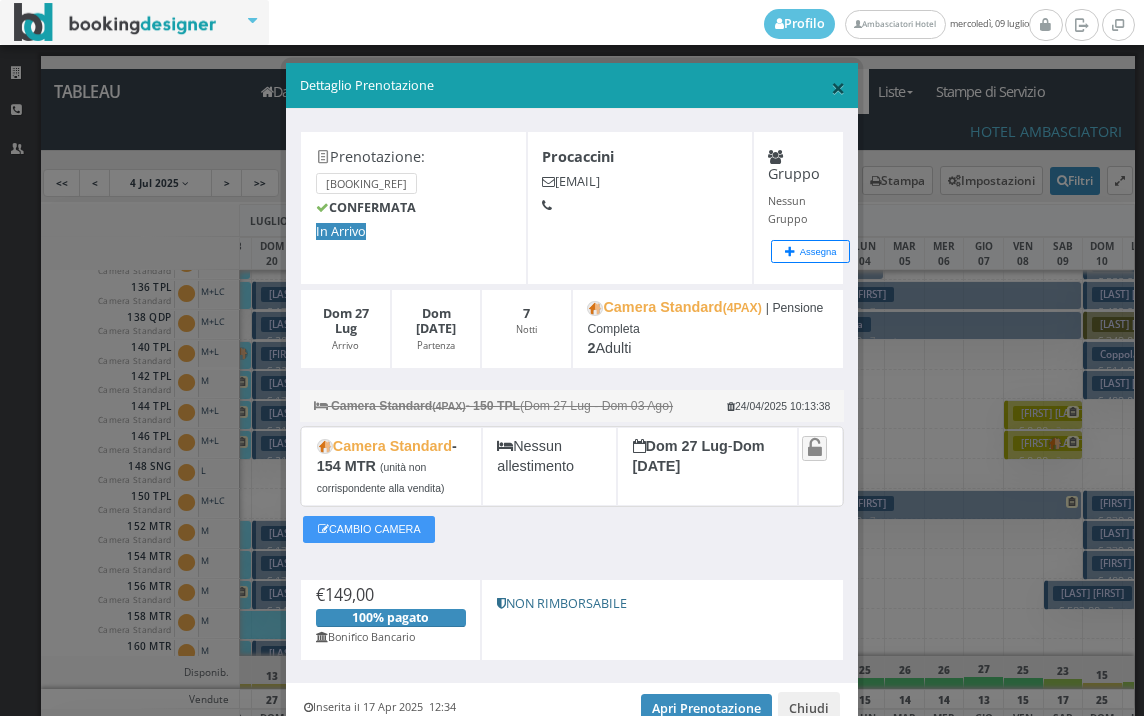 click on "×" at bounding box center [838, 87] 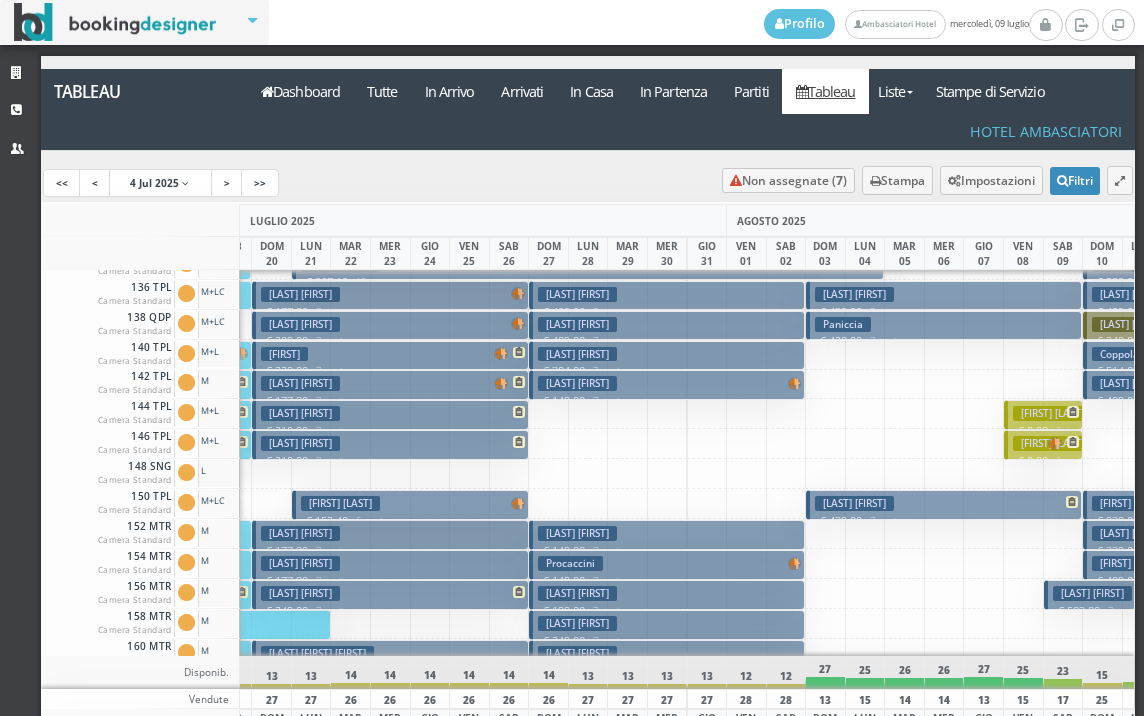 click on "[FIRST] [LAST]" at bounding box center [854, 294] 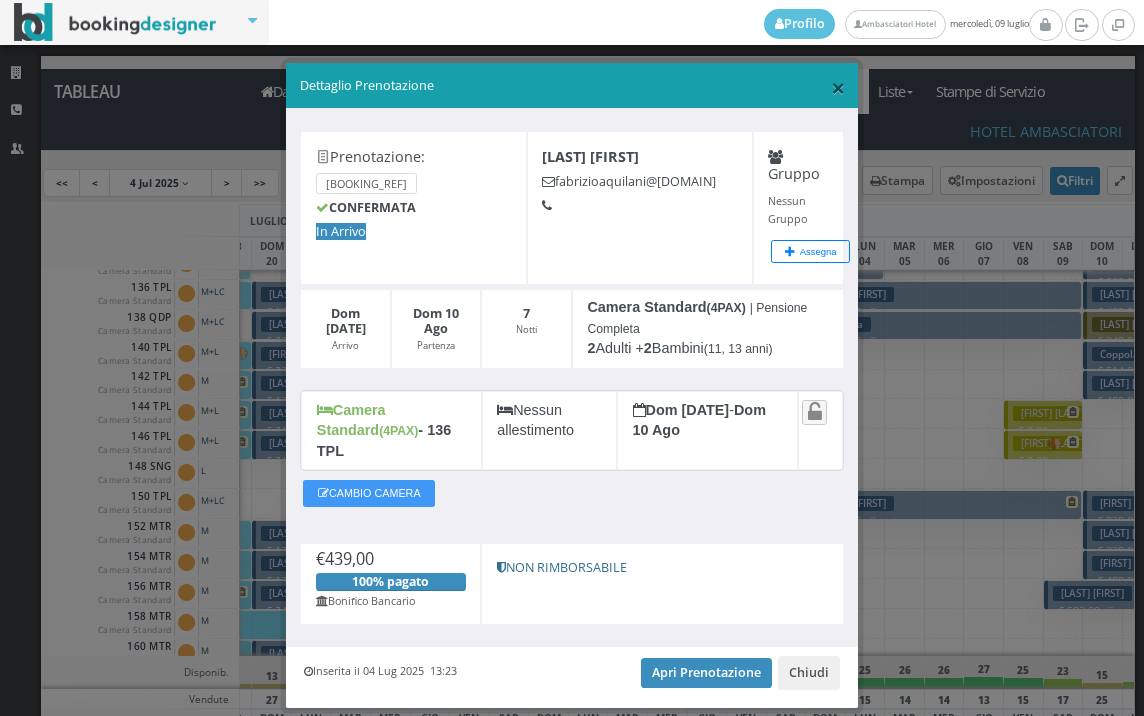 click on "×" at bounding box center [838, 87] 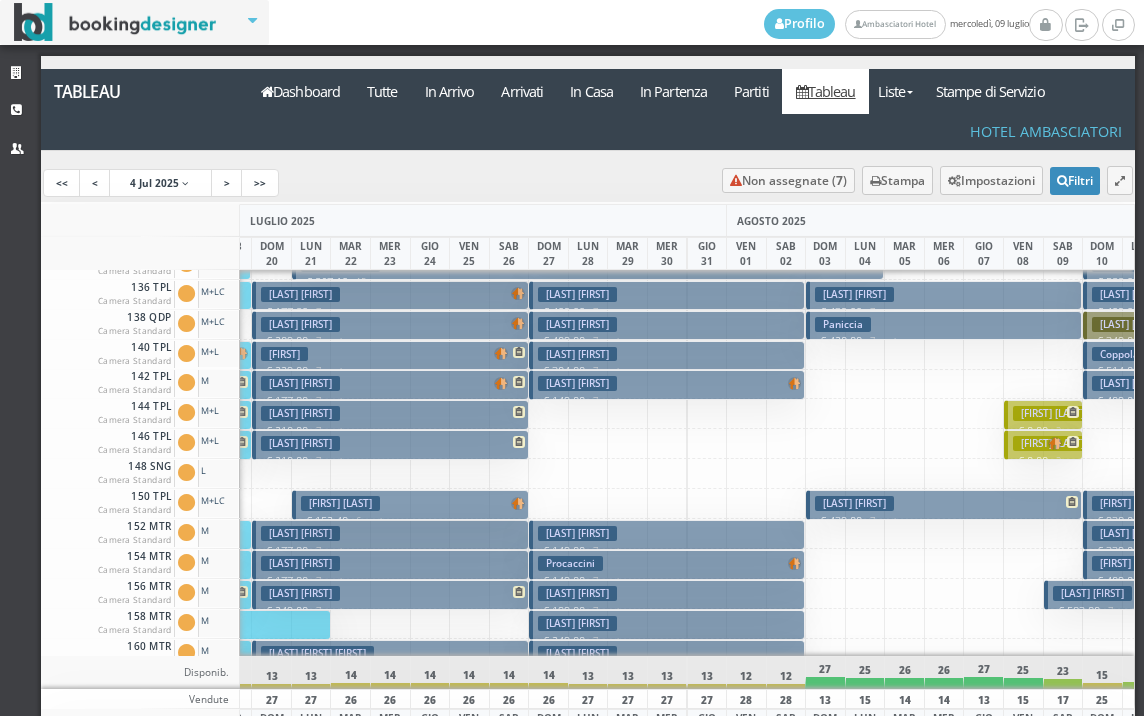 click on "Lakhvich Iryna
€ 439.00         7 notti
4 Adulti" at bounding box center (944, 504) 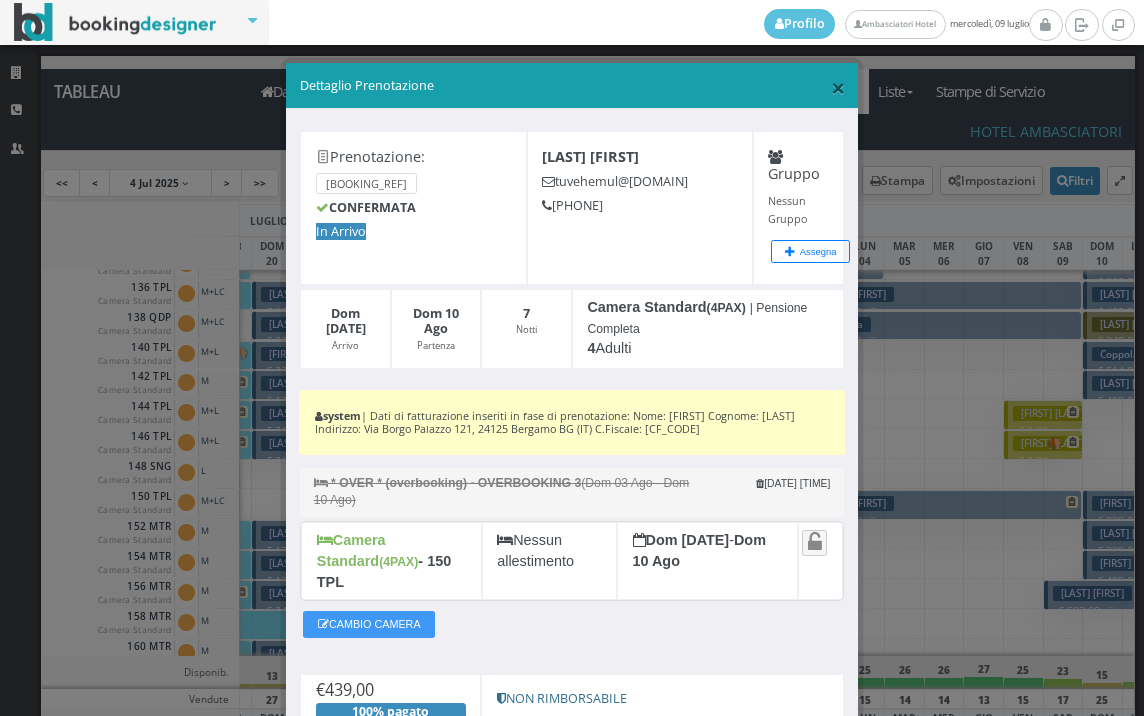 click on "×" at bounding box center (838, 87) 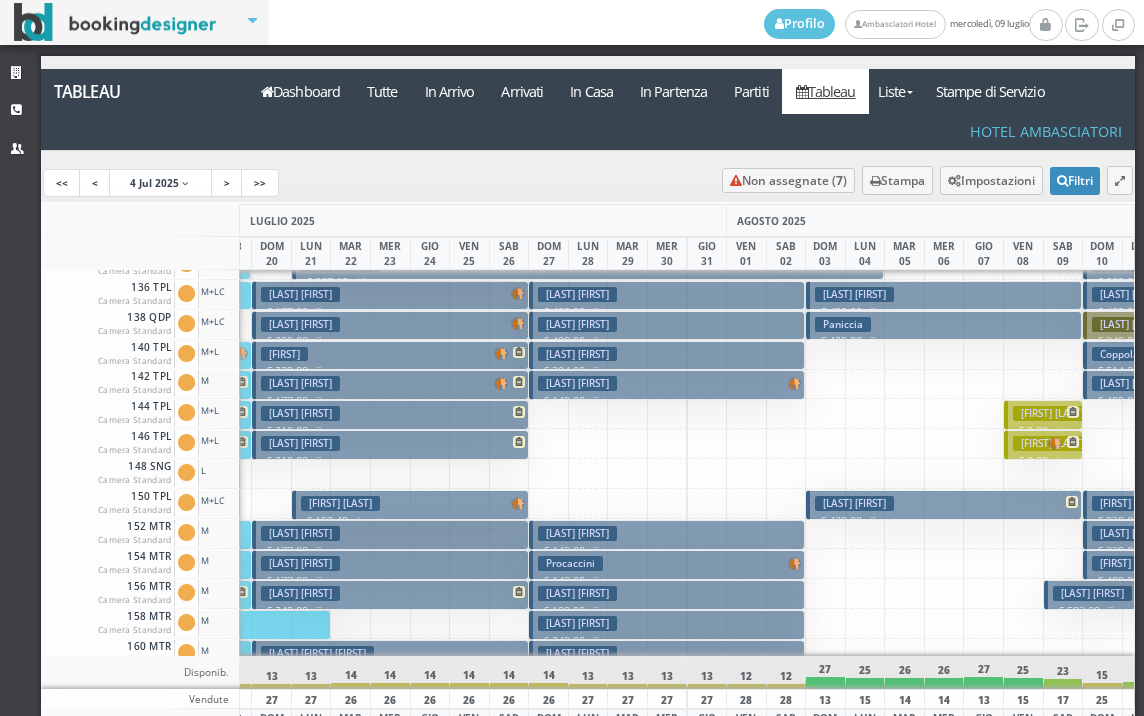 scroll, scrollTop: 500, scrollLeft: 22, axis: both 